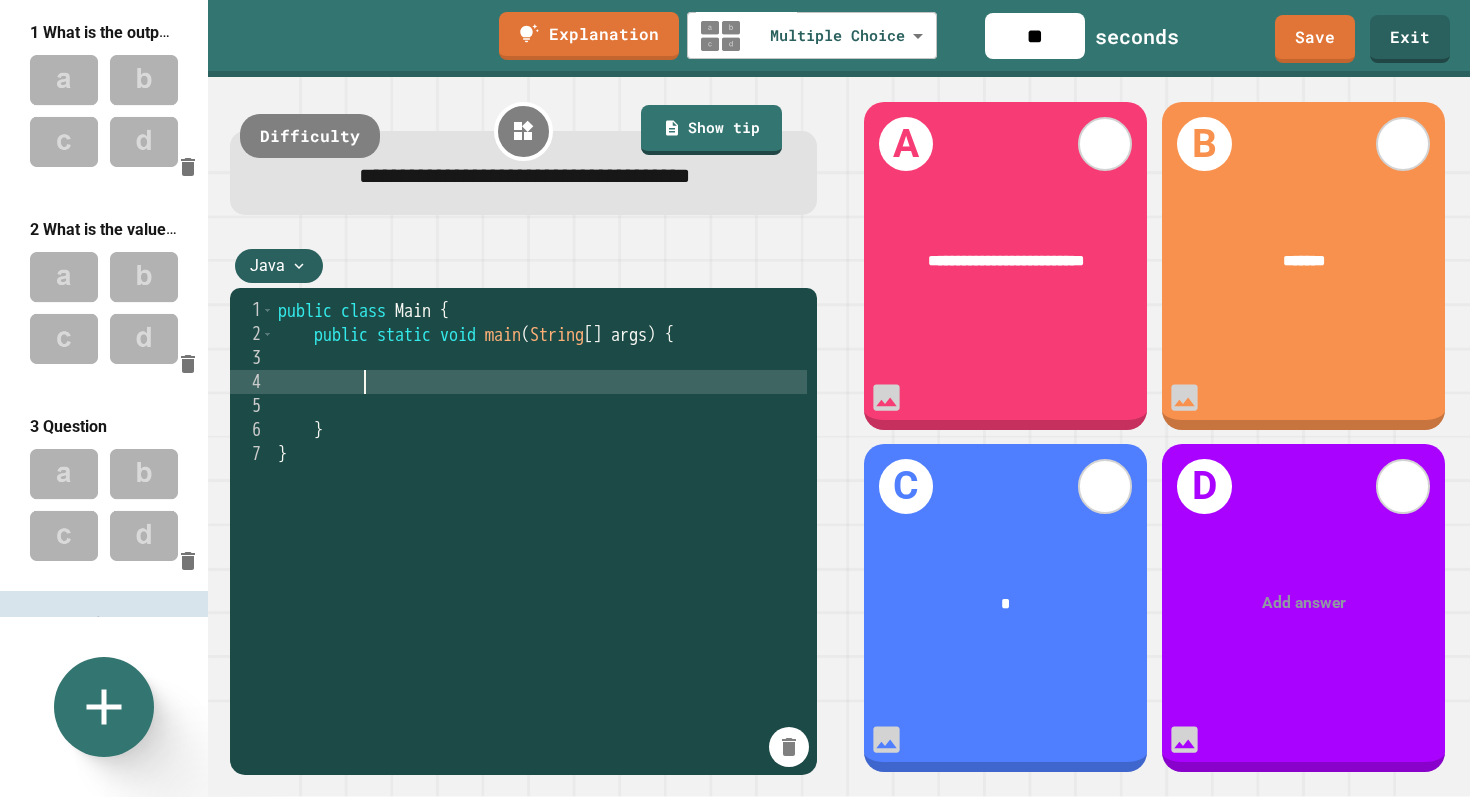 scroll, scrollTop: 0, scrollLeft: 0, axis: both 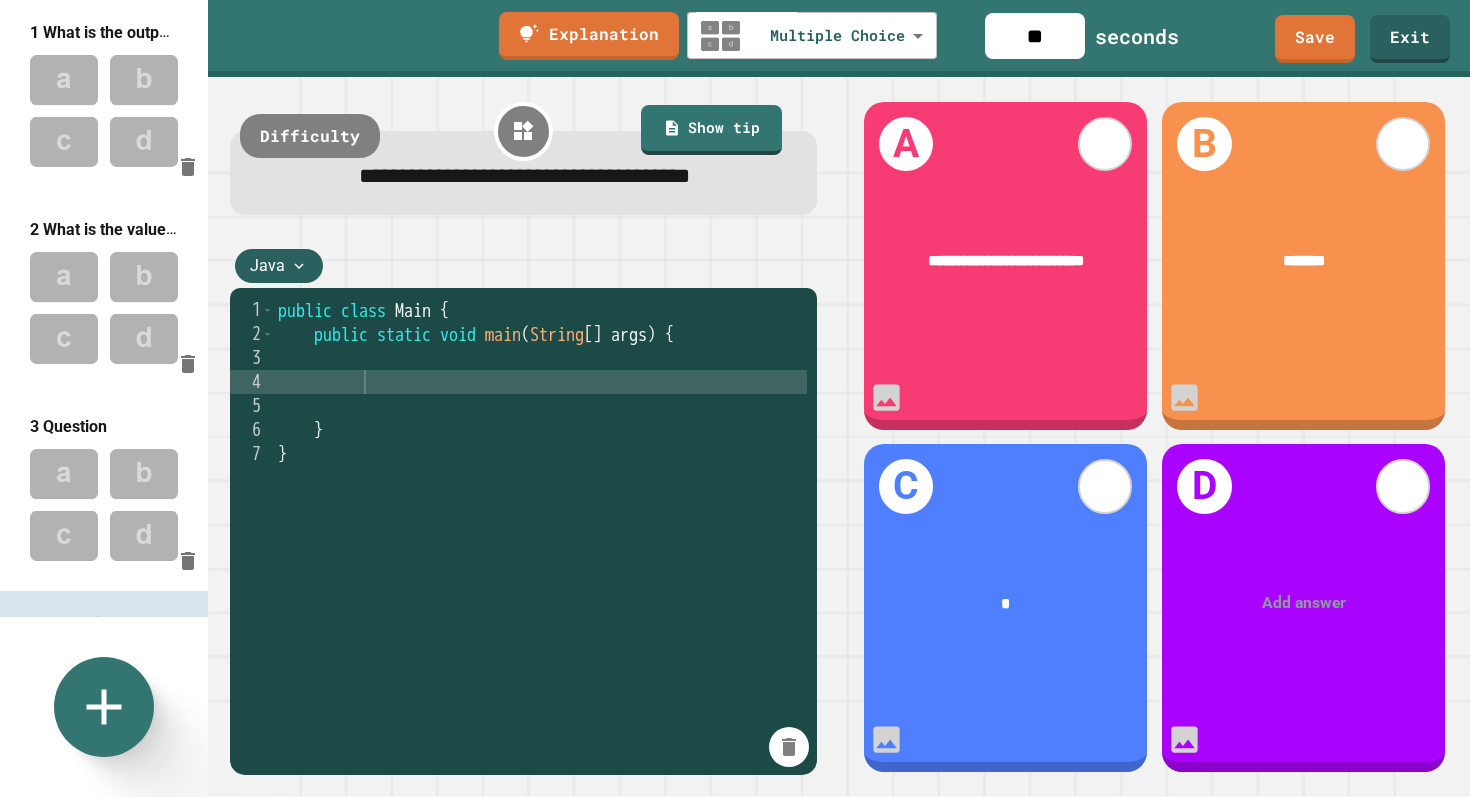 click on "**********" at bounding box center [523, 173] 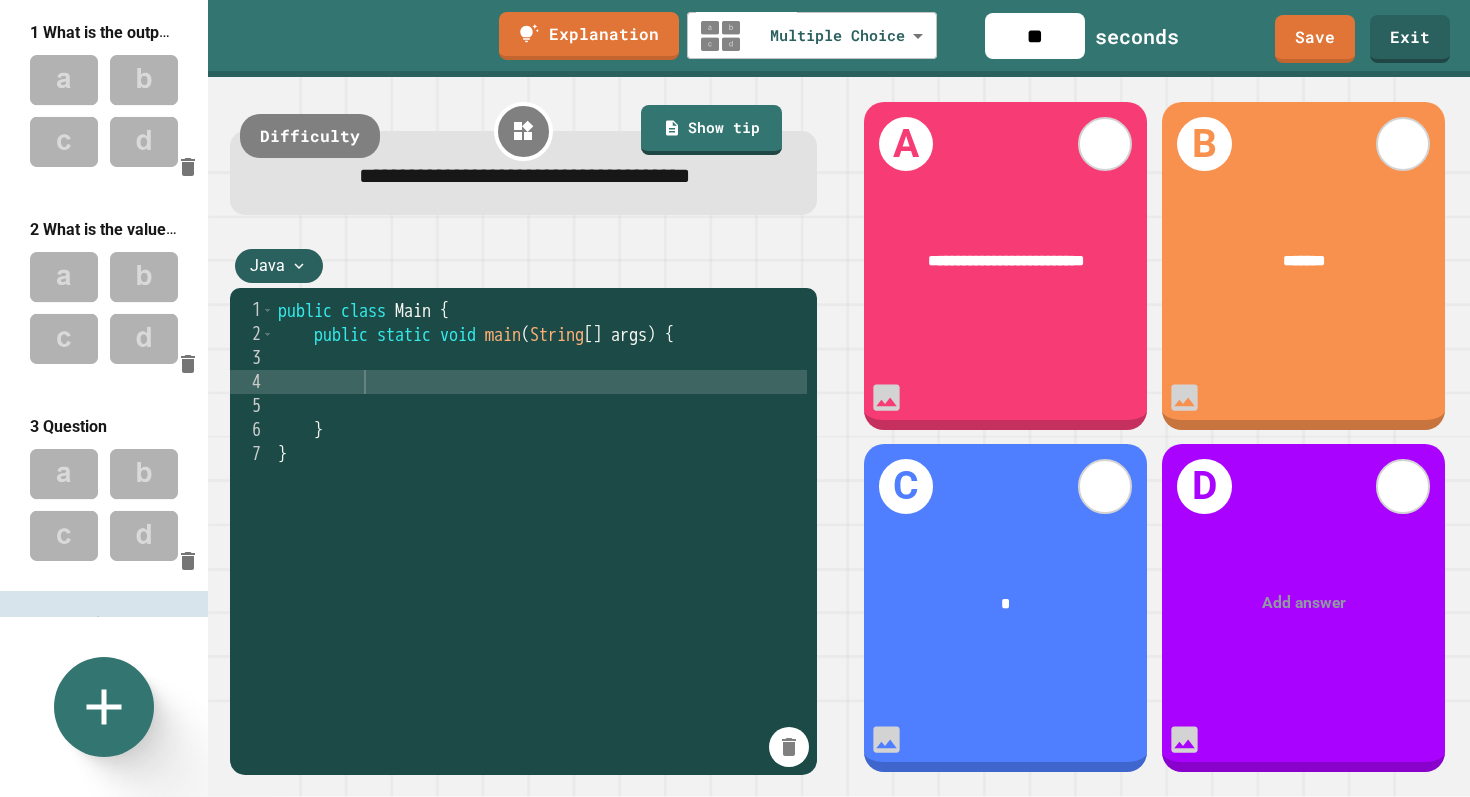 click on "**********" at bounding box center [524, 177] 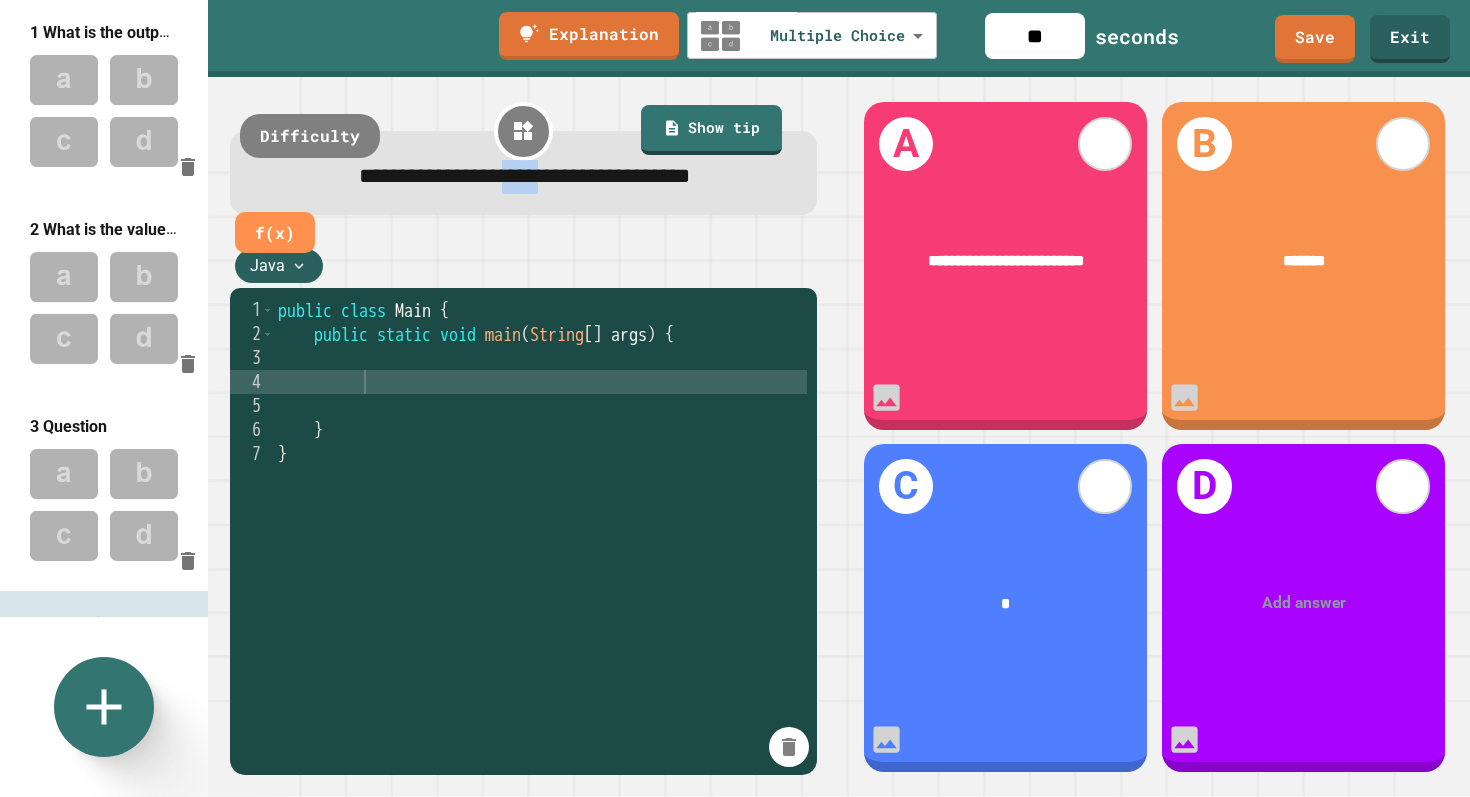 click on "**********" at bounding box center (524, 177) 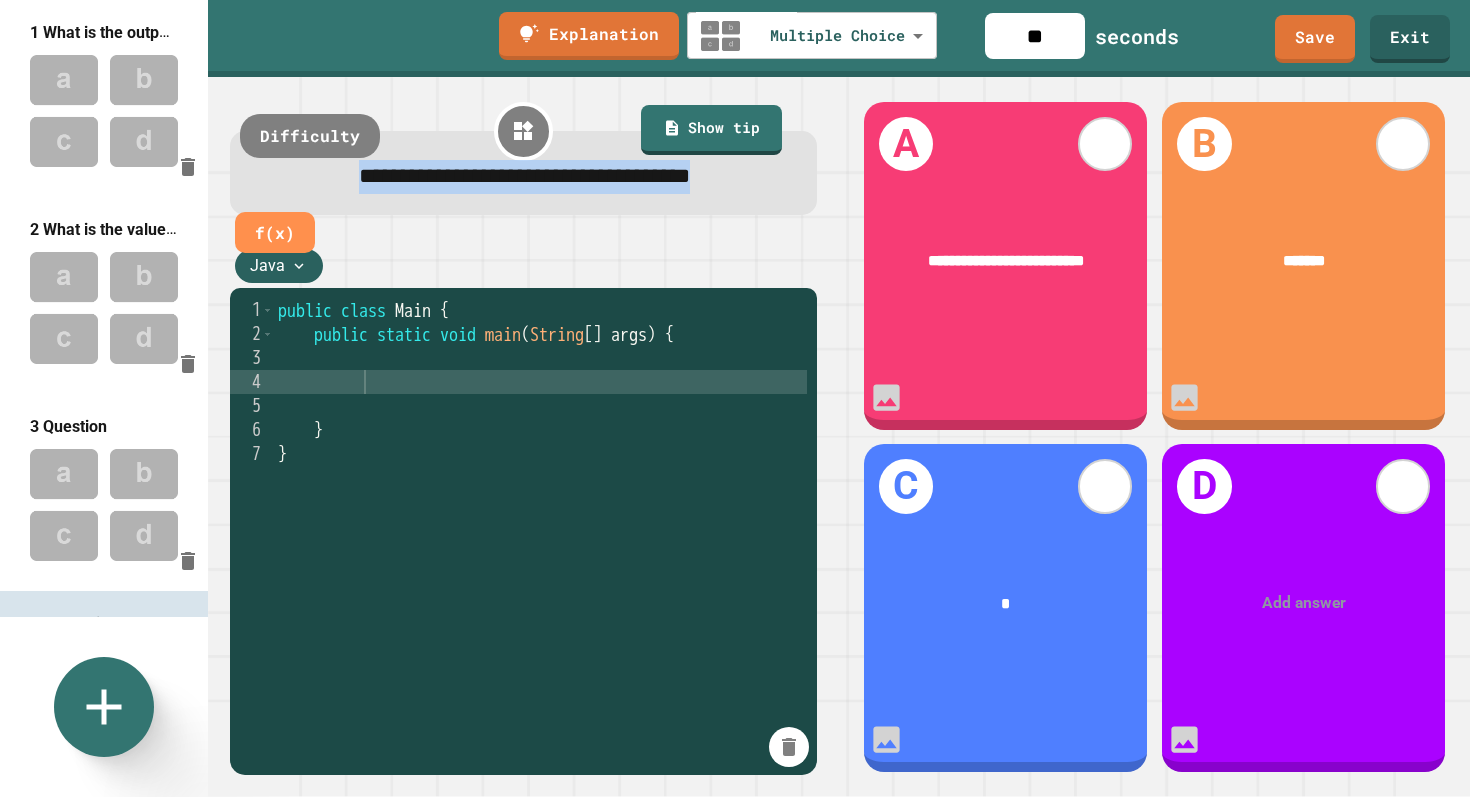 click on "**********" at bounding box center (524, 177) 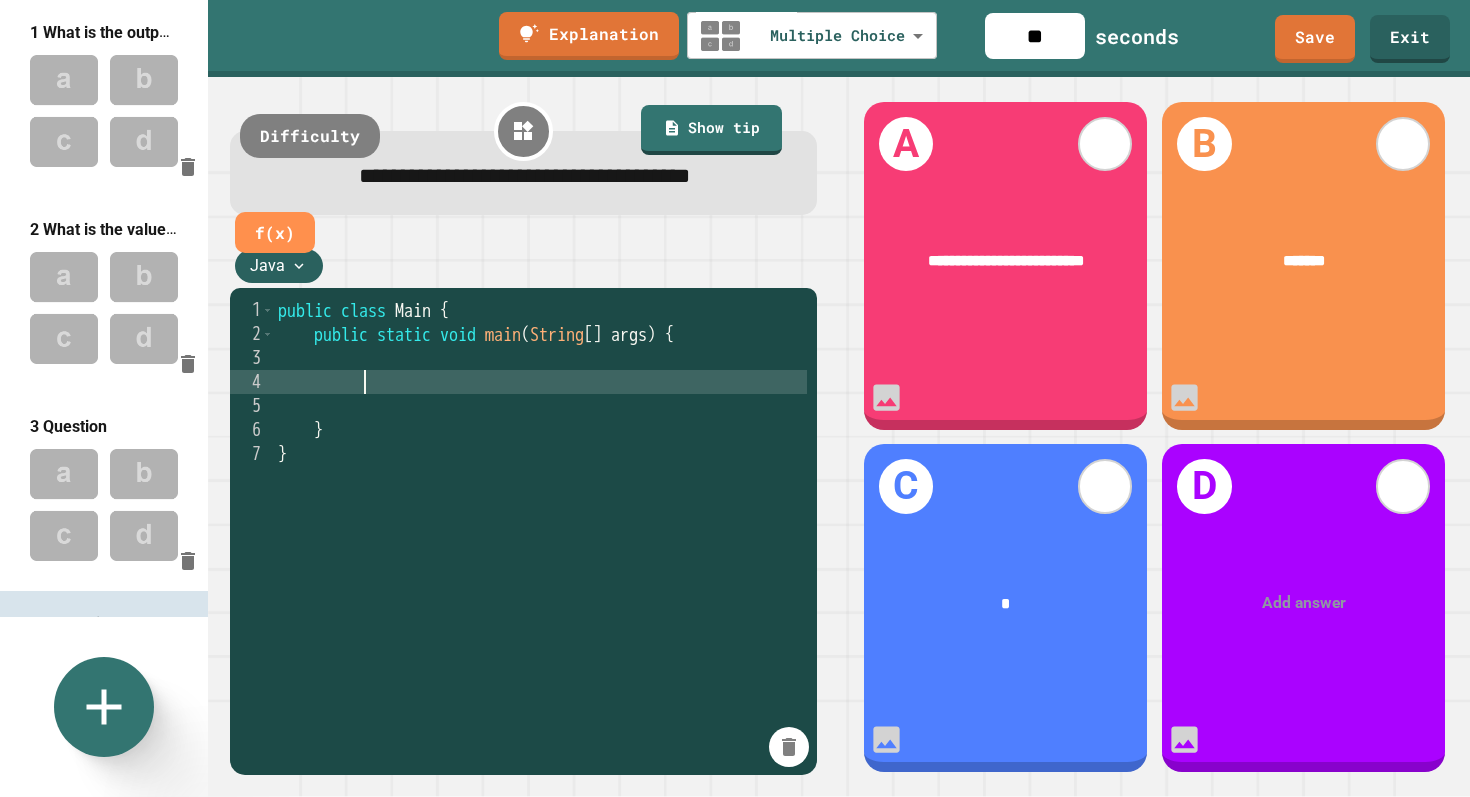 click on "public   class   Main   {      public   static   void   main ( String [ ]   args )   {                          } }" at bounding box center (540, 538) 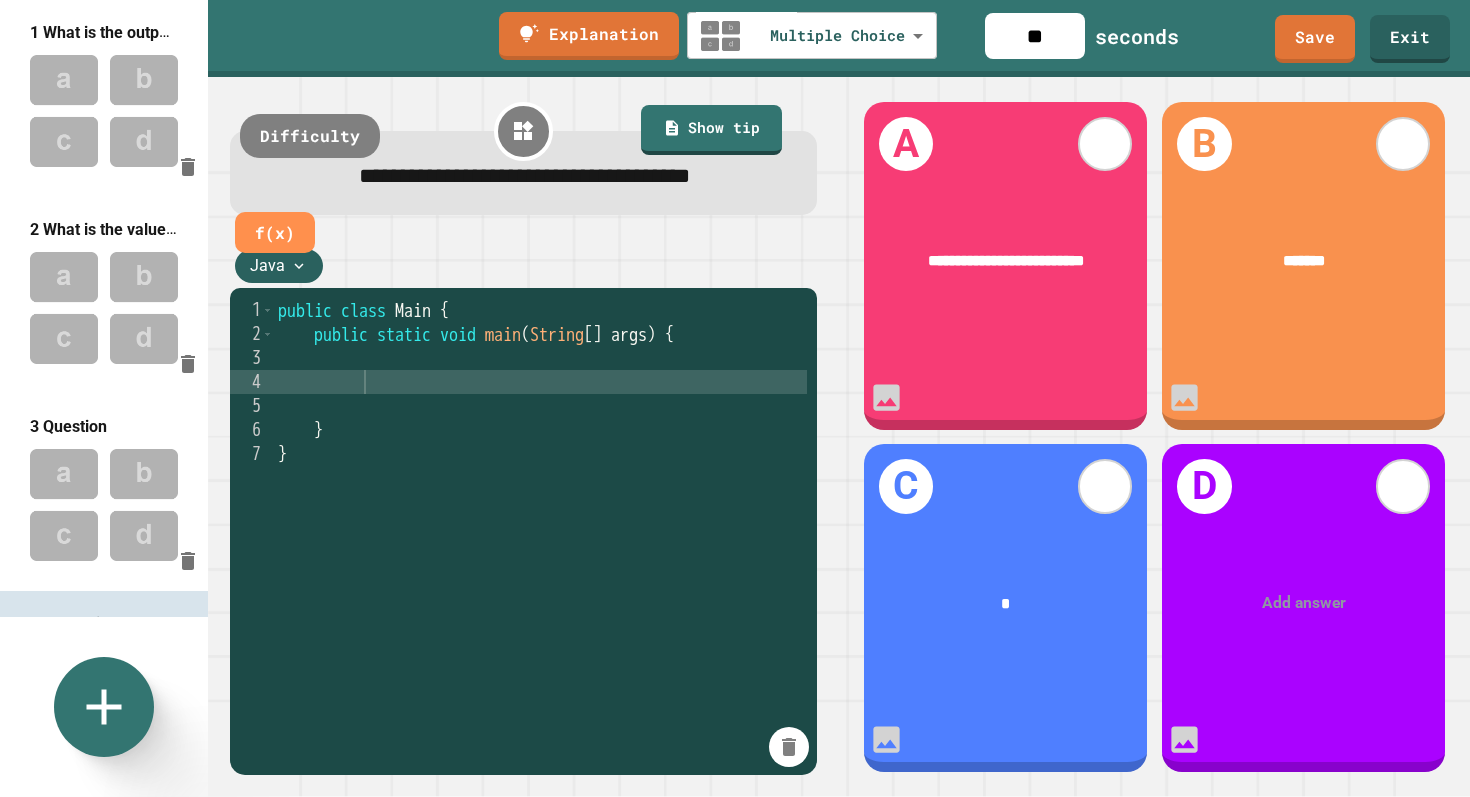 click on "**********" at bounding box center [524, 177] 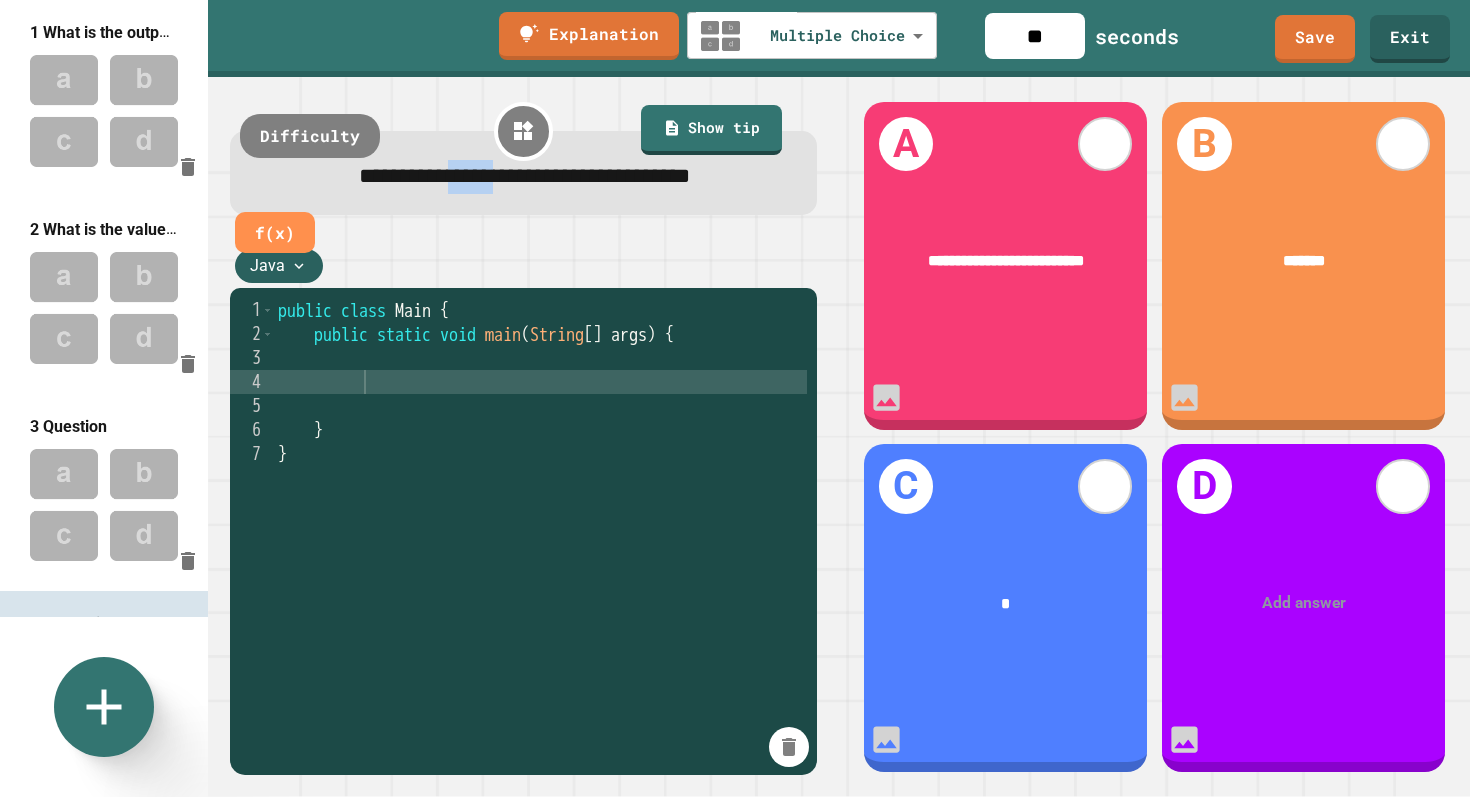 click on "**********" at bounding box center (524, 177) 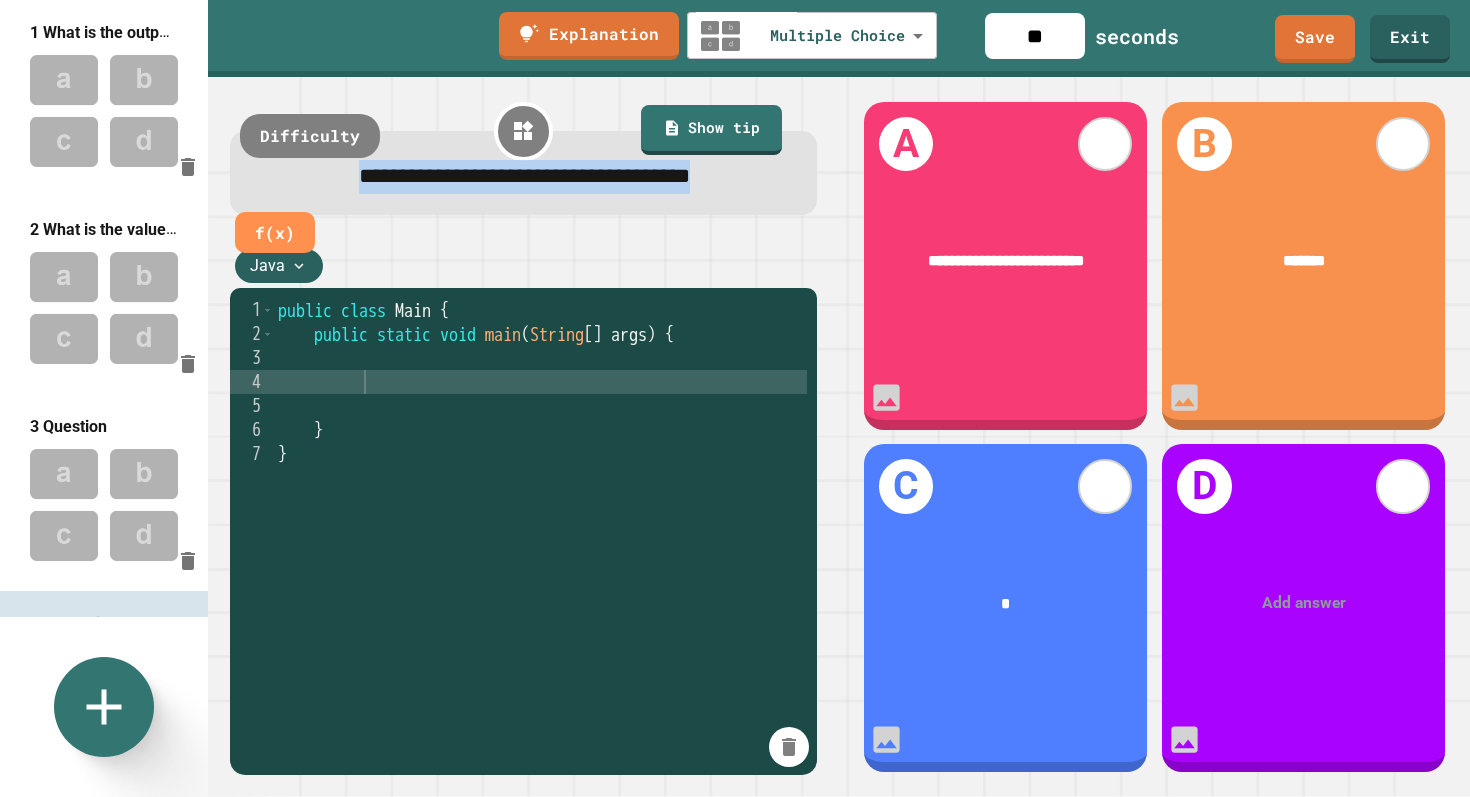 click on "**********" at bounding box center (524, 177) 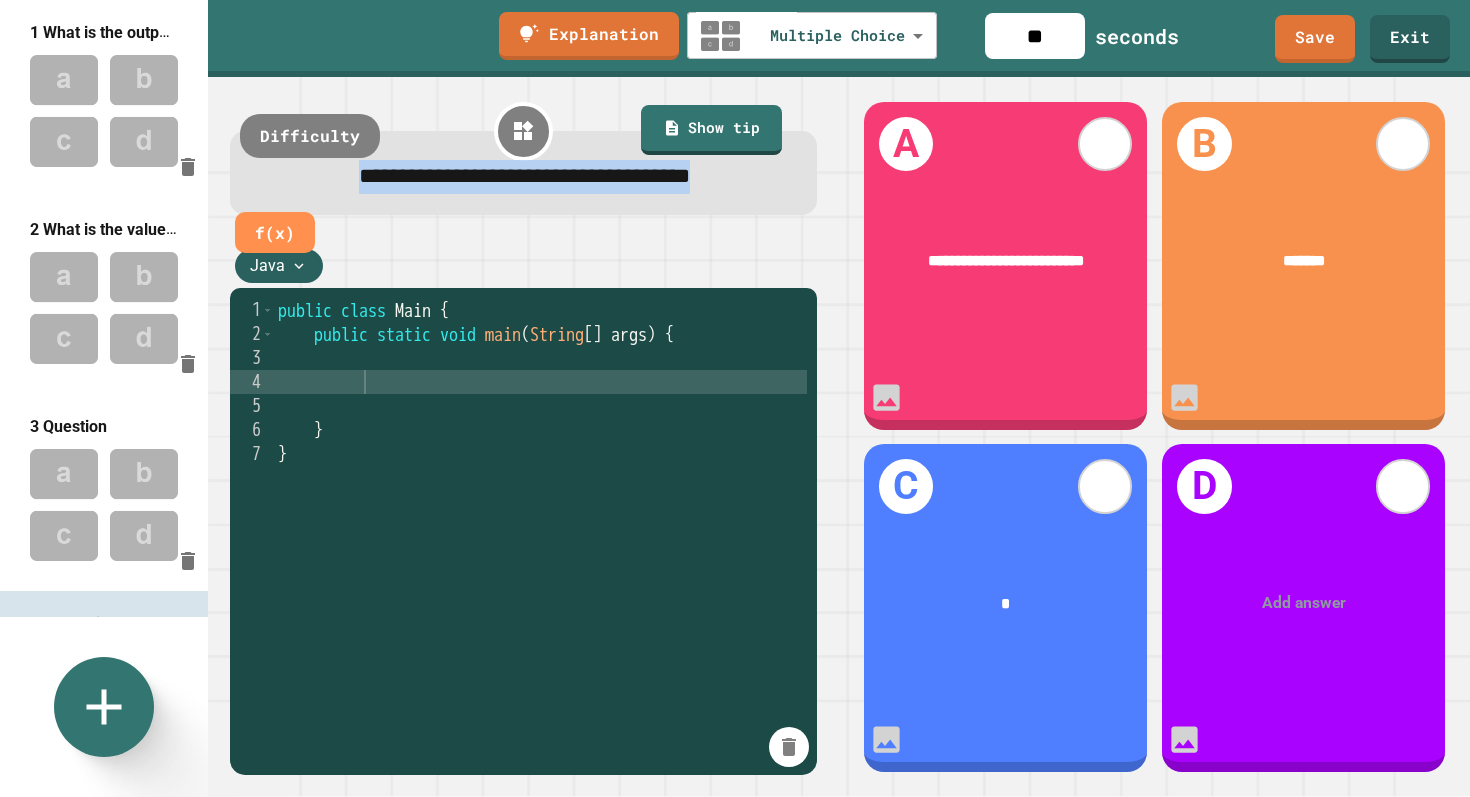 click at bounding box center (104, 505) 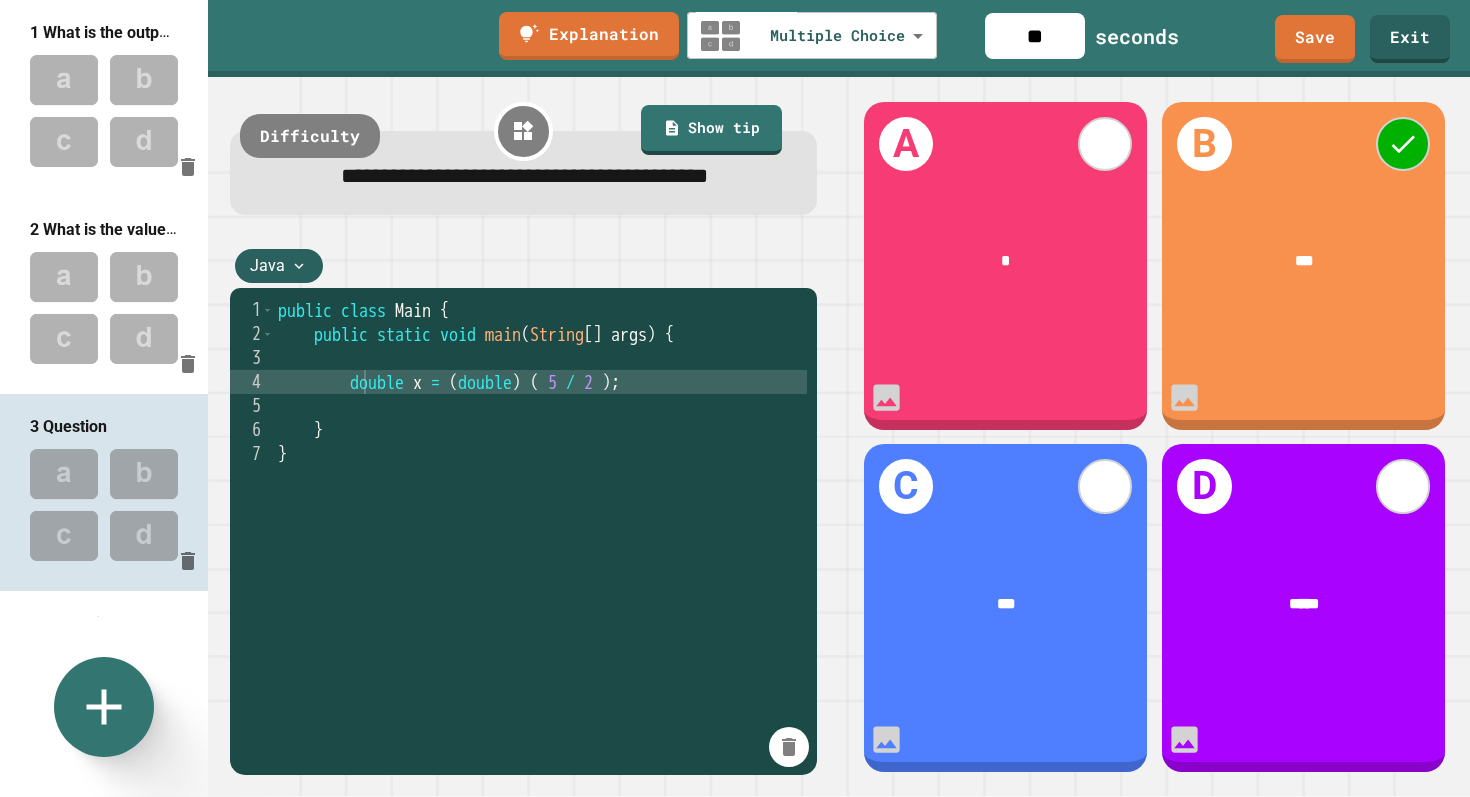 click at bounding box center [104, 308] 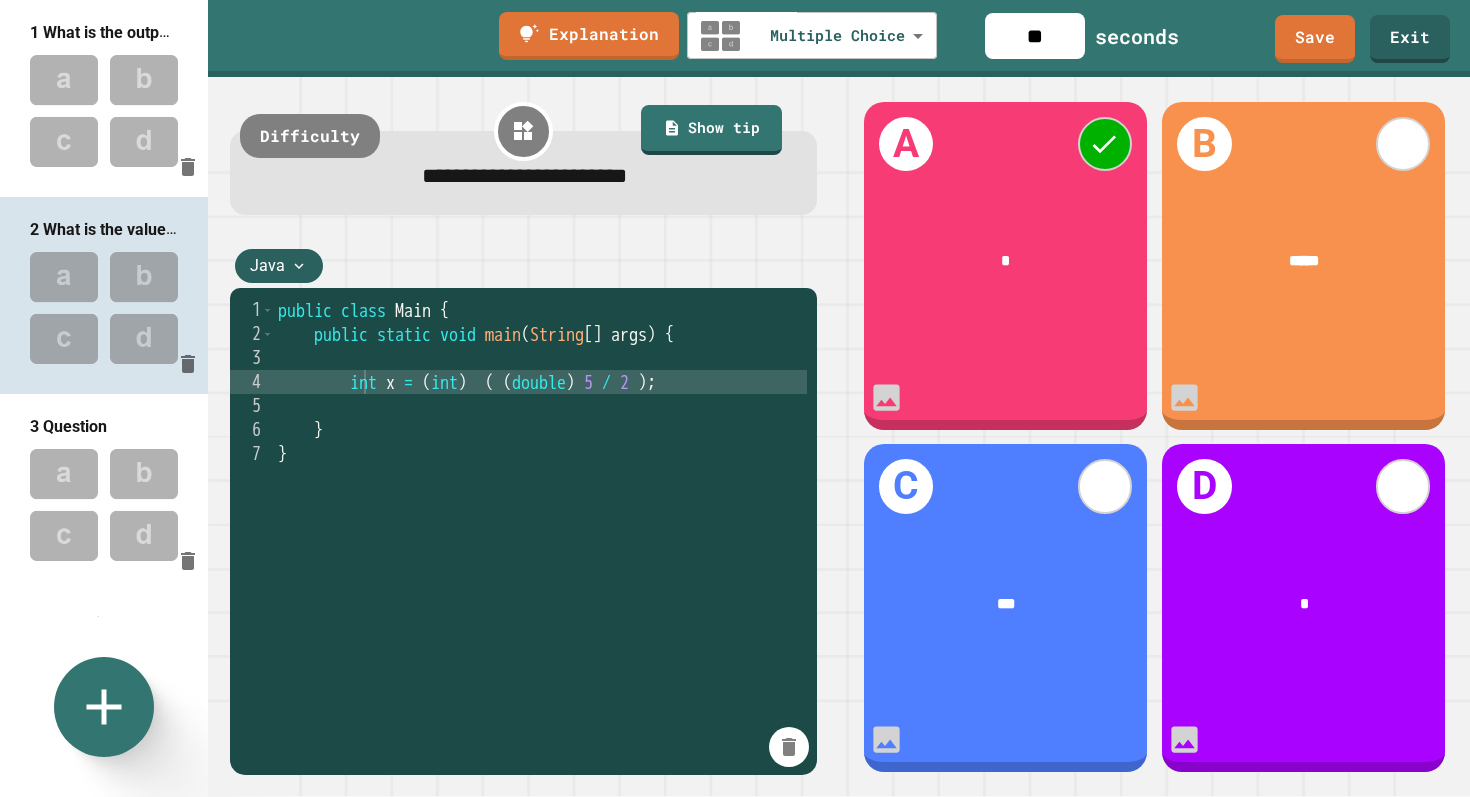 scroll, scrollTop: 175, scrollLeft: 0, axis: vertical 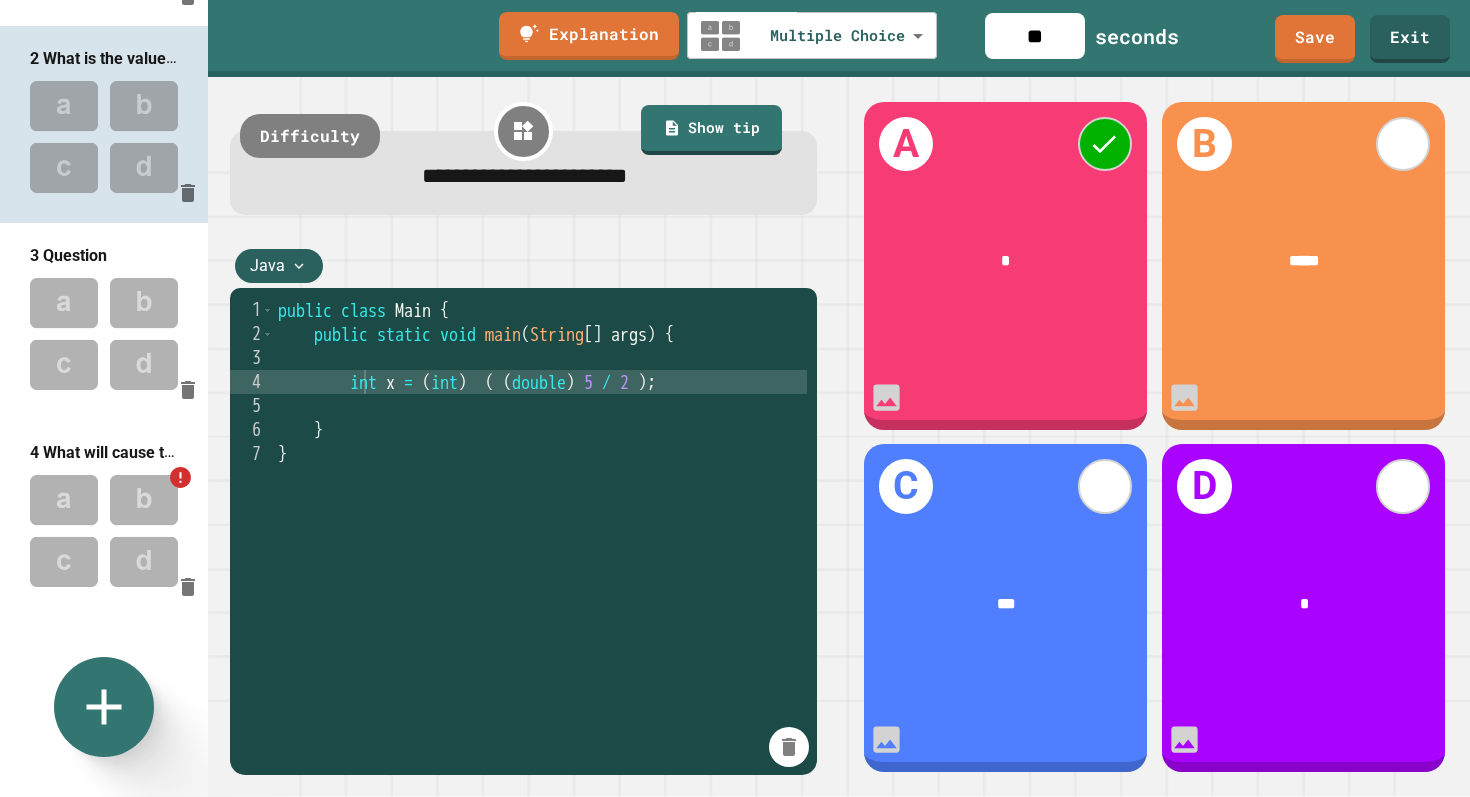 click at bounding box center [104, 531] 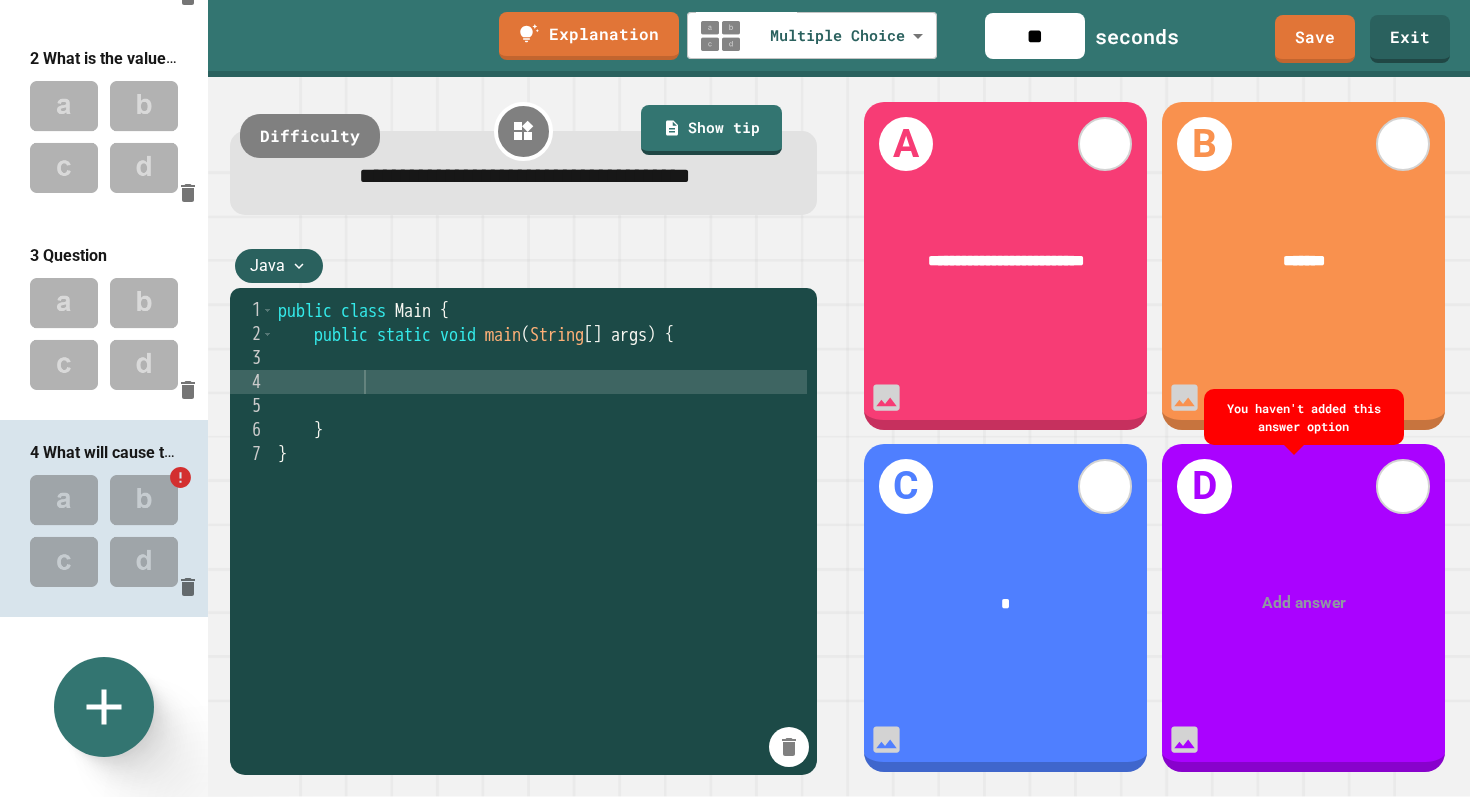 click 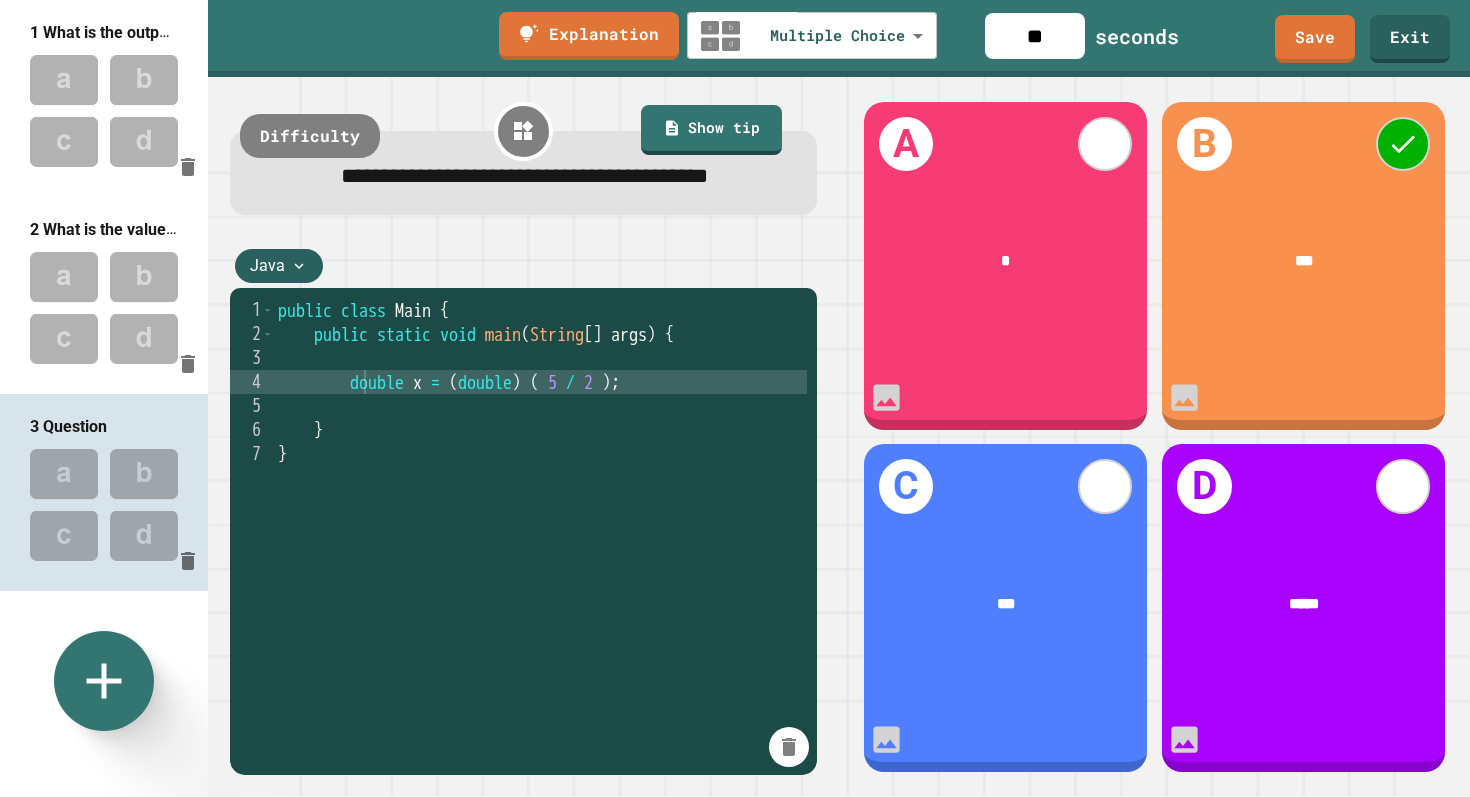 scroll, scrollTop: 0, scrollLeft: 0, axis: both 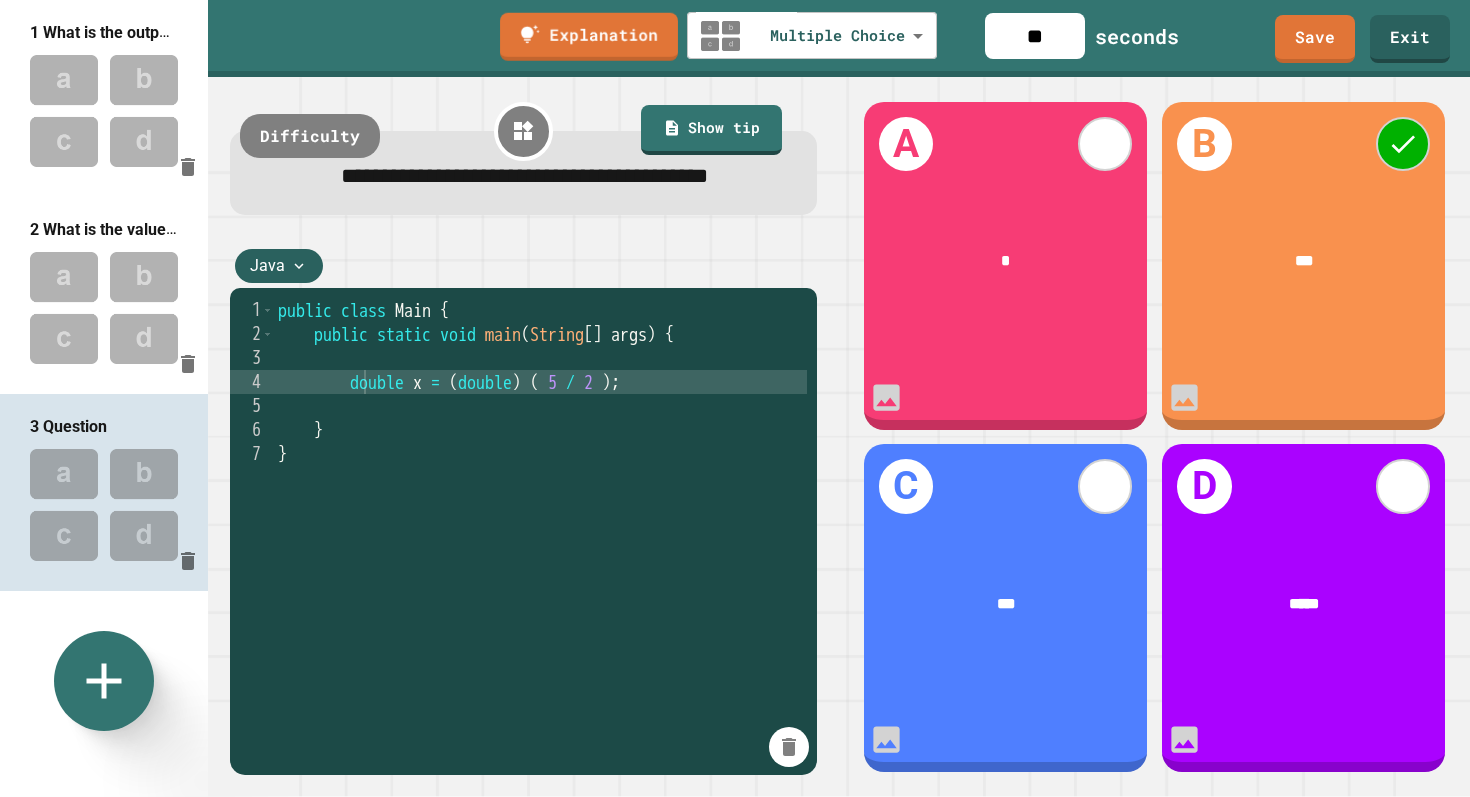 click on "**********" at bounding box center (735, 398) 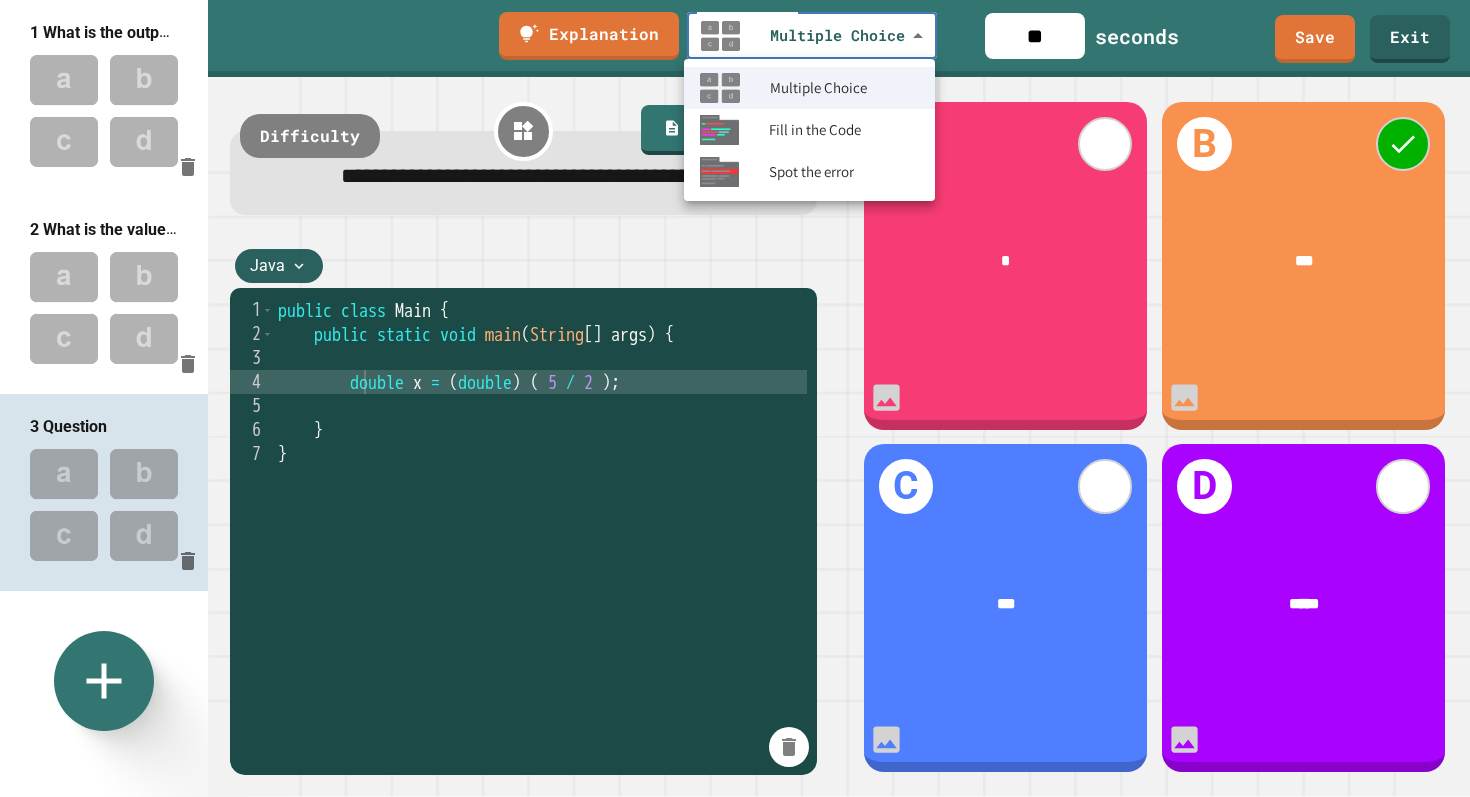 click at bounding box center [735, 398] 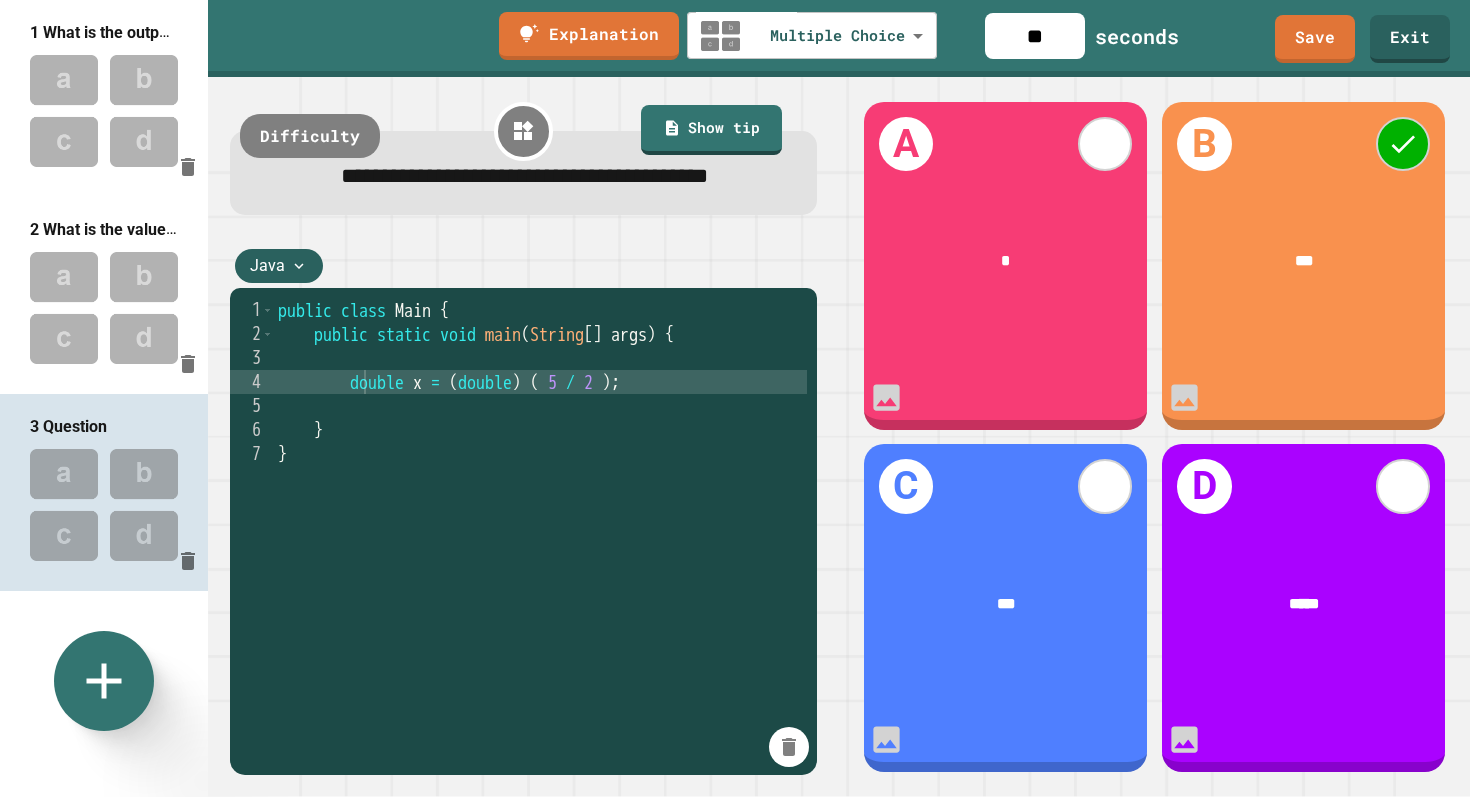 click on "1   What is the output to command line? 2   What is the value of x? 3   Question" at bounding box center [104, 398] 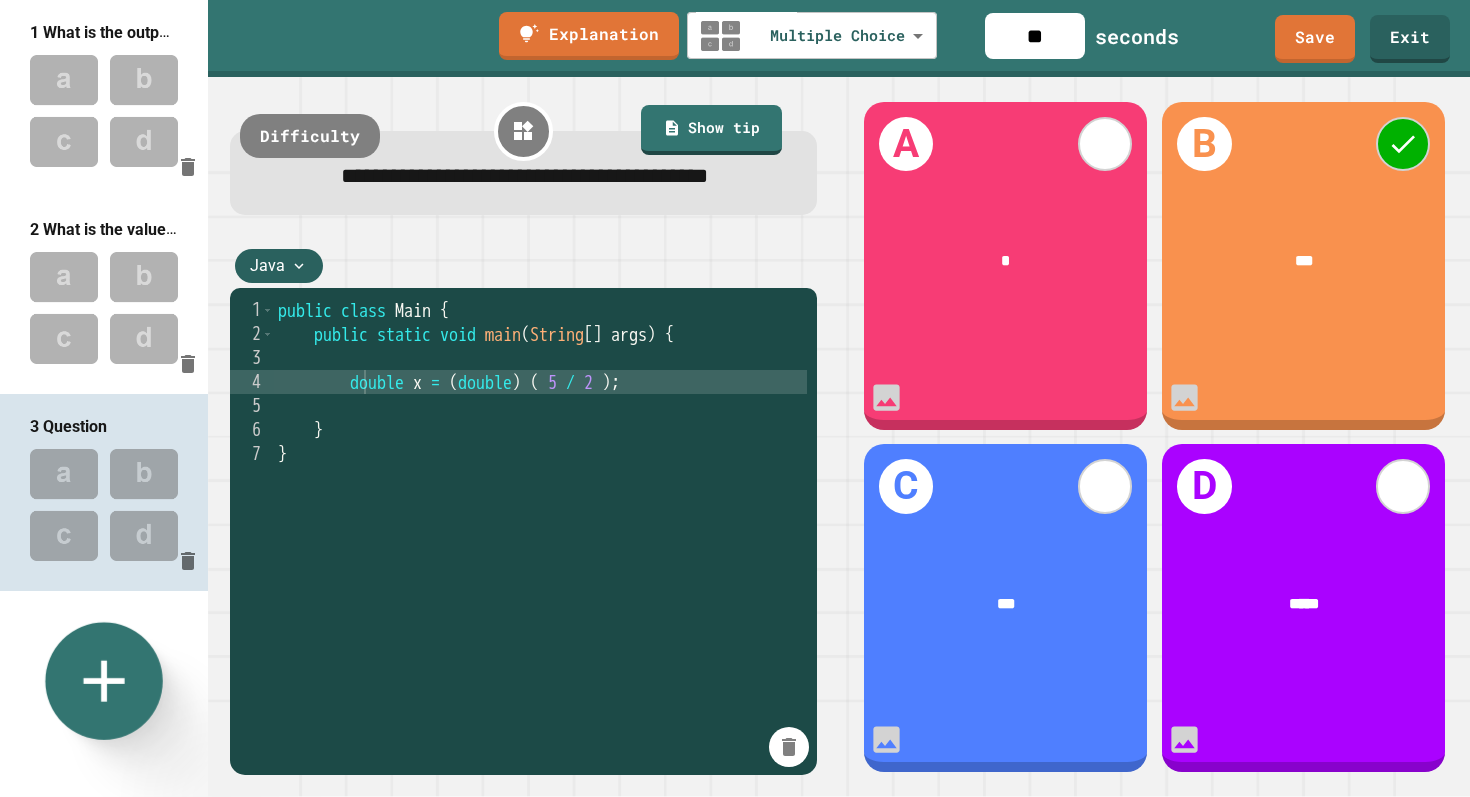 click 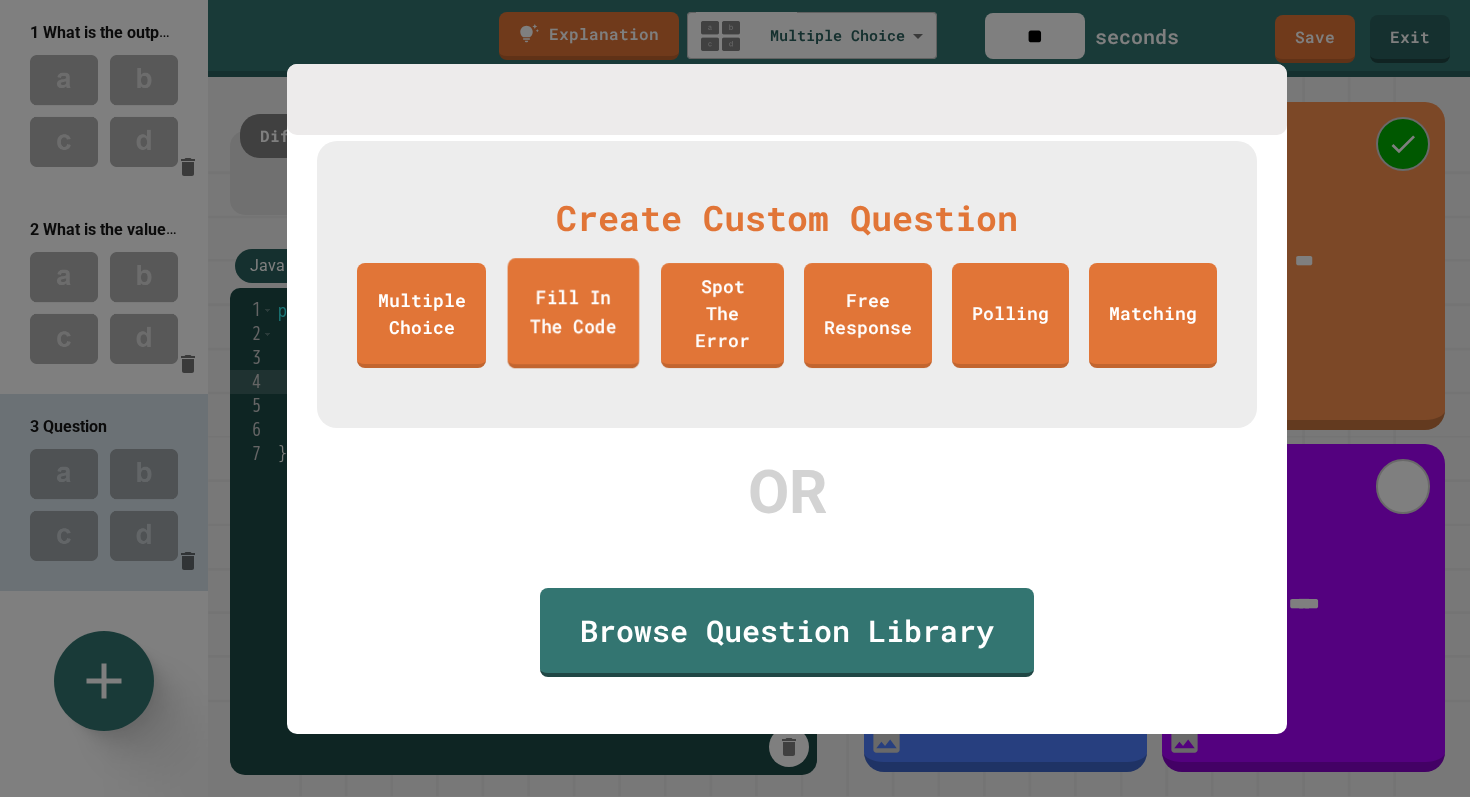 click on "Fill In The Code" at bounding box center [574, 313] 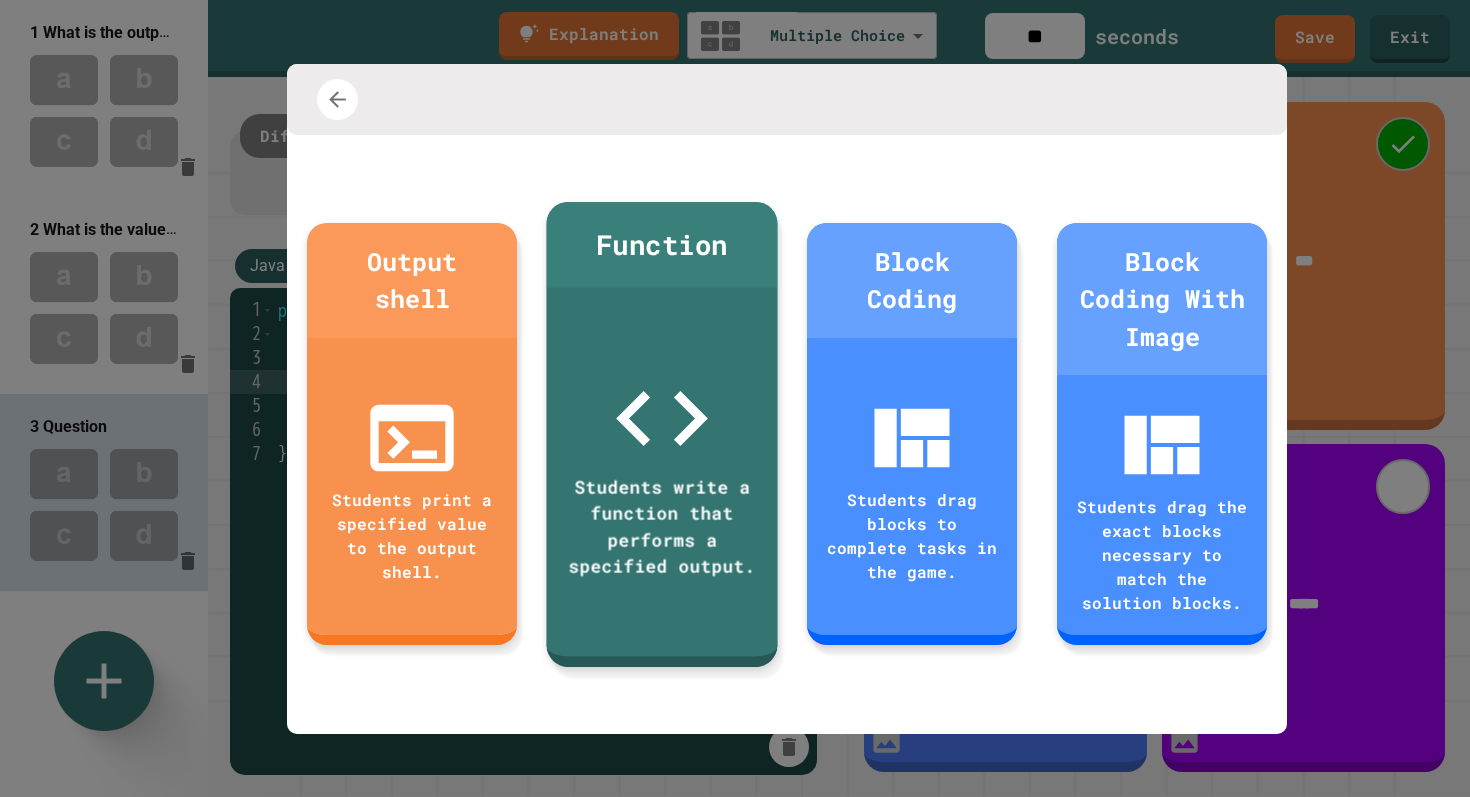 click on "Students write a function that performs a specified output." at bounding box center [662, 471] 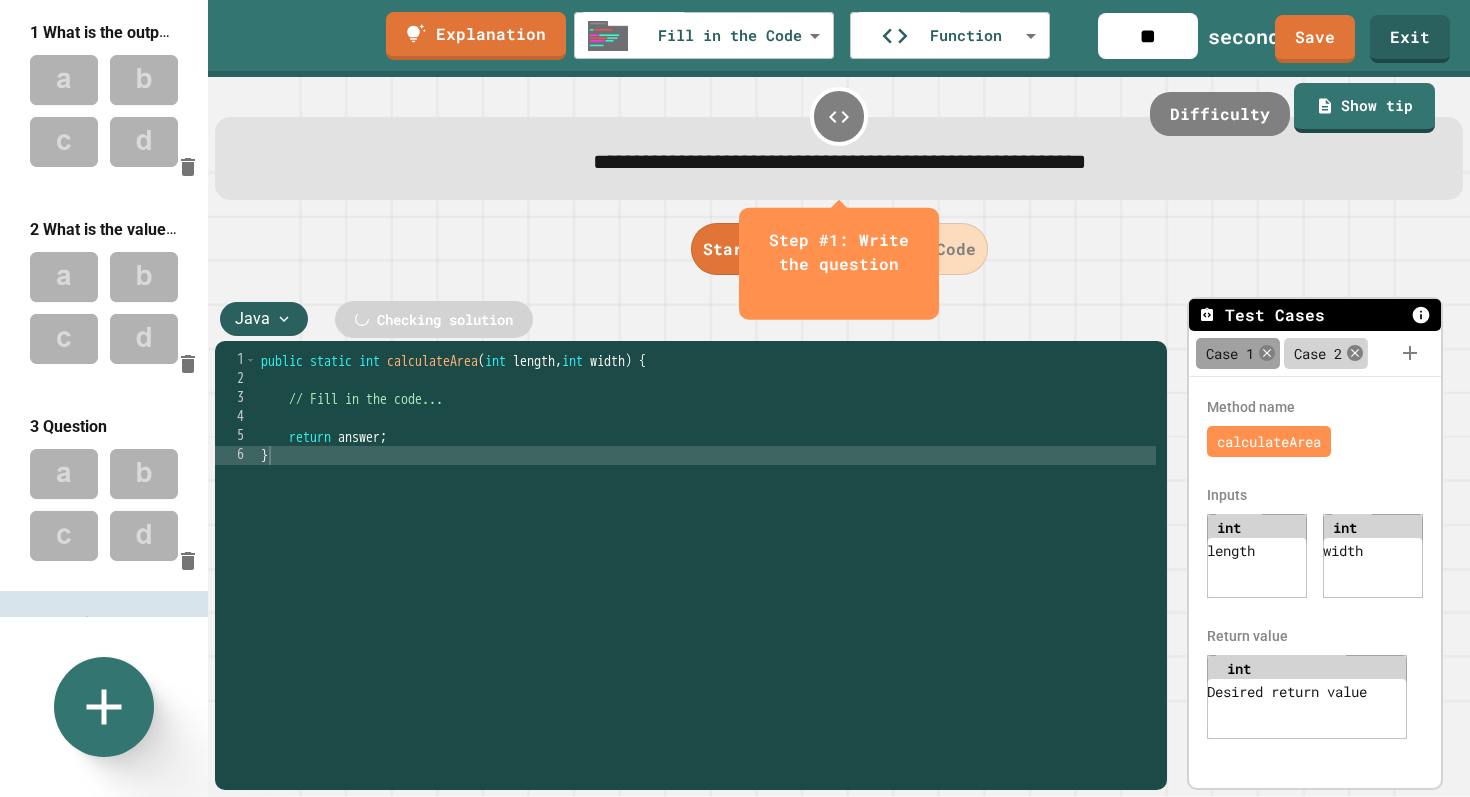 scroll, scrollTop: 176, scrollLeft: 0, axis: vertical 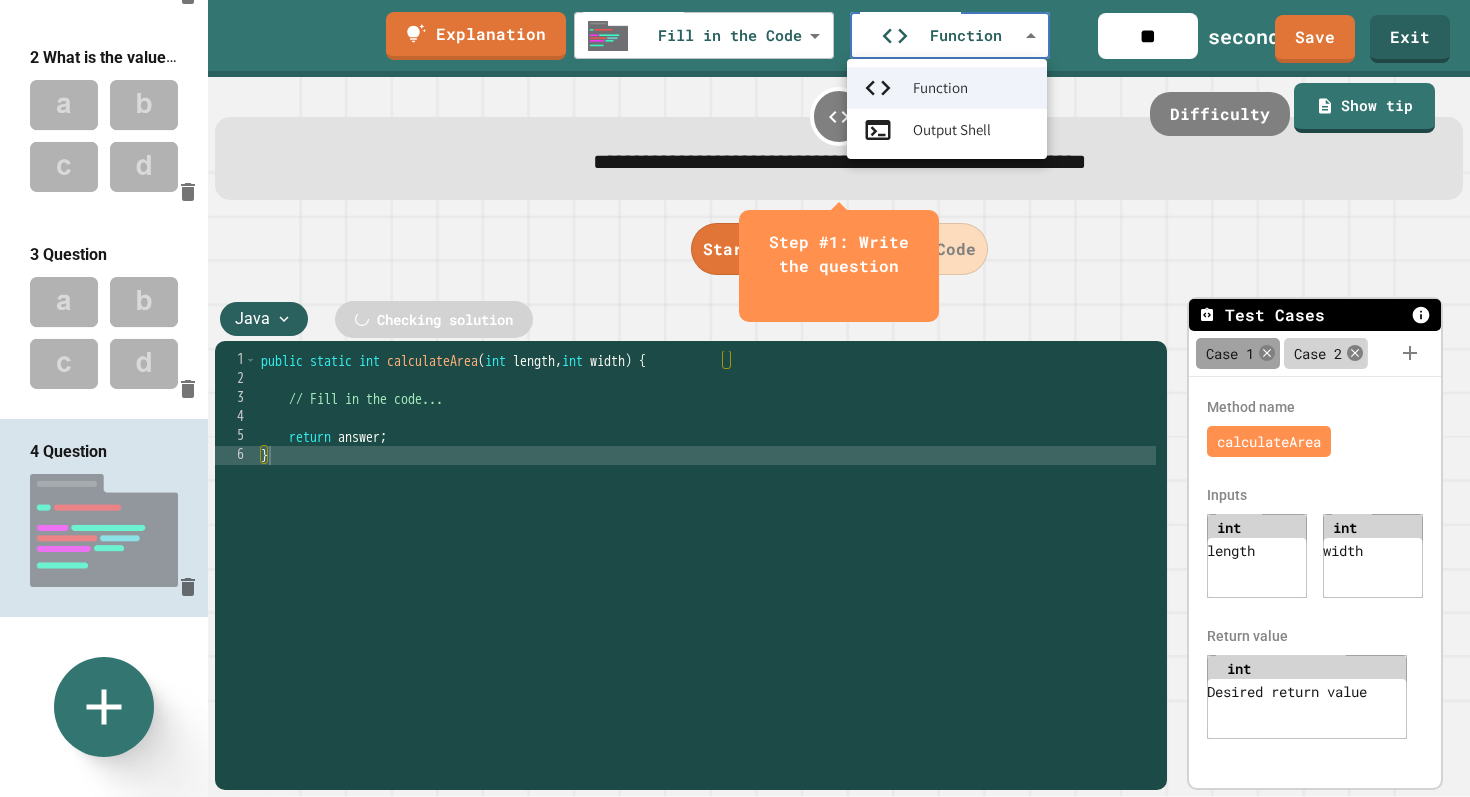 click on "**********" at bounding box center (735, 398) 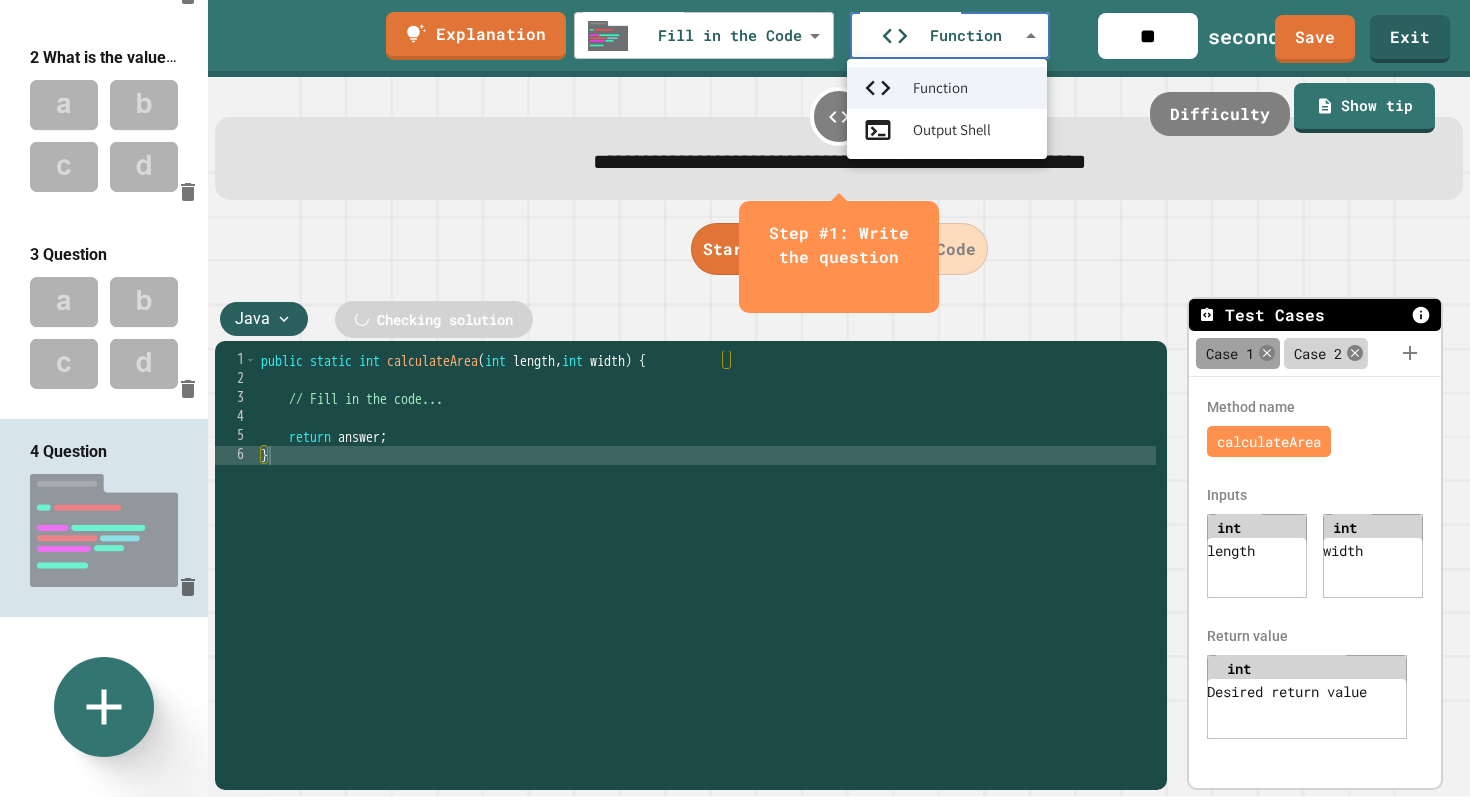 click on "Function" at bounding box center (947, 88) 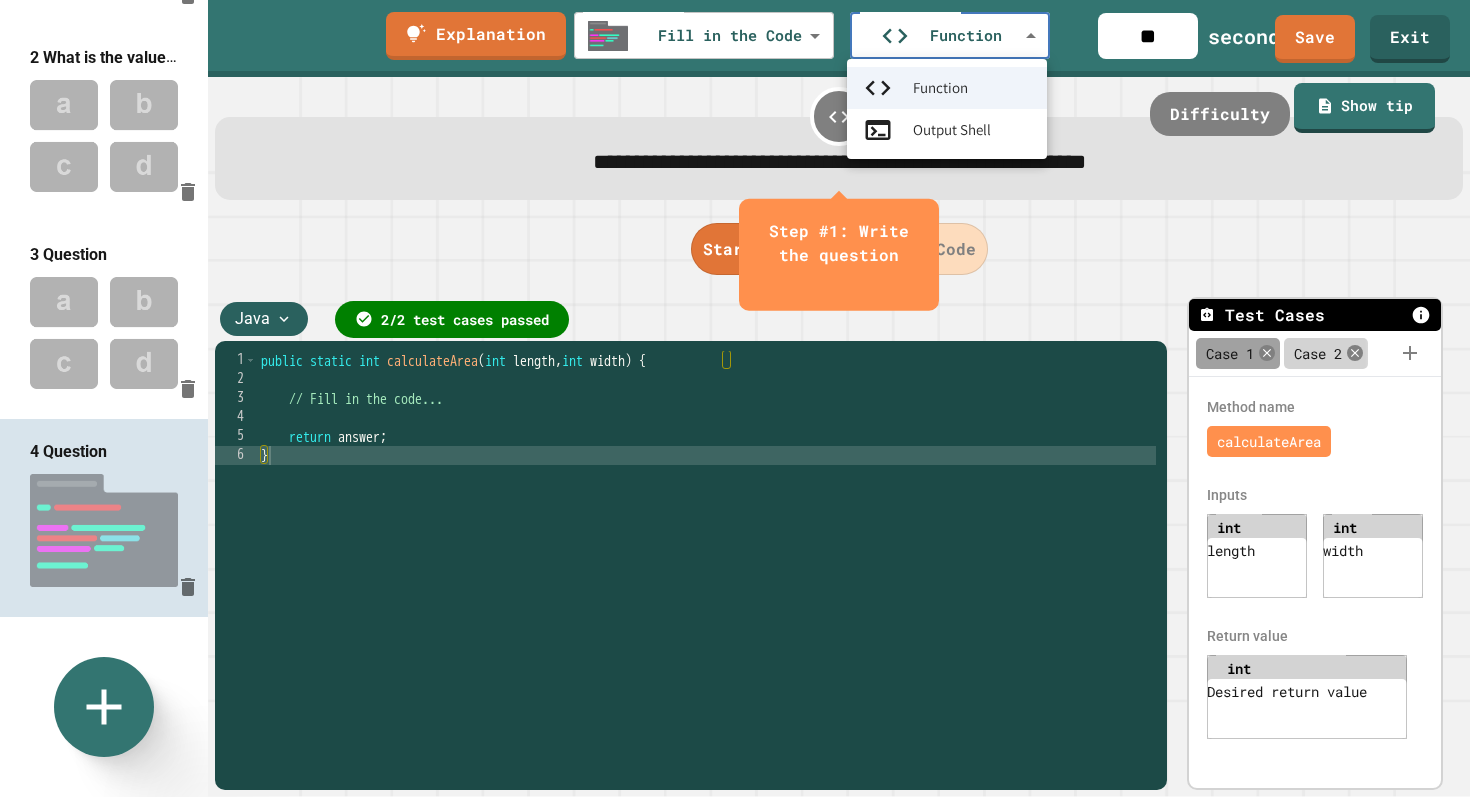 click on "**********" at bounding box center [735, 398] 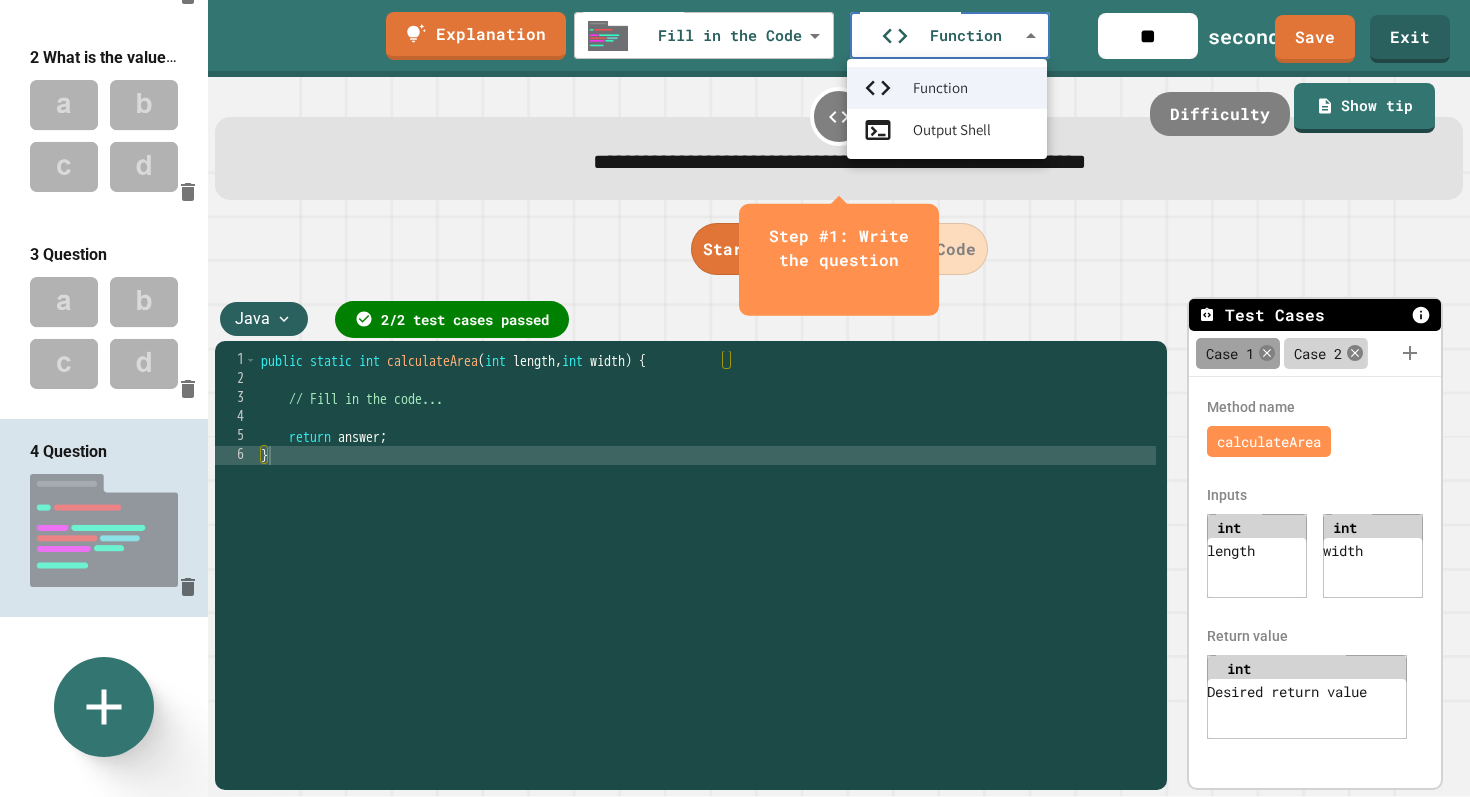 click on "Output Shell" at bounding box center [952, 130] 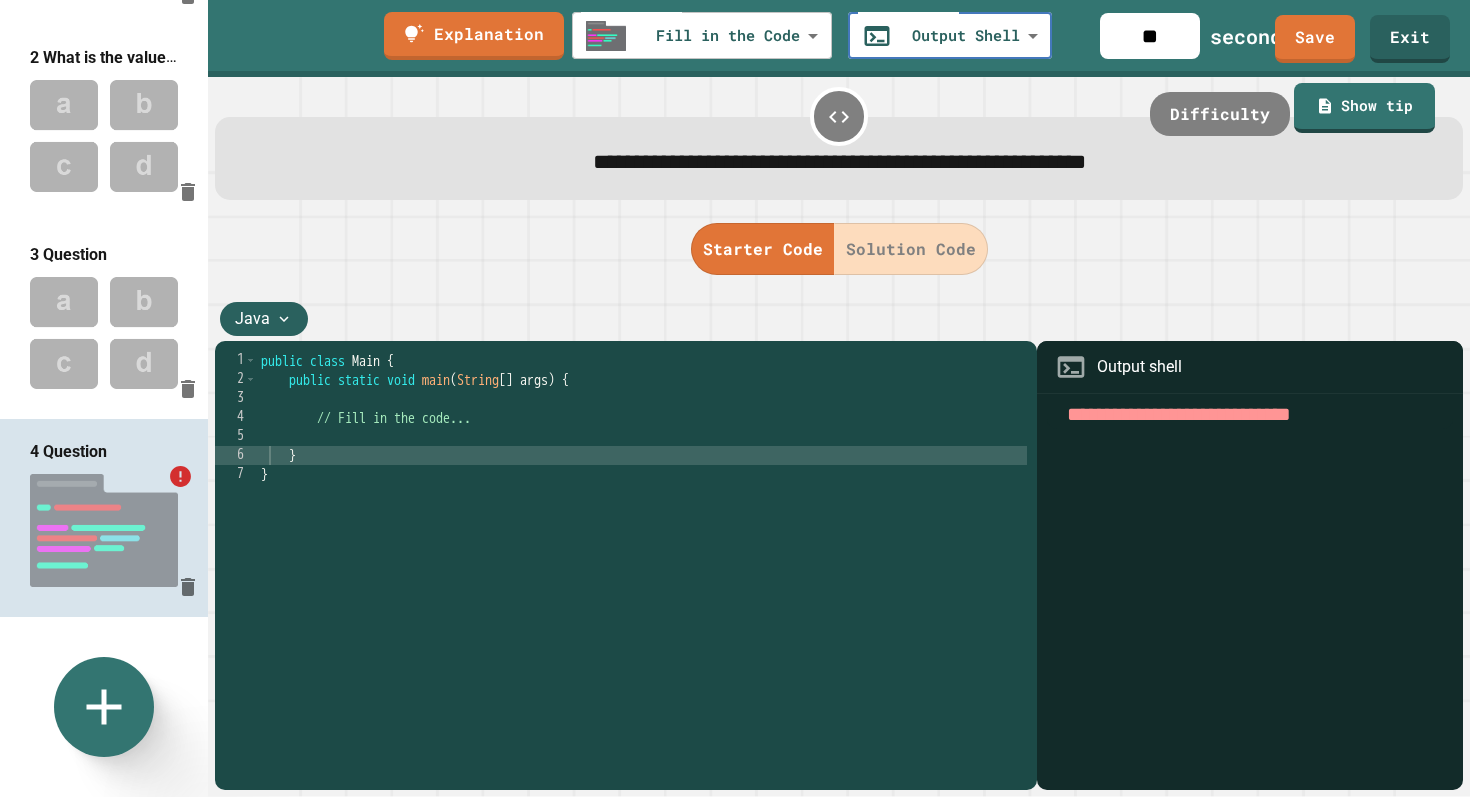 type on "**********" 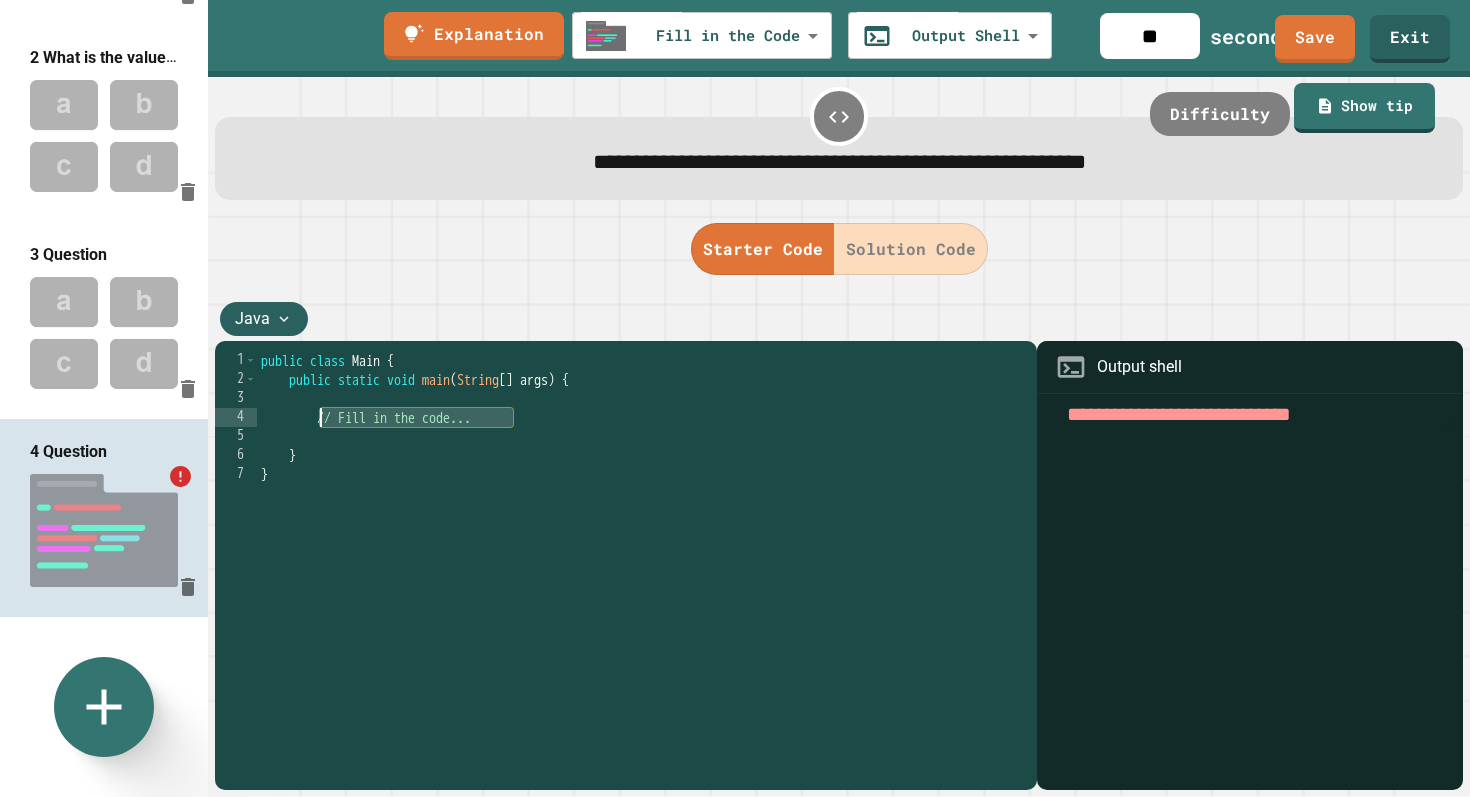 drag, startPoint x: 533, startPoint y: 420, endPoint x: 321, endPoint y: 427, distance: 212.11554 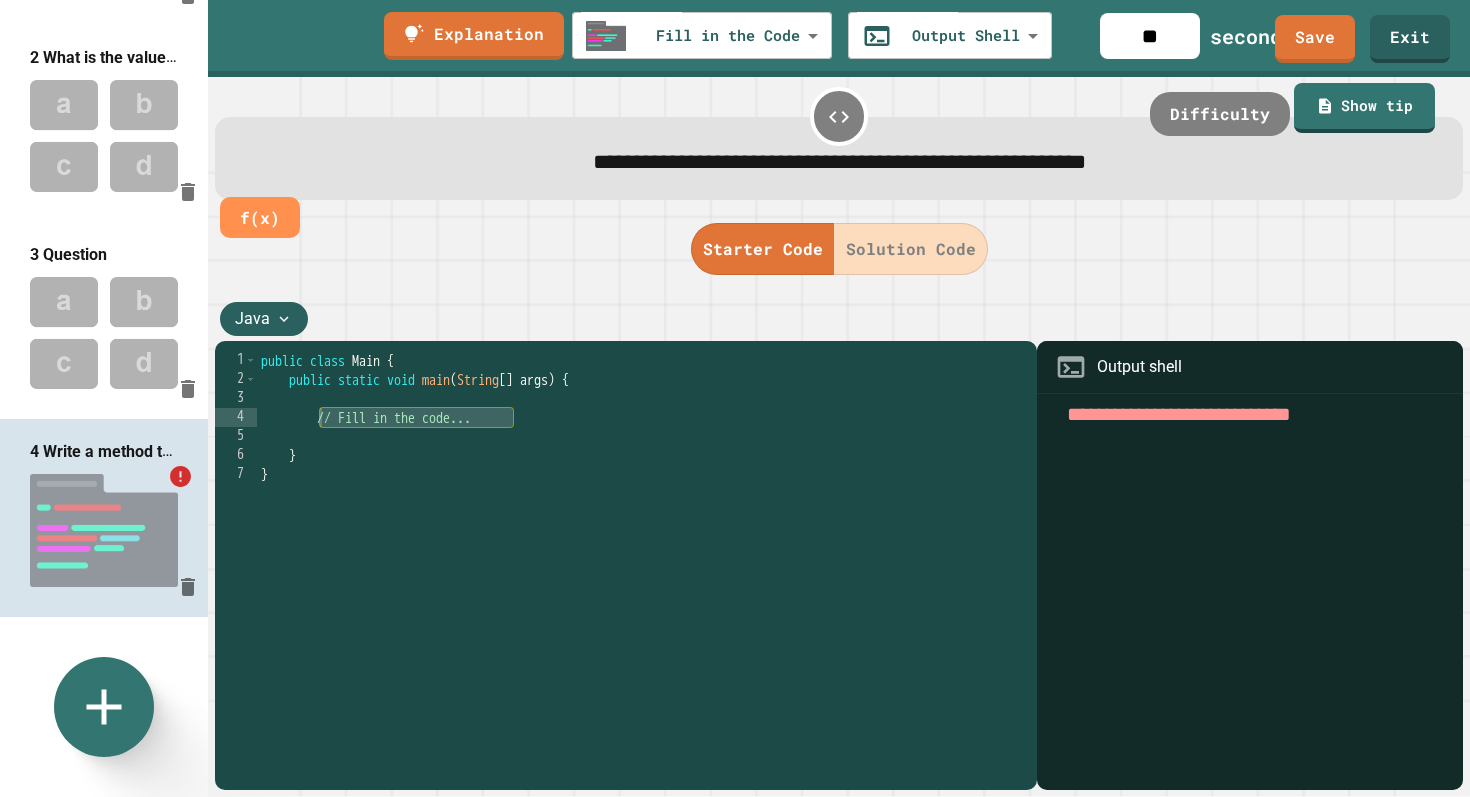 click on "**********" at bounding box center (839, 163) 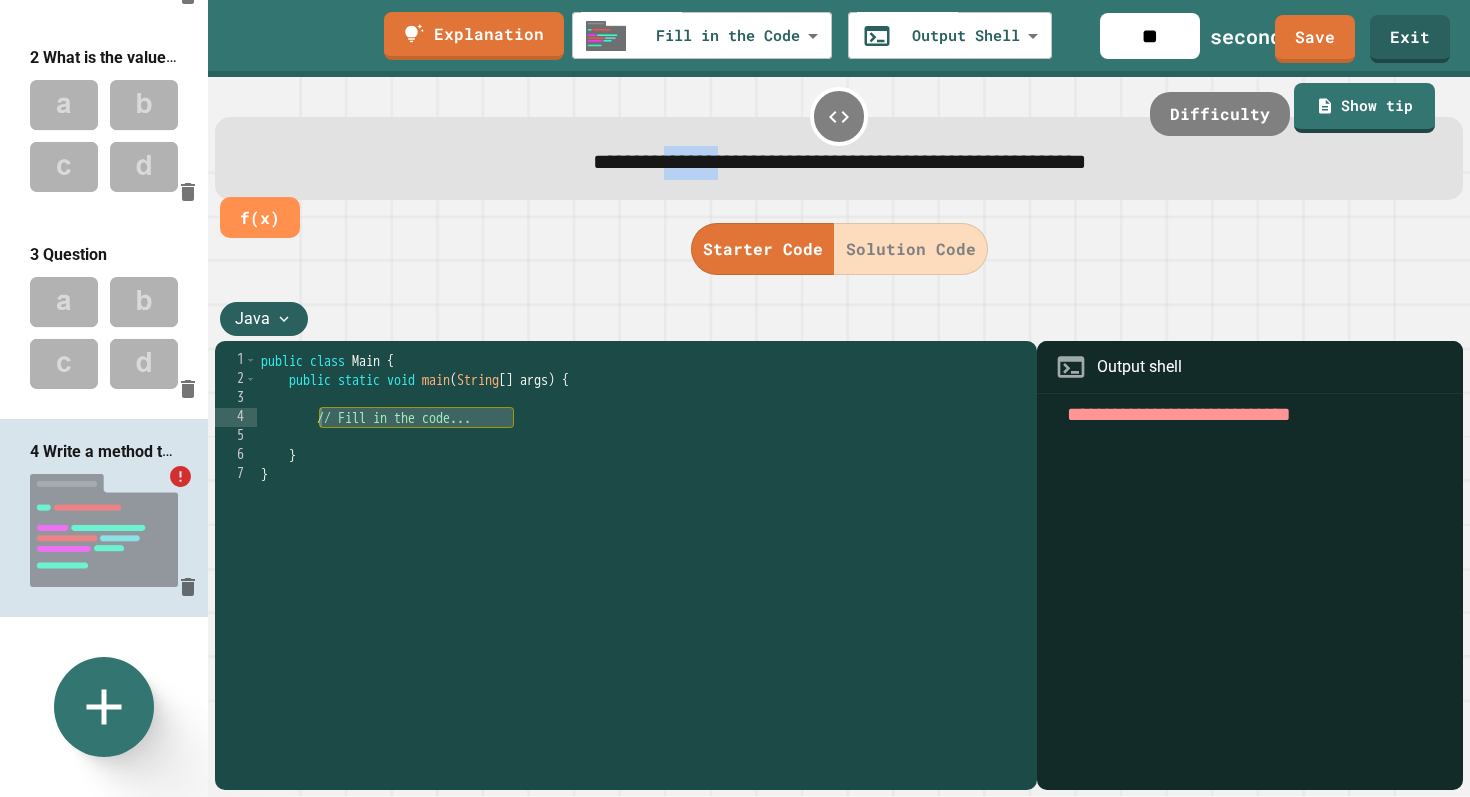 click on "**********" at bounding box center (839, 163) 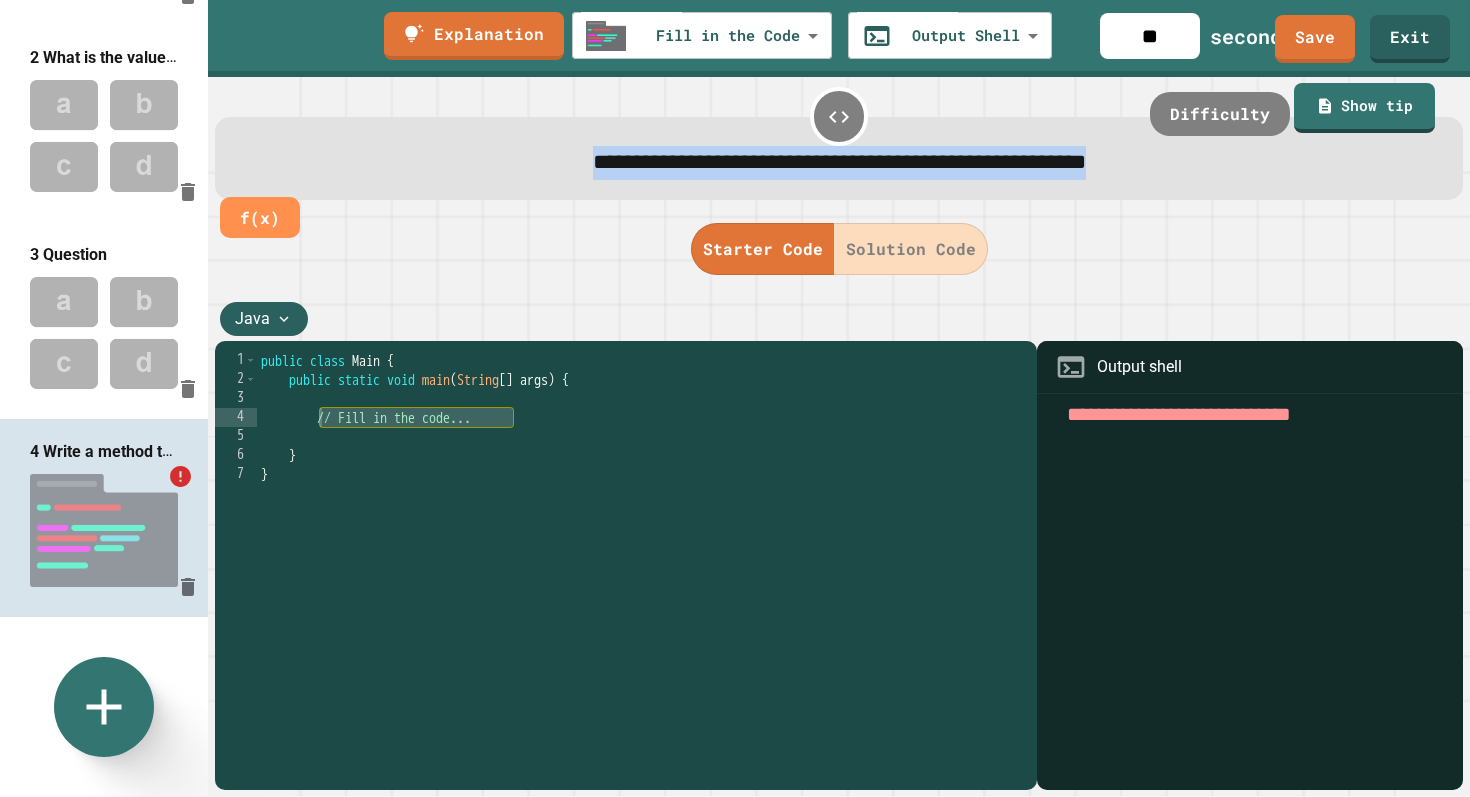 click on "**********" at bounding box center [839, 163] 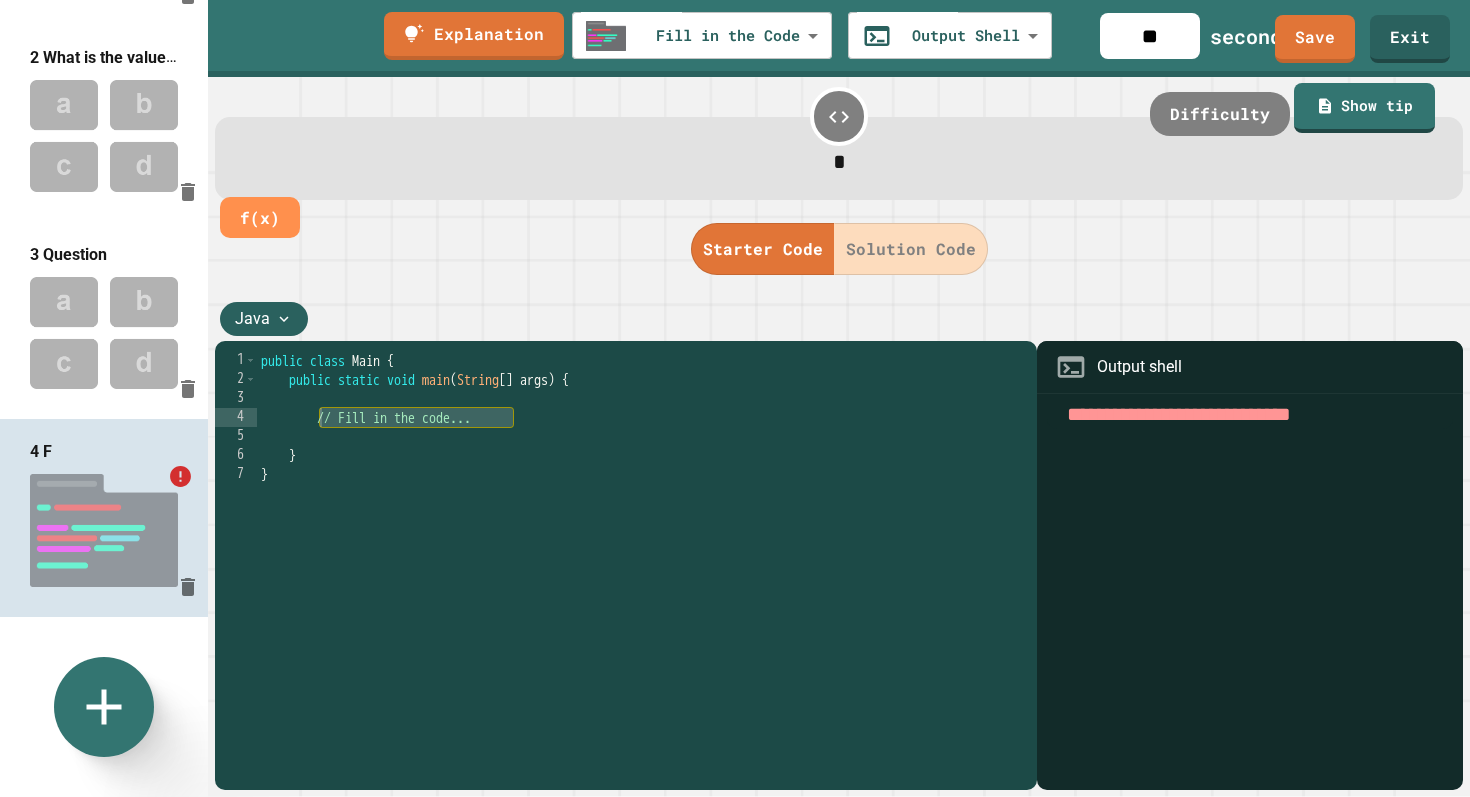 type 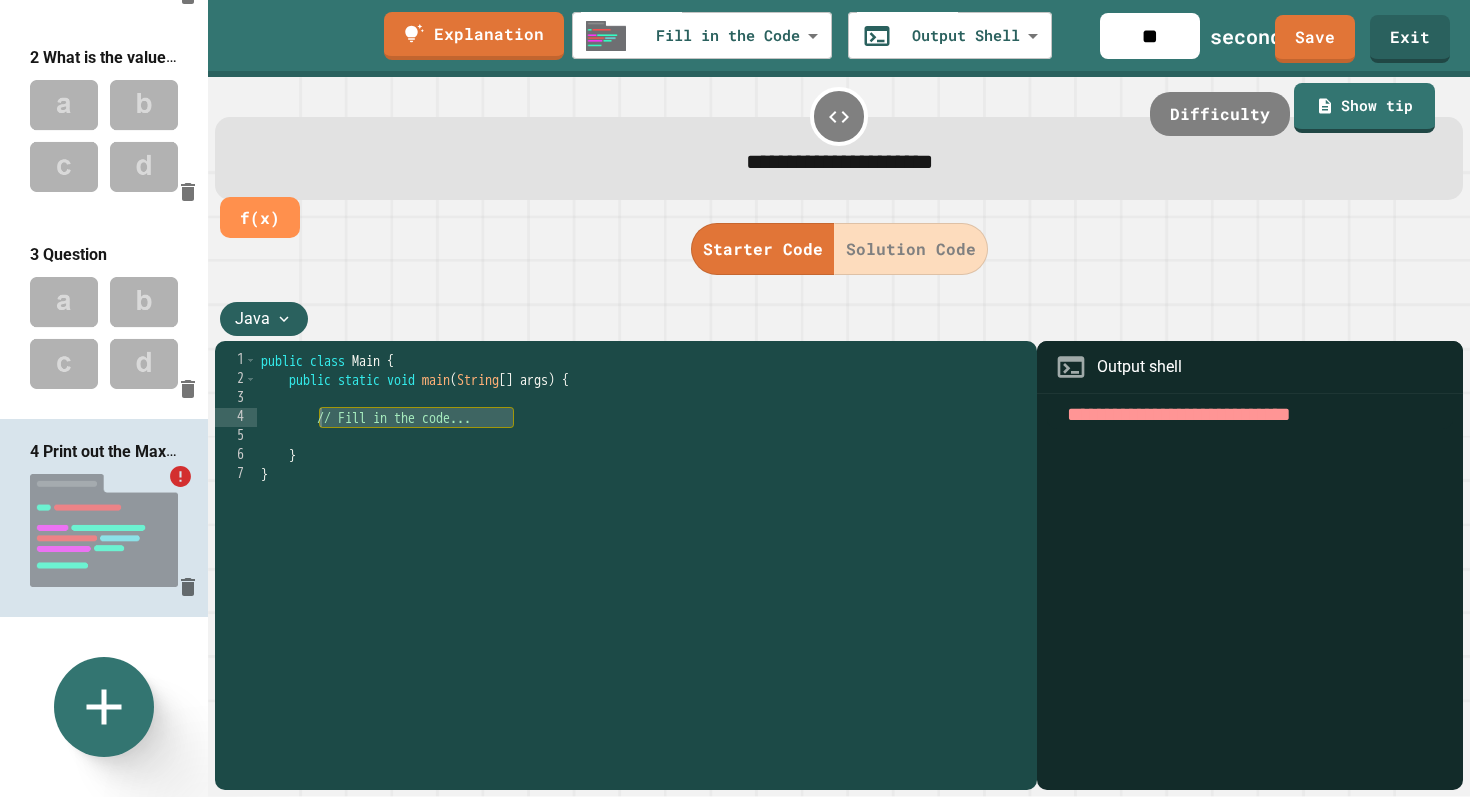click on "public   class   Main   {      public   static   void   main ( String [ ]   args )   {           // Fill in the code...      } }" at bounding box center [642, 569] 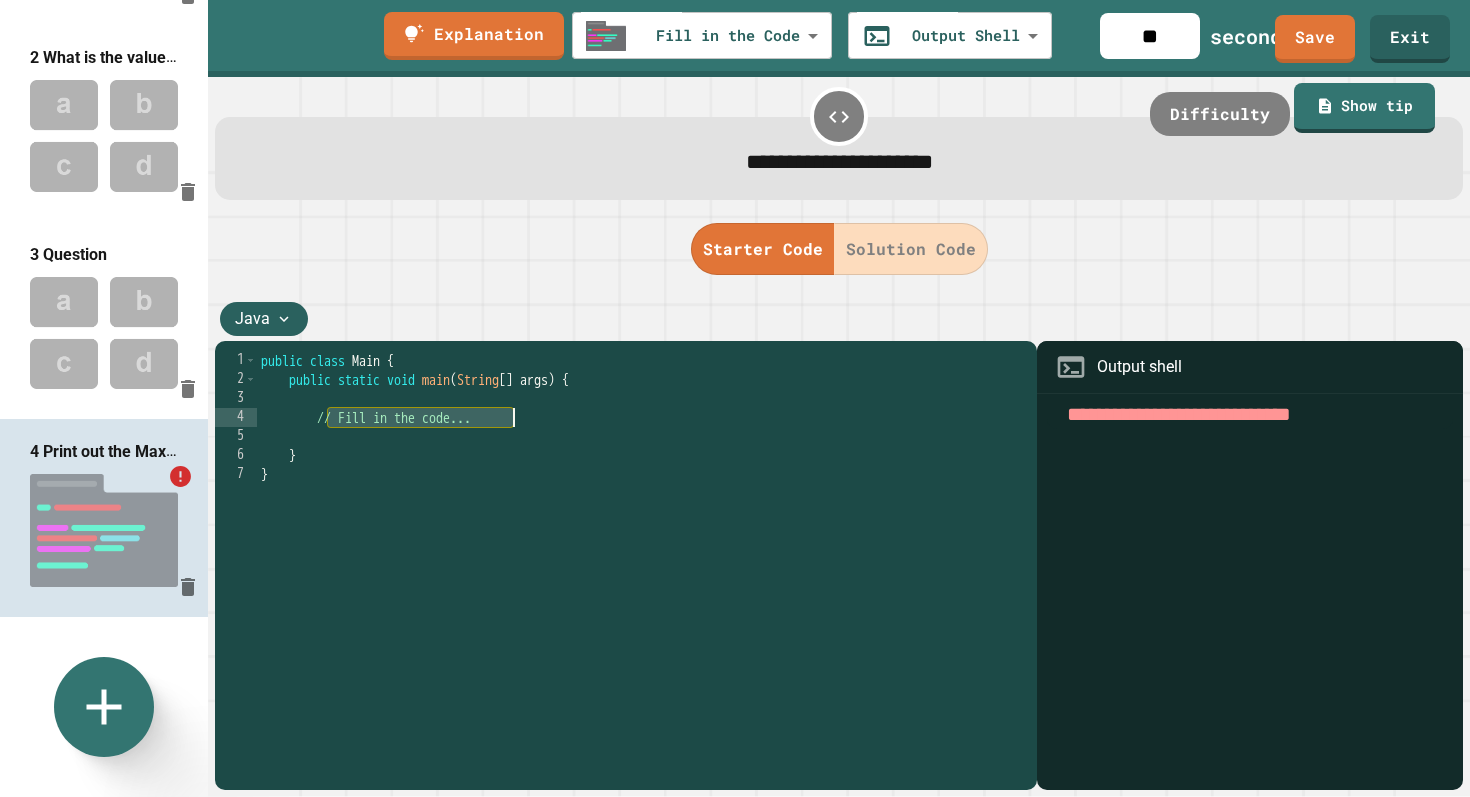 drag, startPoint x: 327, startPoint y: 428, endPoint x: 534, endPoint y: 421, distance: 207.11832 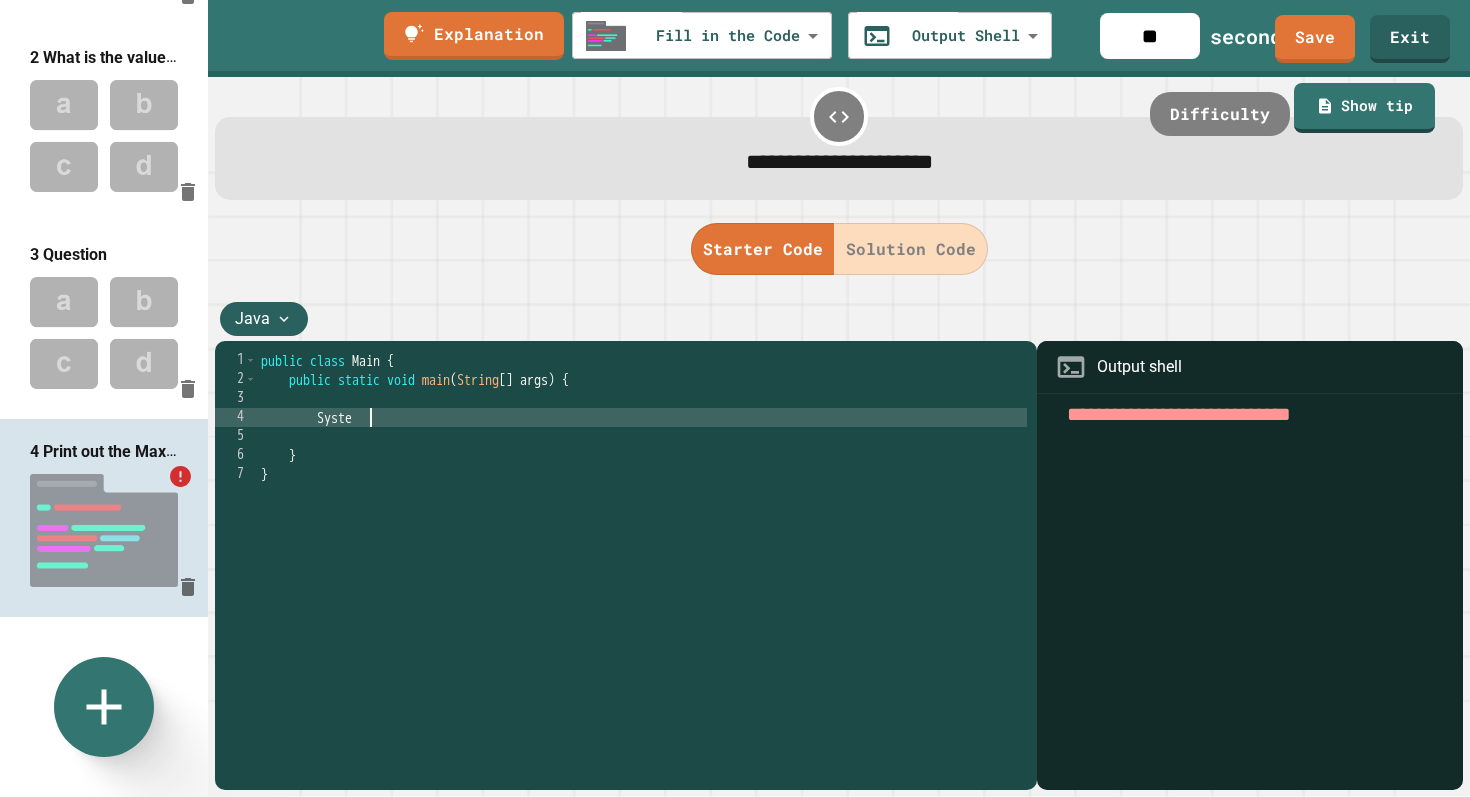 type on "******" 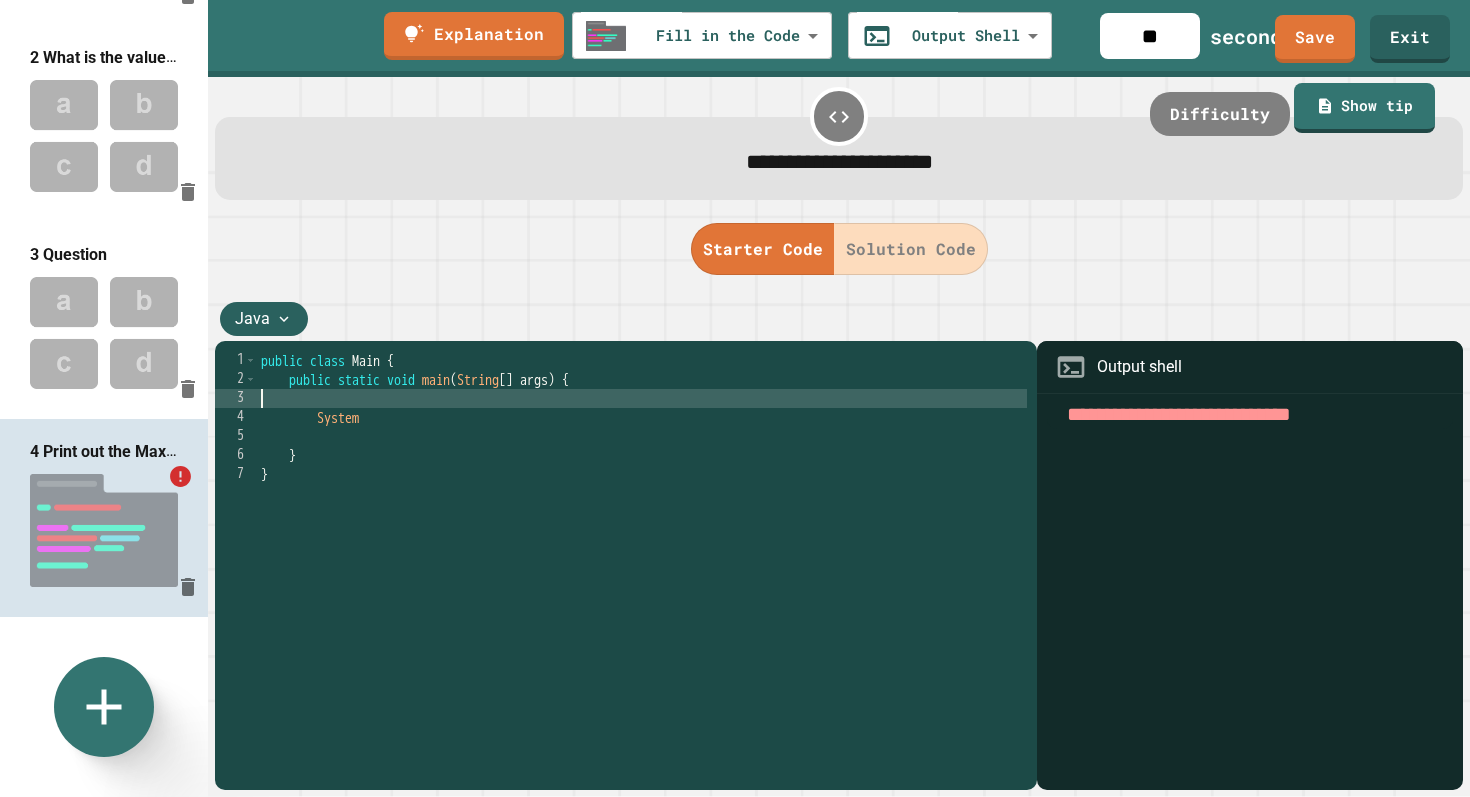 scroll, scrollTop: 0, scrollLeft: 0, axis: both 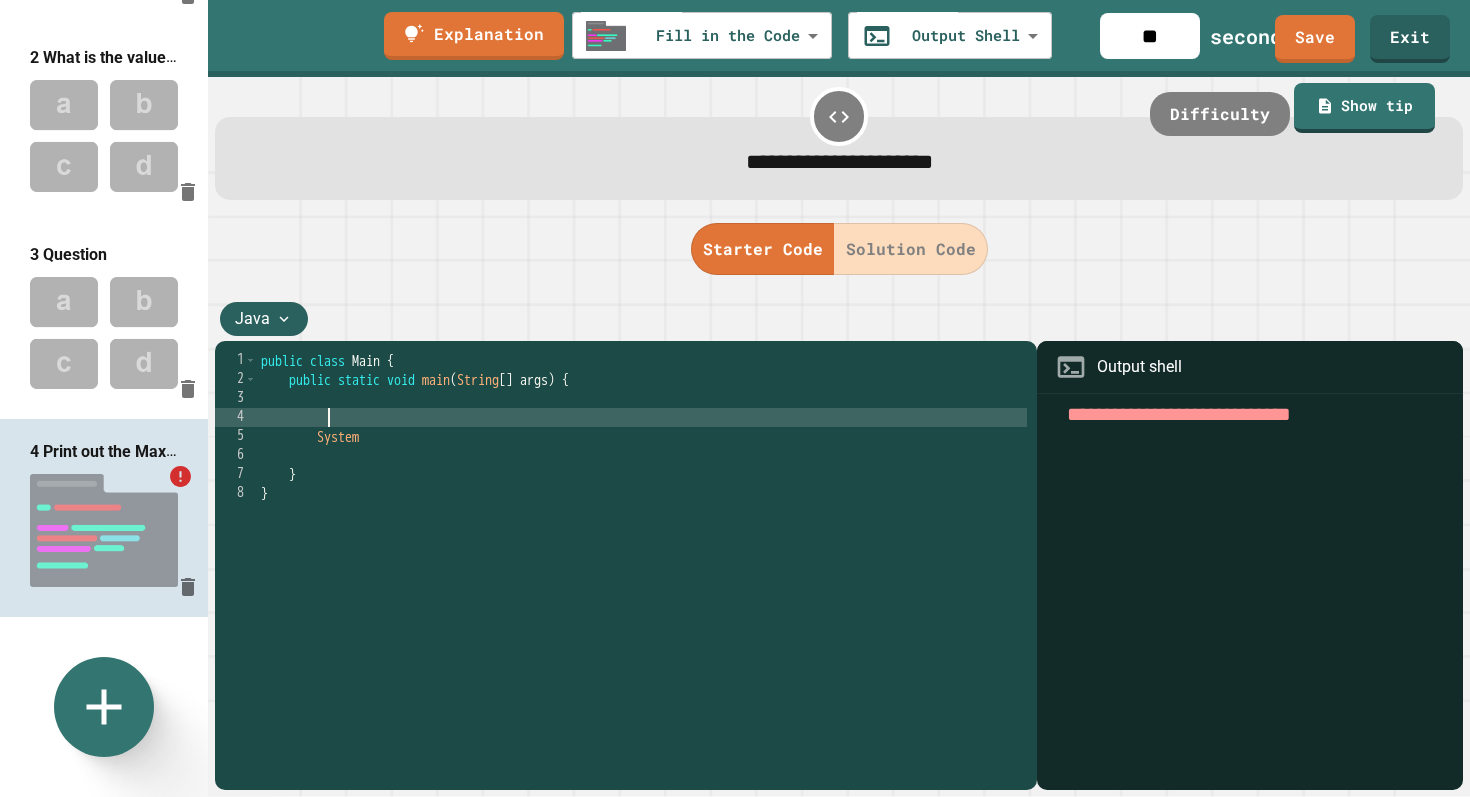 type on "*" 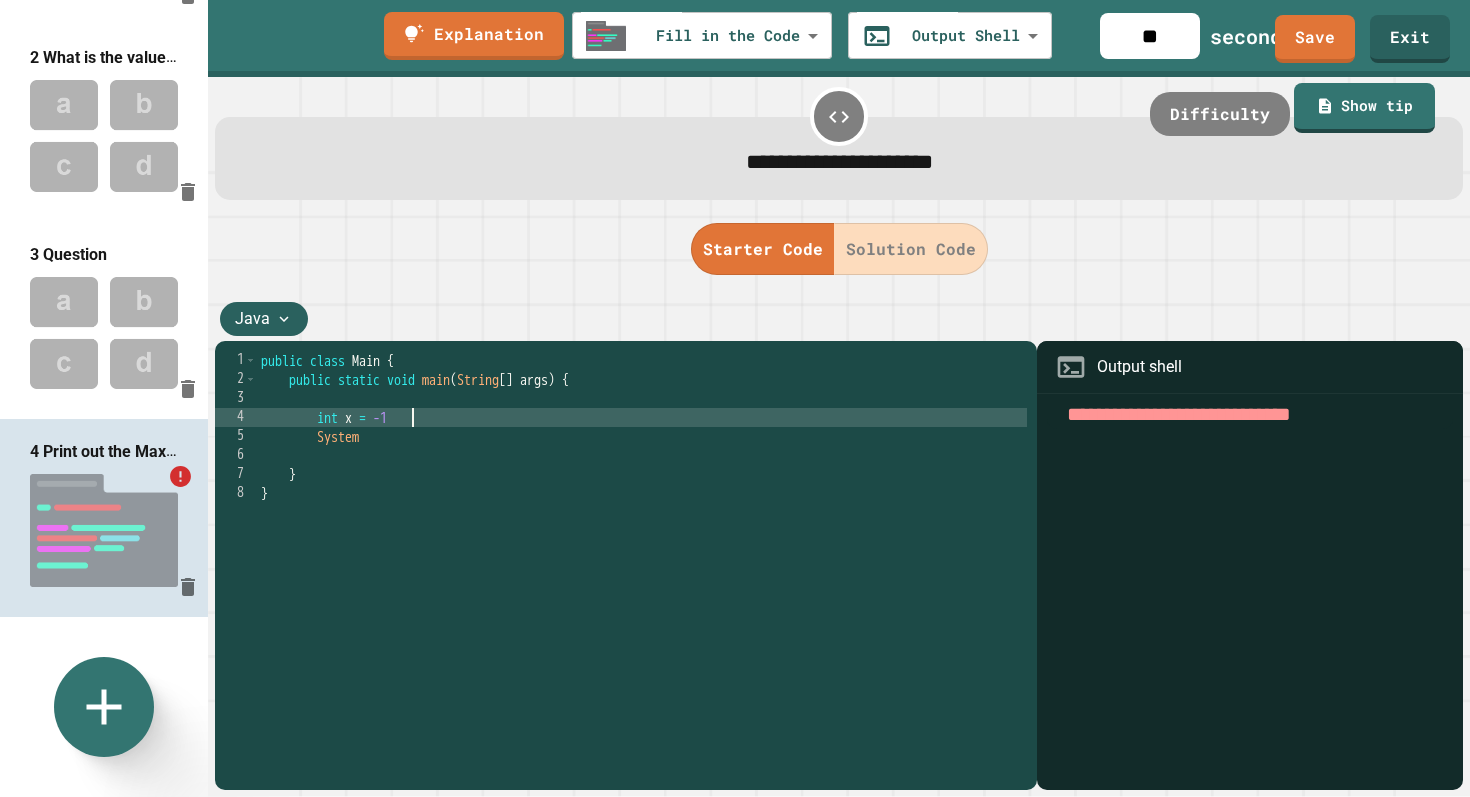 scroll, scrollTop: 0, scrollLeft: 10, axis: horizontal 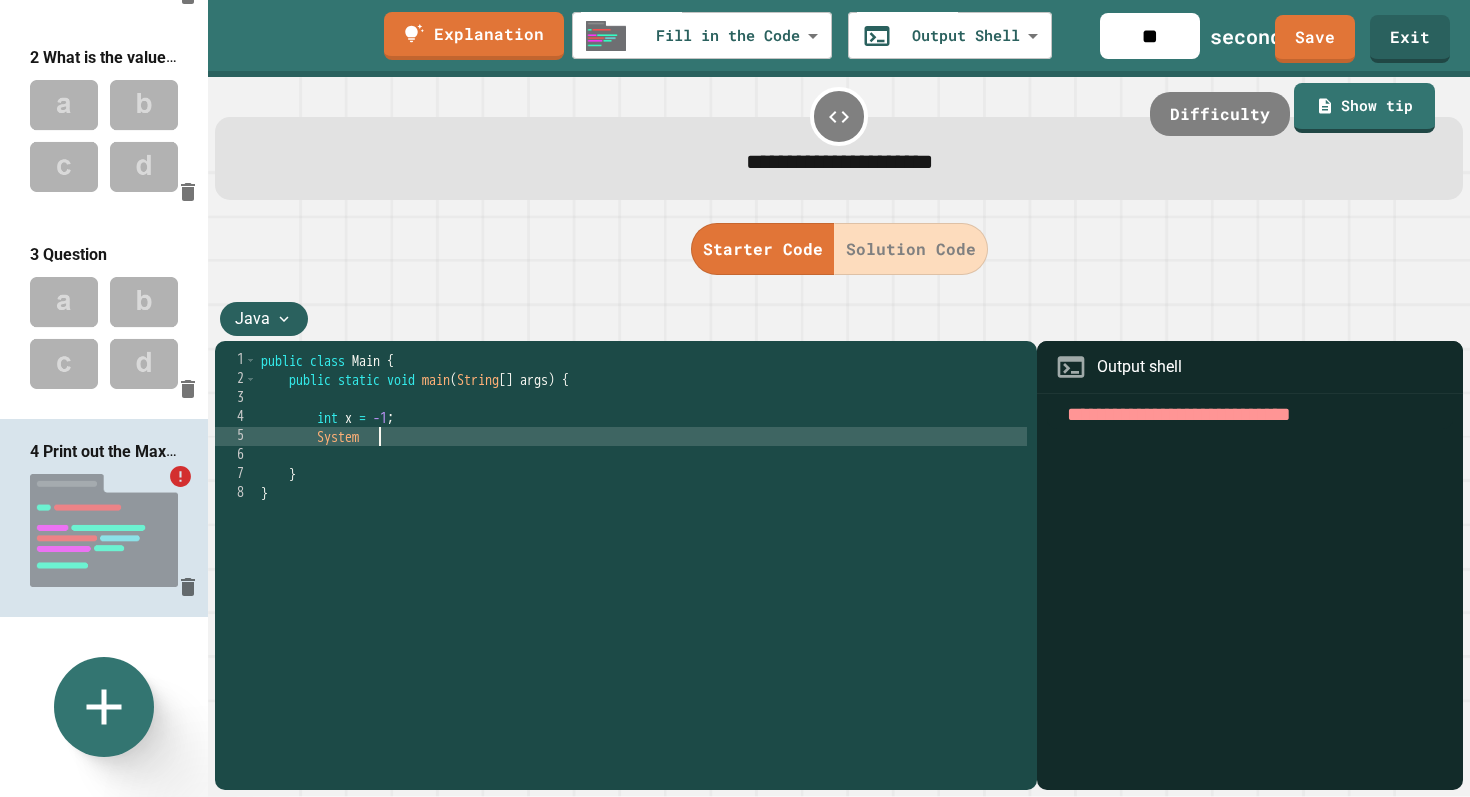 click on "public   class   Main   {      public   static   void   main ( String [ ]   args )   {           int   x   =   -1 ;           System      } }" at bounding box center [642, 569] 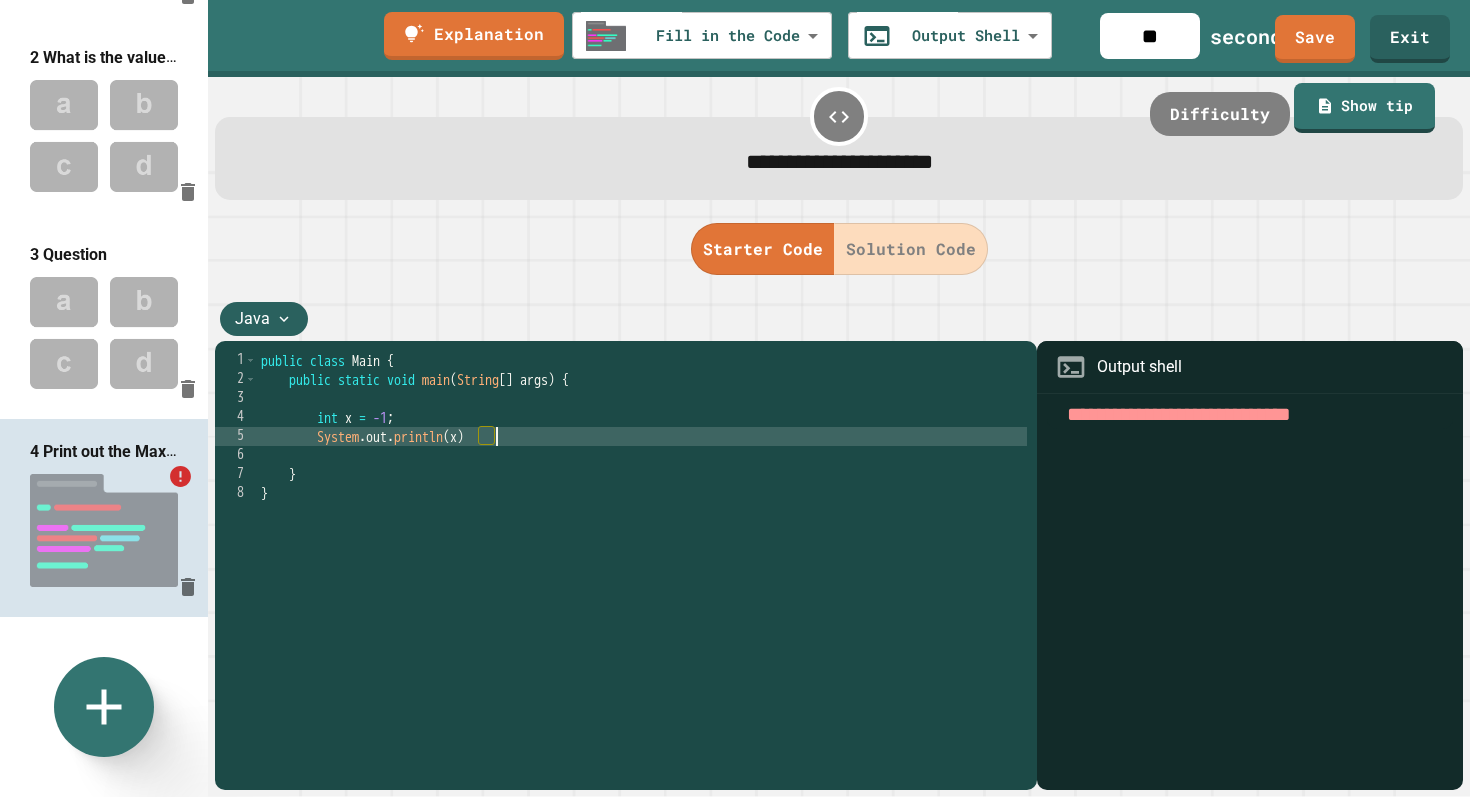 scroll, scrollTop: 0, scrollLeft: 16, axis: horizontal 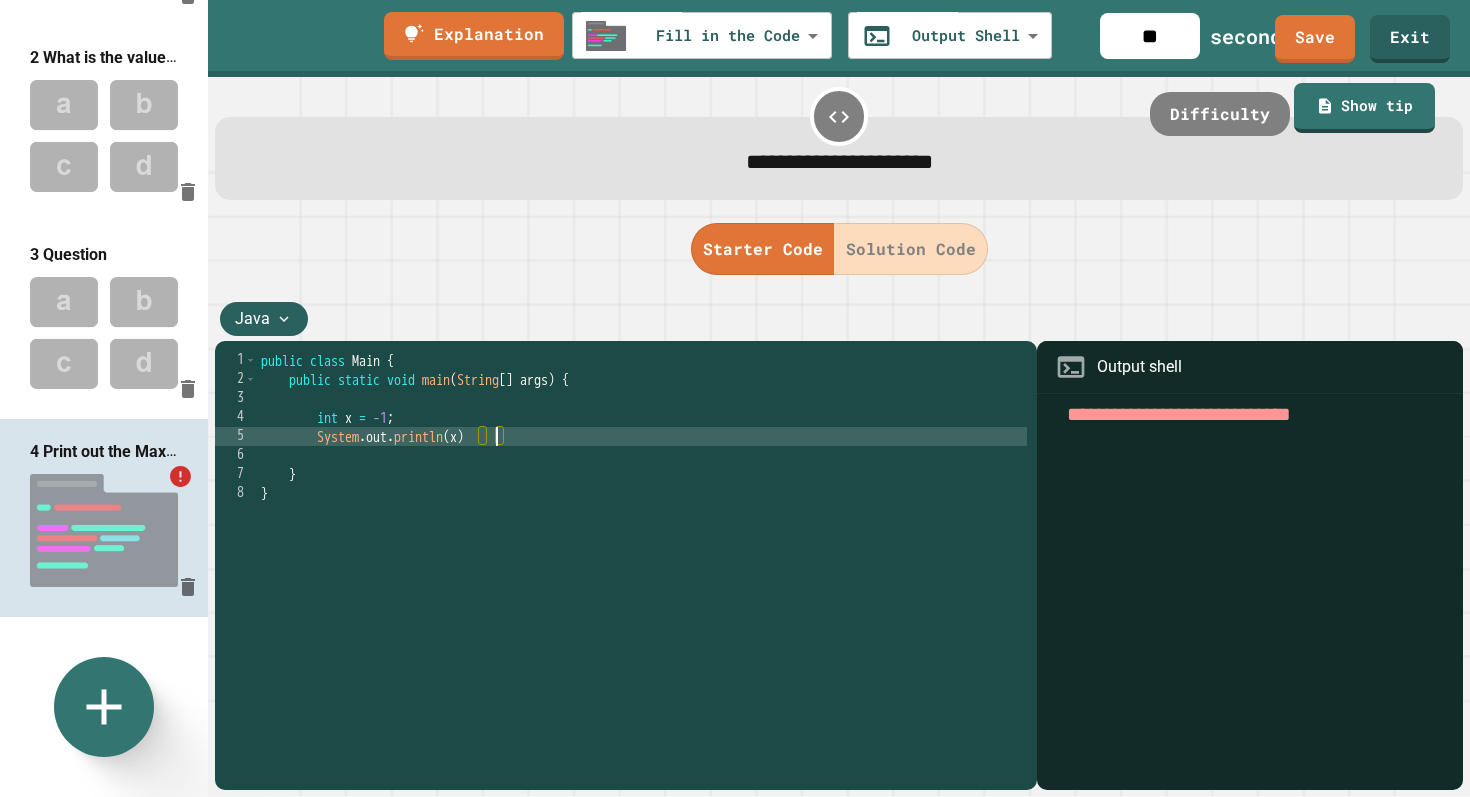 click on "public   class   Main   {      public   static   void   main ( String [ ]   args )   {           int   x   =   -1 ;           System . out . println ( x )      } }" at bounding box center [642, 569] 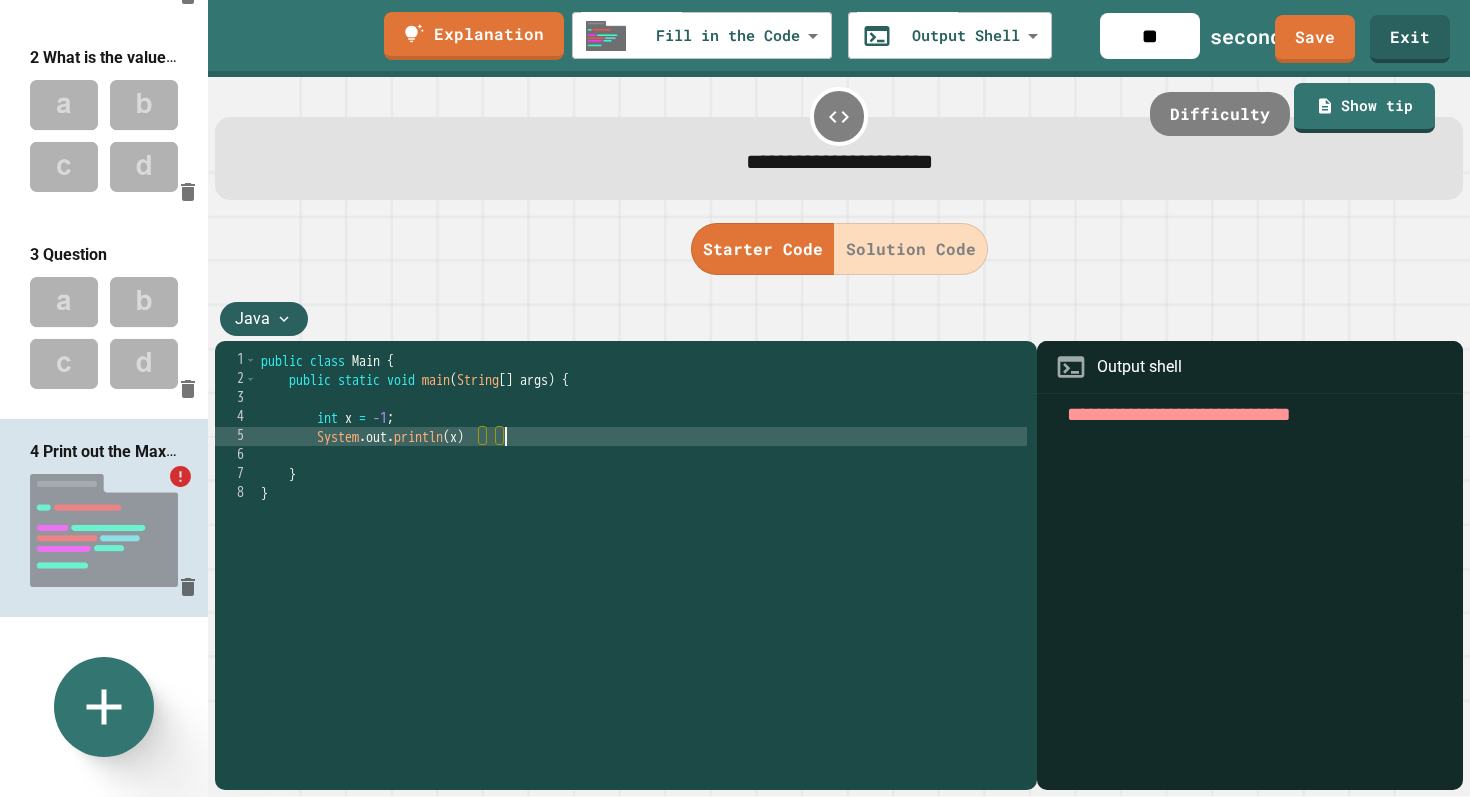 scroll, scrollTop: 0, scrollLeft: 17, axis: horizontal 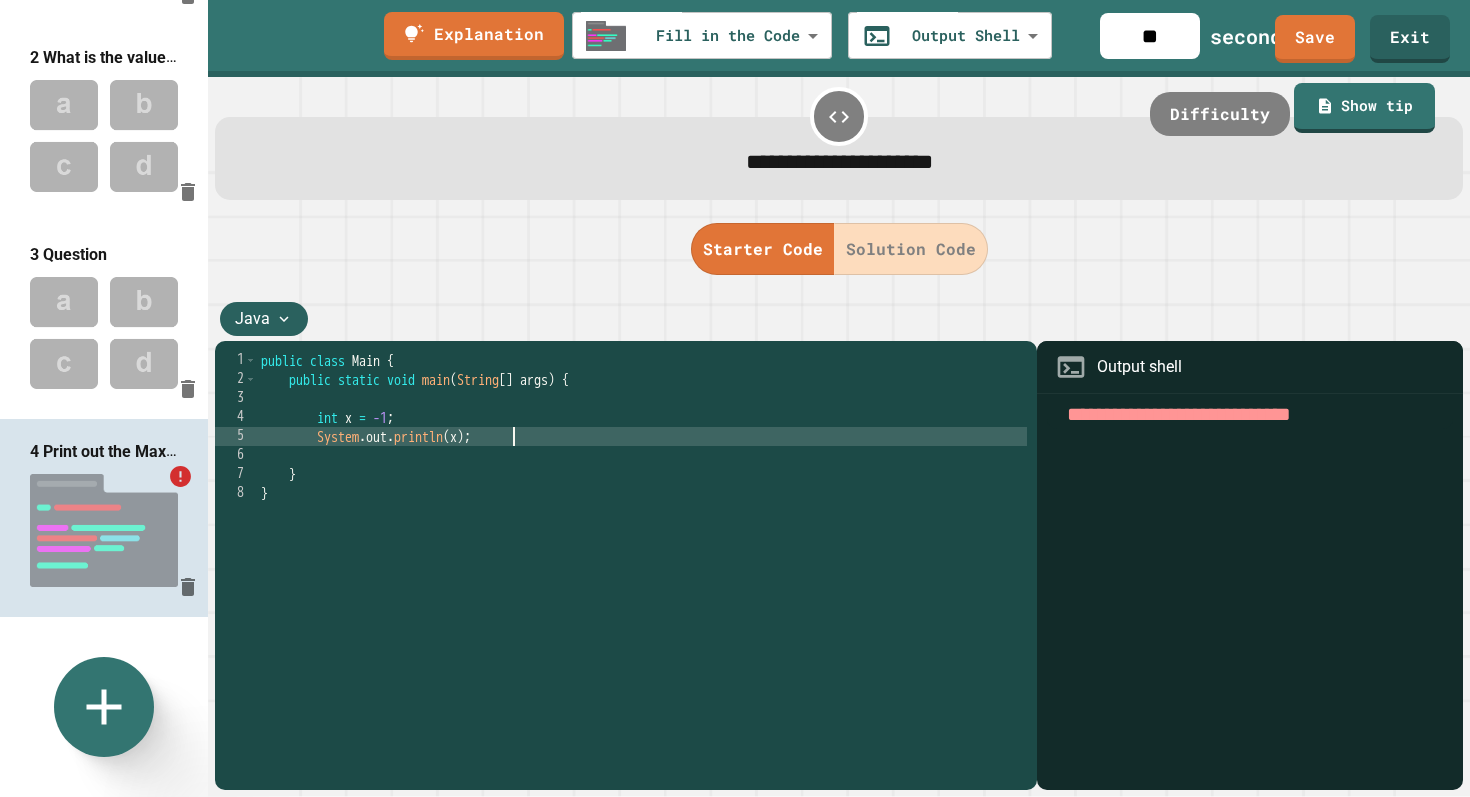 type on "**********" 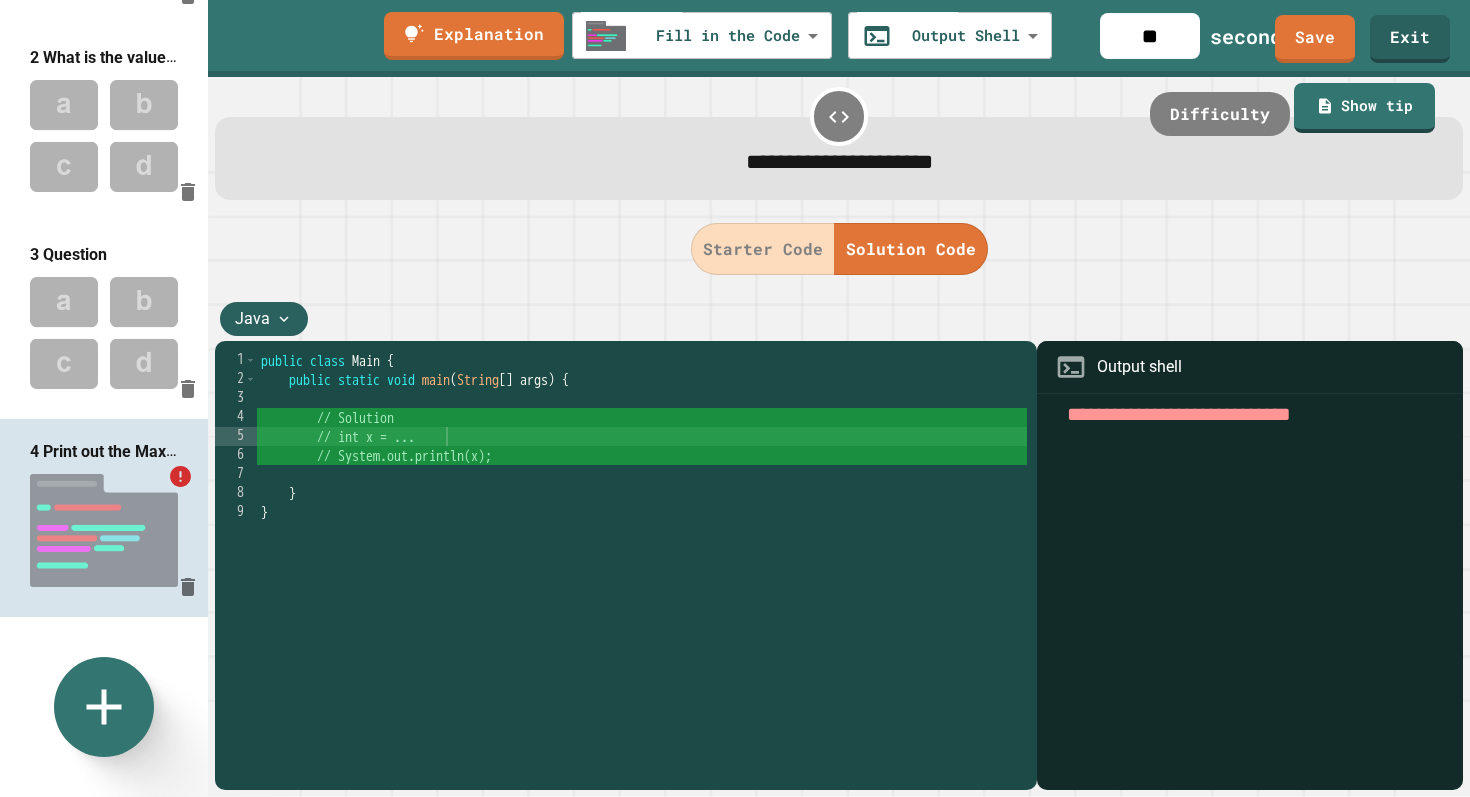 type on "solution-code" 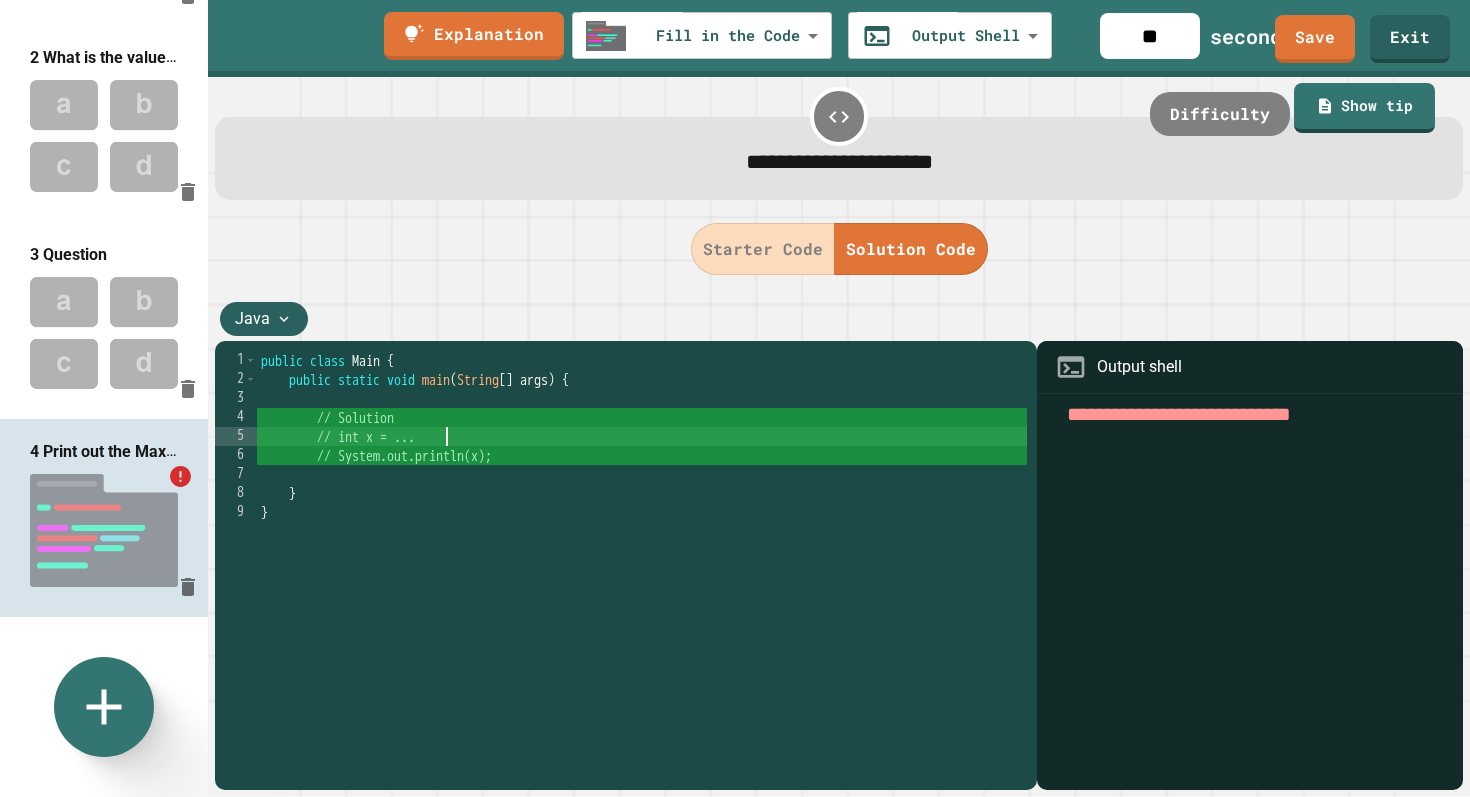 click on "public   class   Main   {      public   static   void   main ( String [ ]   args )   {           // Solution           // int x = ...           // System.out.println(x);      } }" at bounding box center (642, 569) 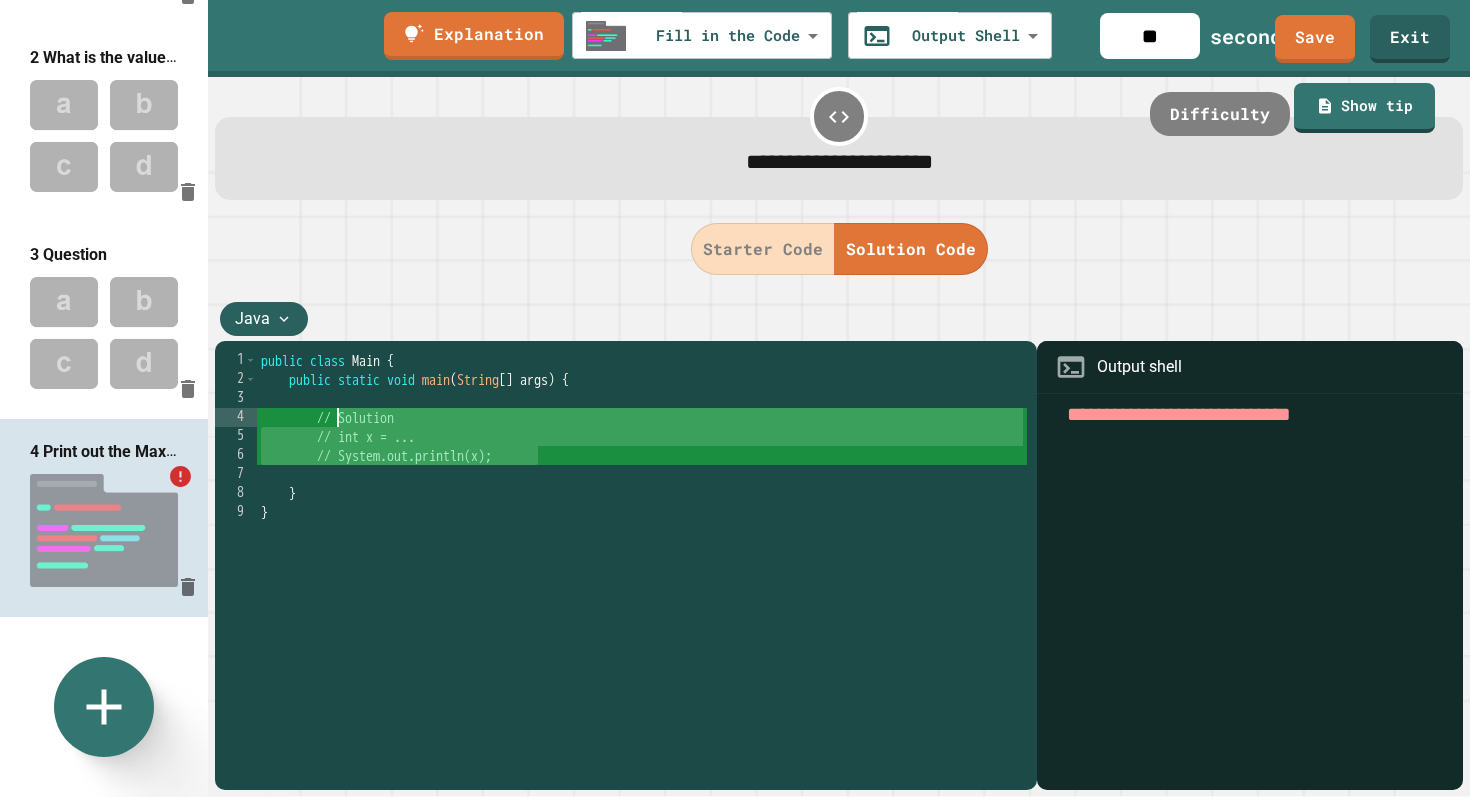 drag, startPoint x: 557, startPoint y: 457, endPoint x: 334, endPoint y: 417, distance: 226.55904 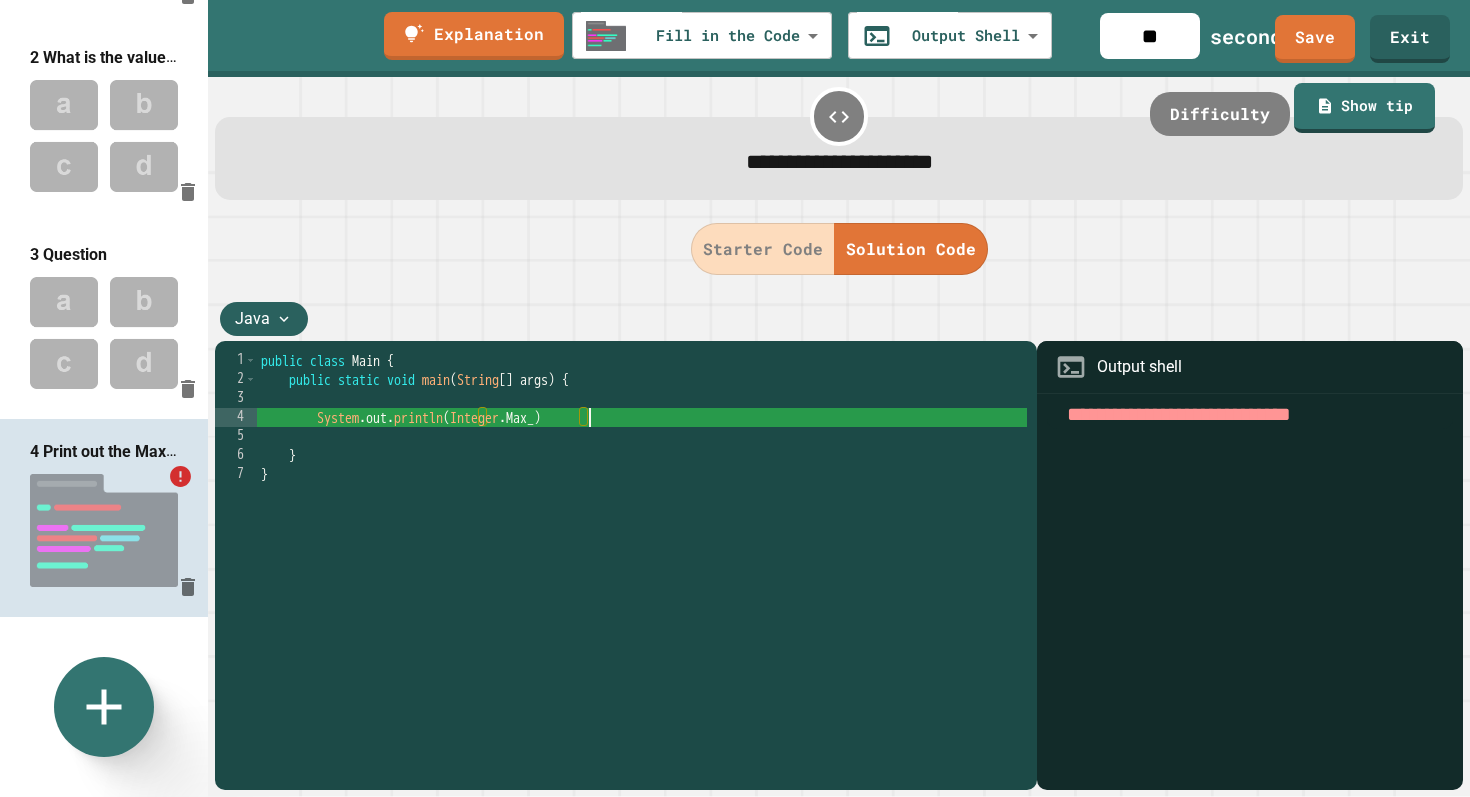 scroll, scrollTop: 0, scrollLeft: 23, axis: horizontal 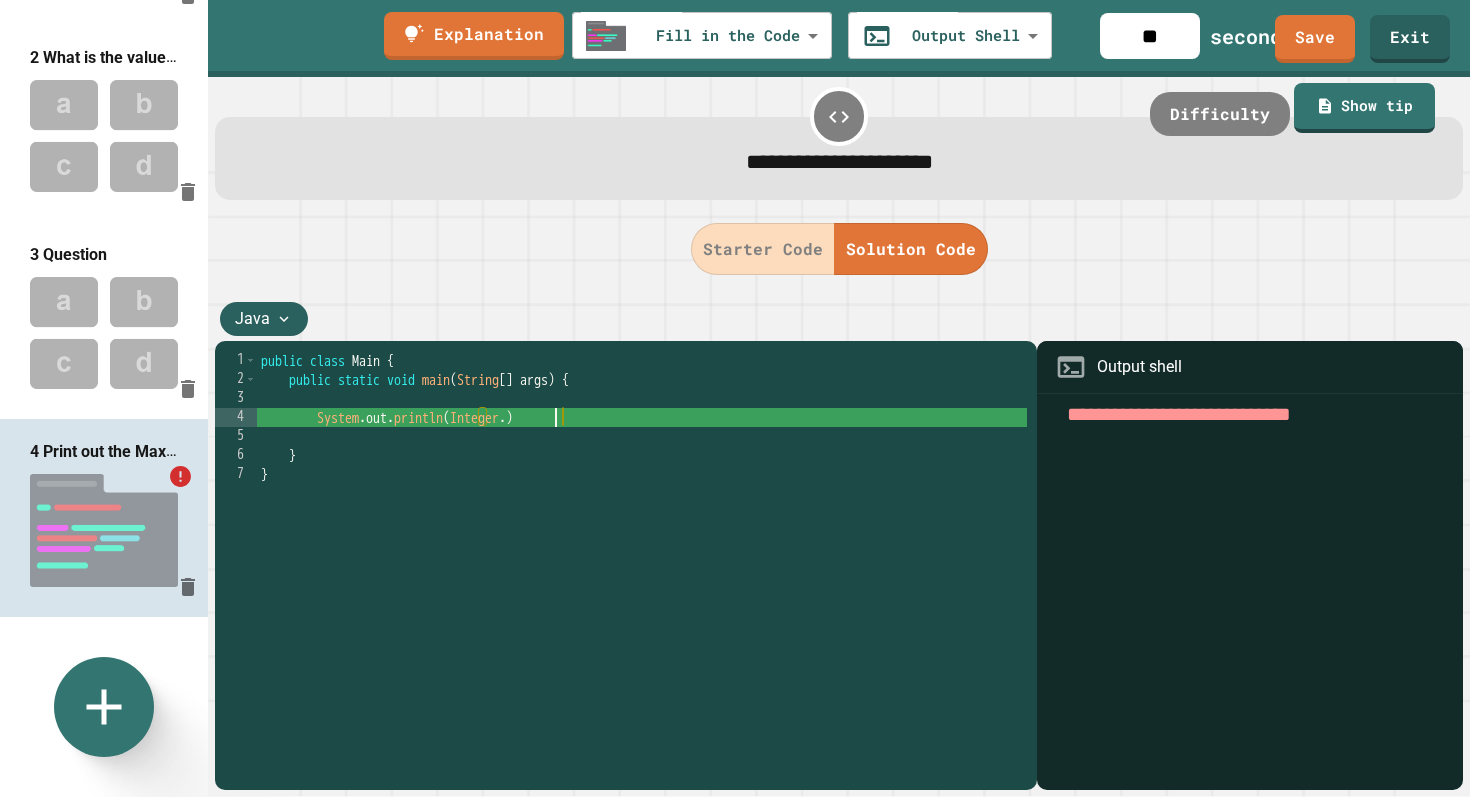paste on "*********" 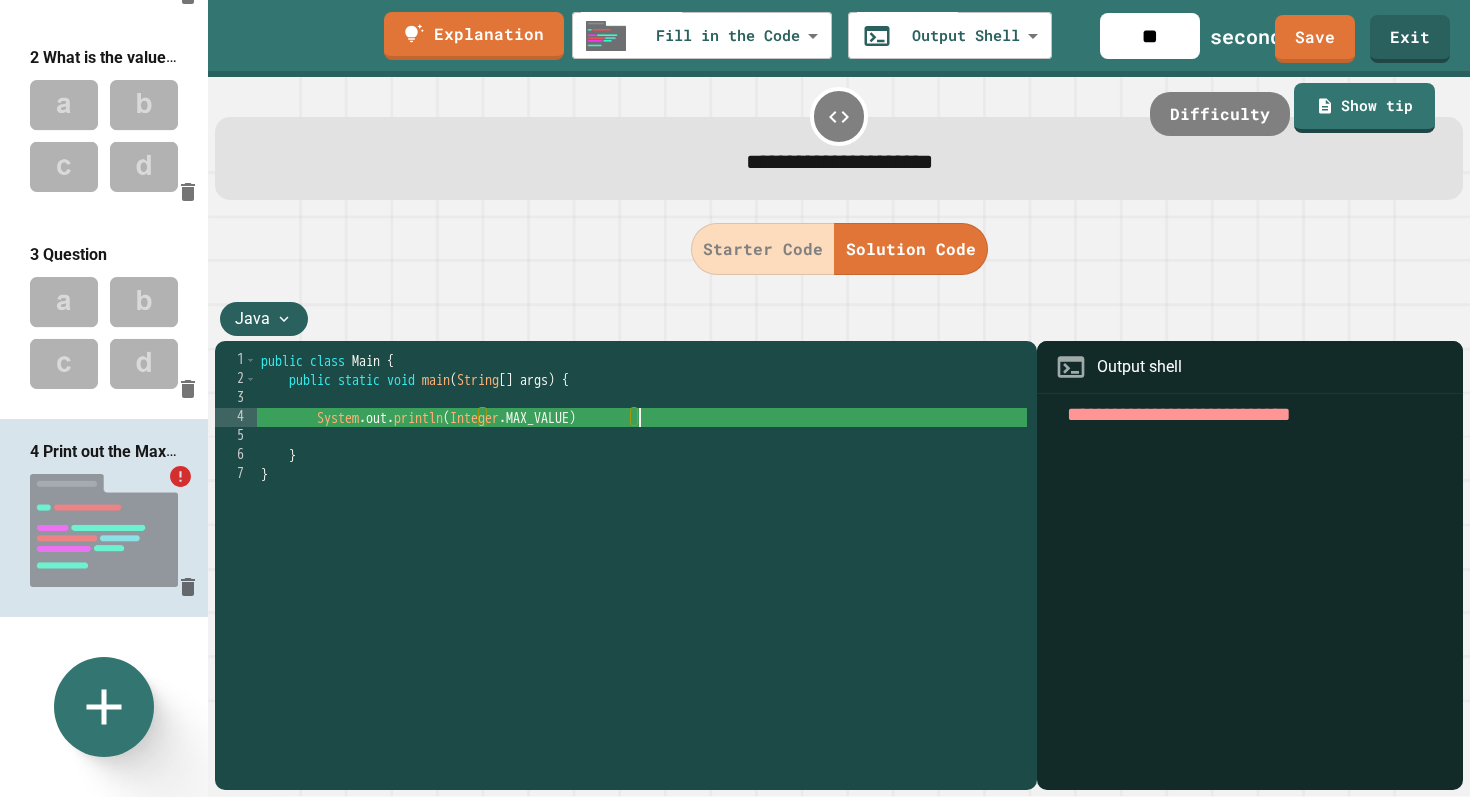 scroll, scrollTop: 0, scrollLeft: 26, axis: horizontal 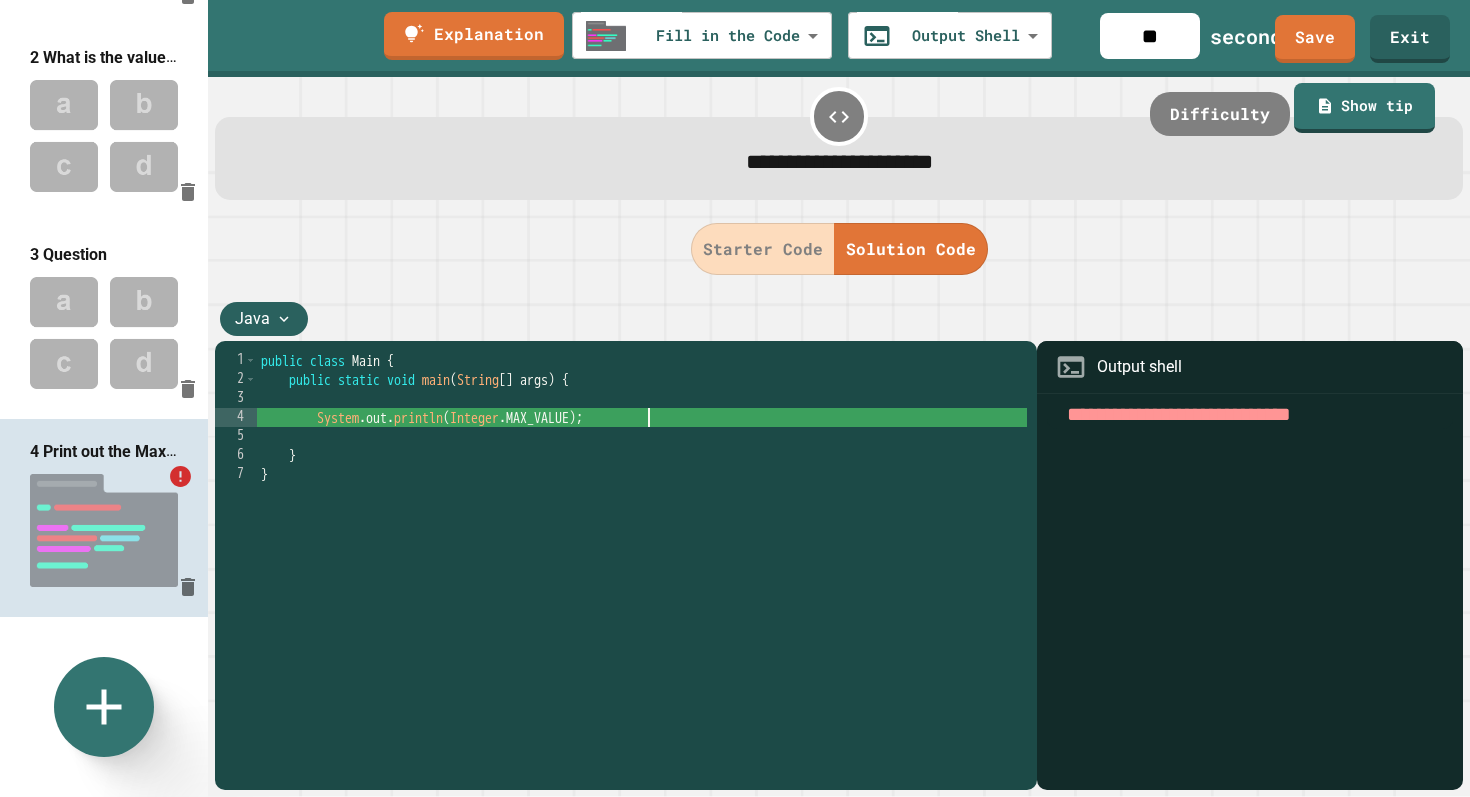 type on "**********" 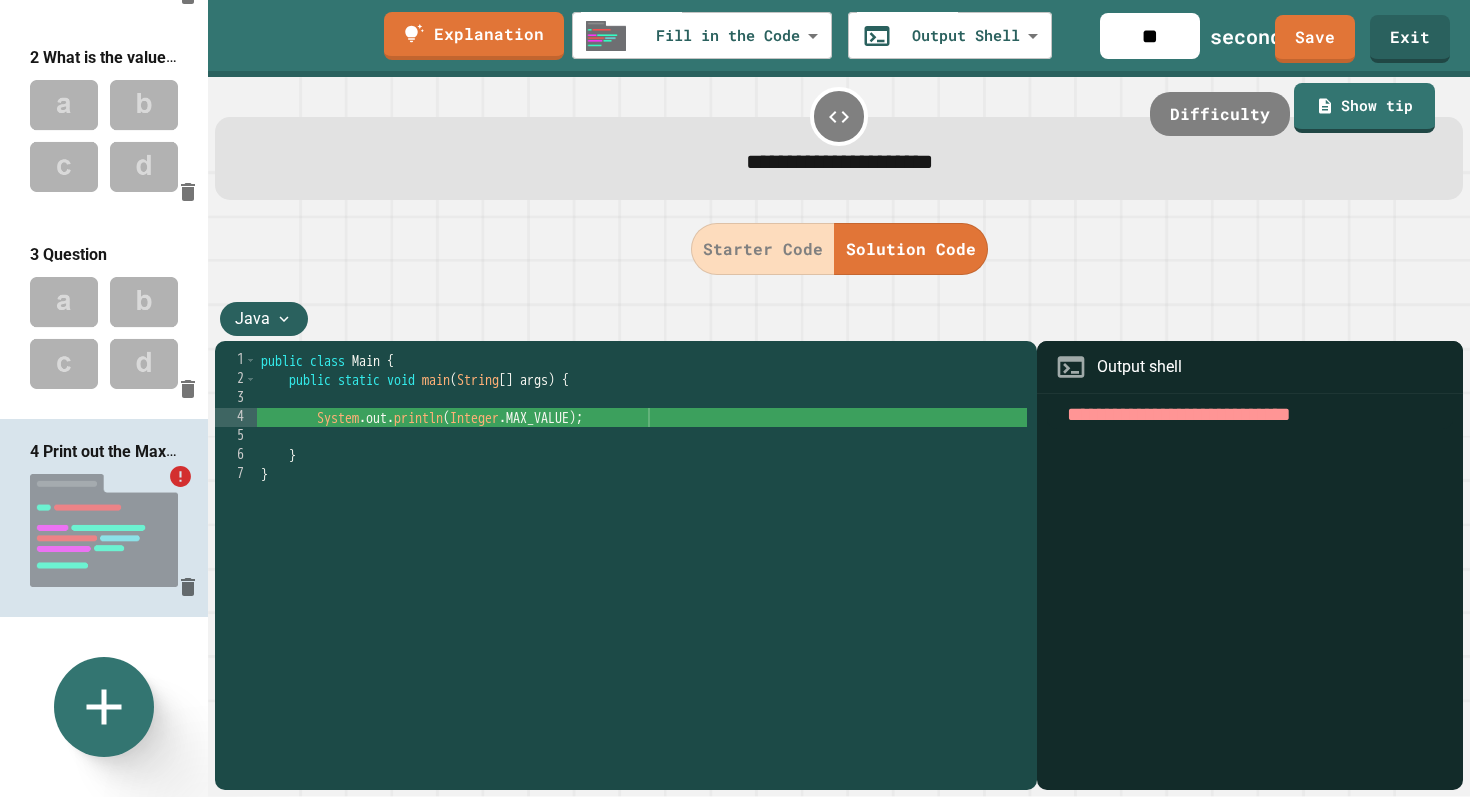 click at bounding box center [1250, 594] 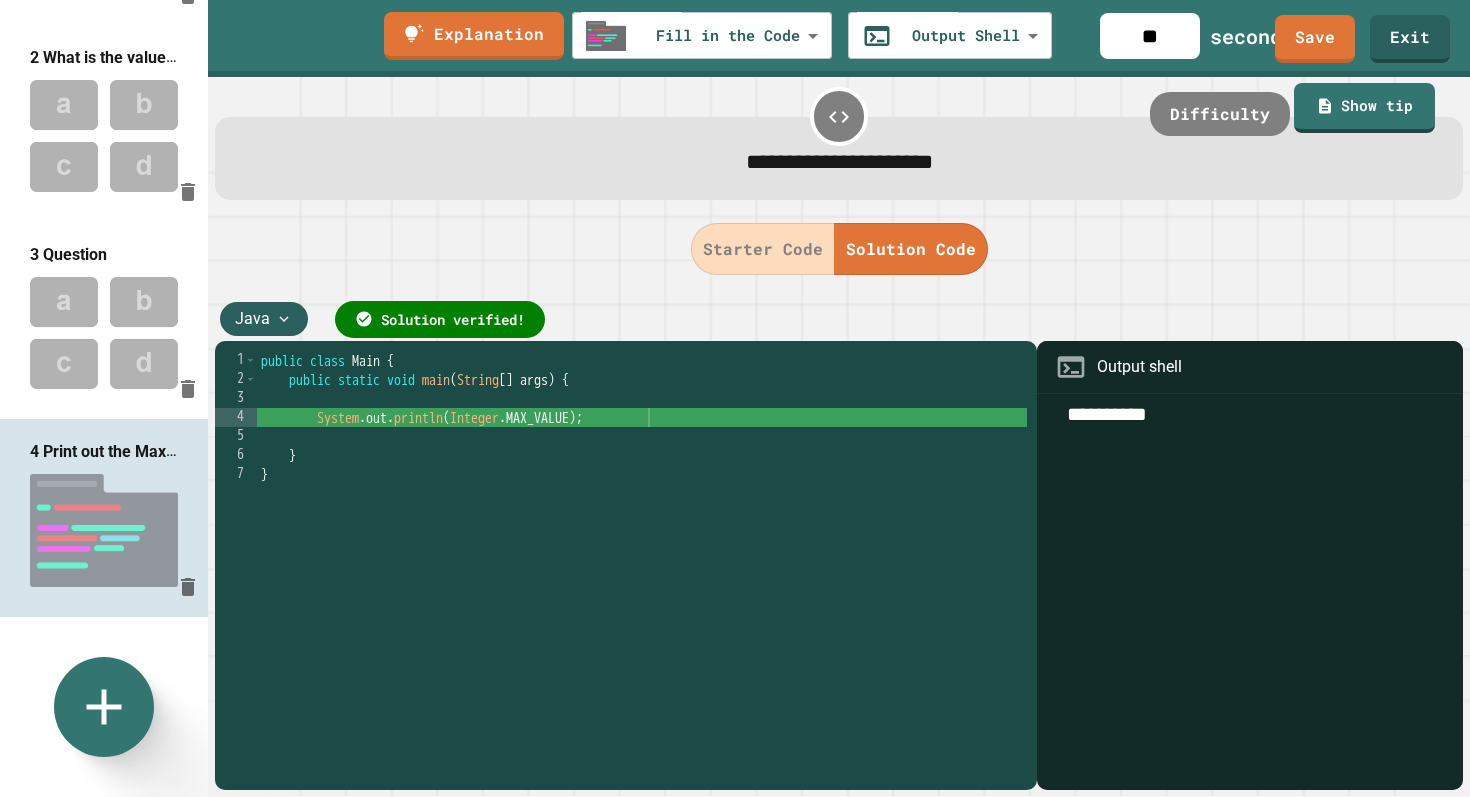 type on "**********" 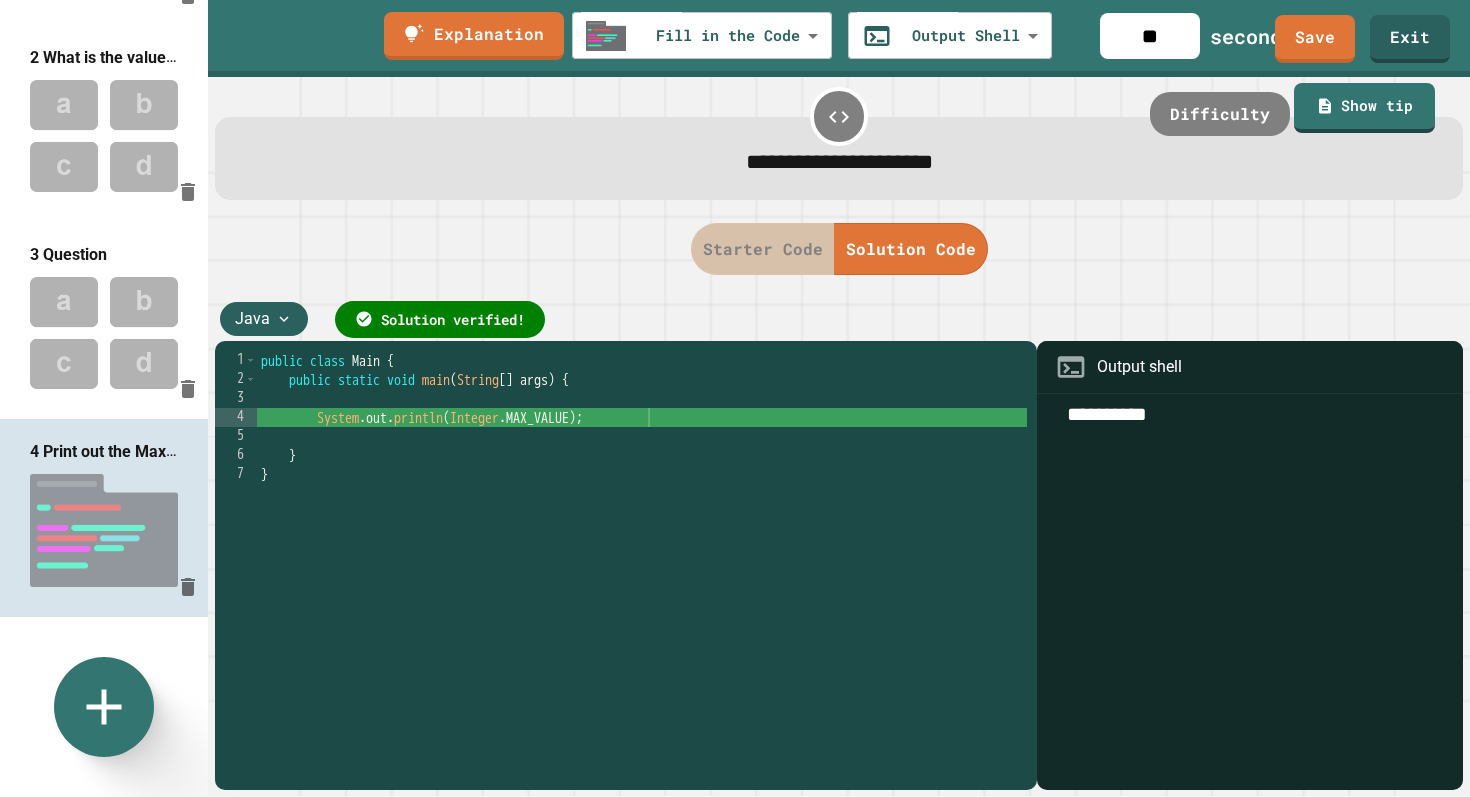 click on "Starter Code" at bounding box center [763, 249] 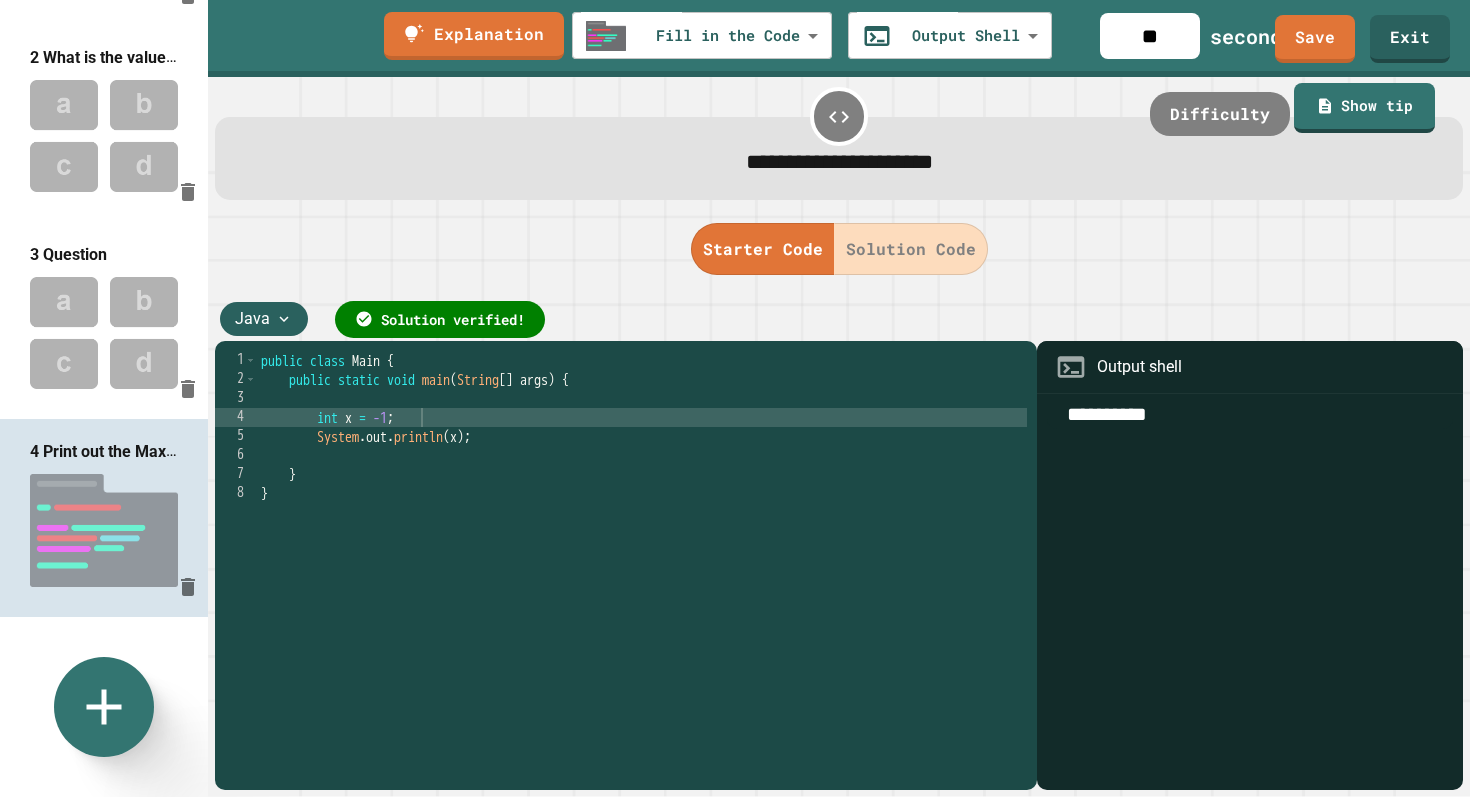 click on "**" at bounding box center [1150, 36] 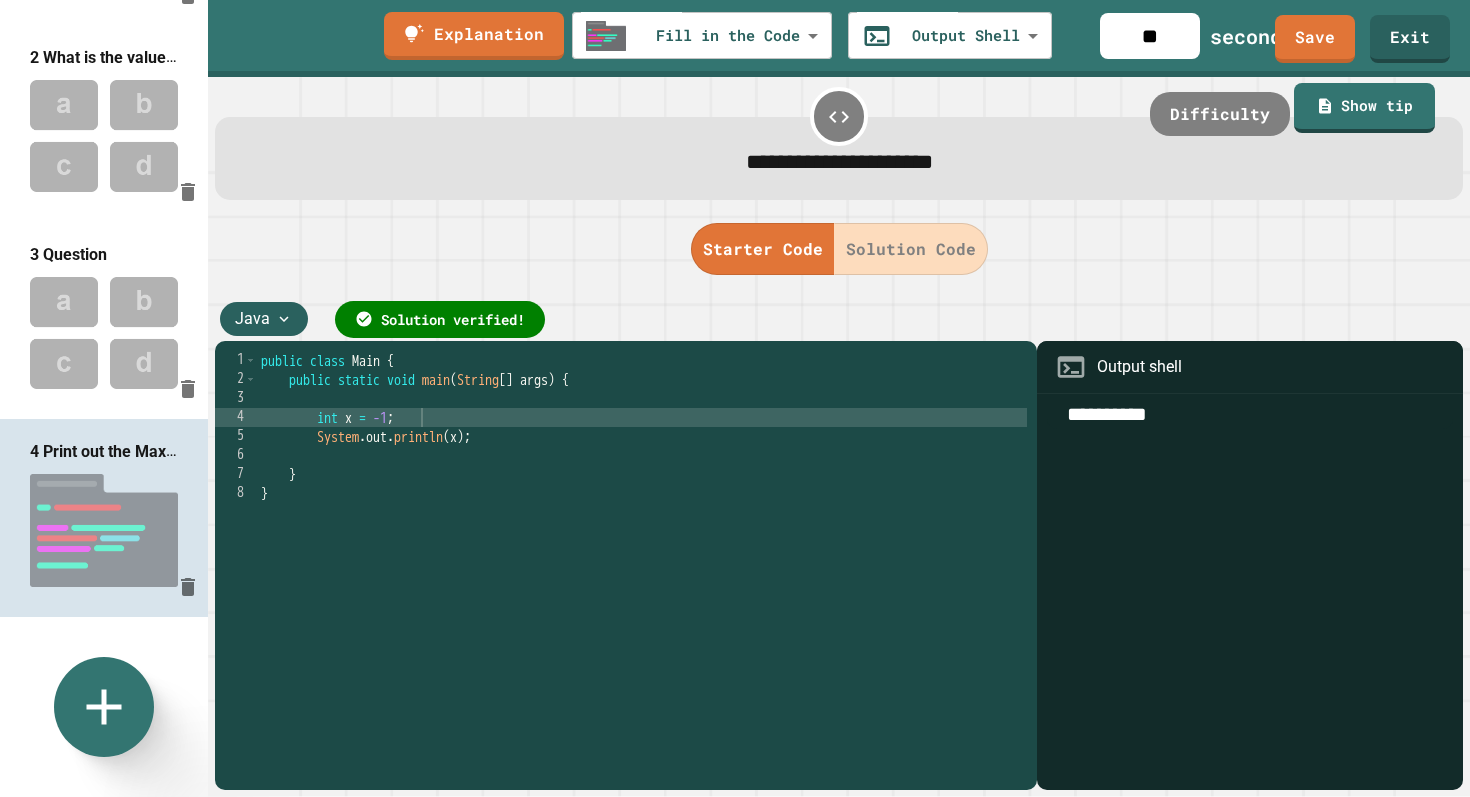 drag, startPoint x: 1159, startPoint y: 33, endPoint x: 1131, endPoint y: 33, distance: 28 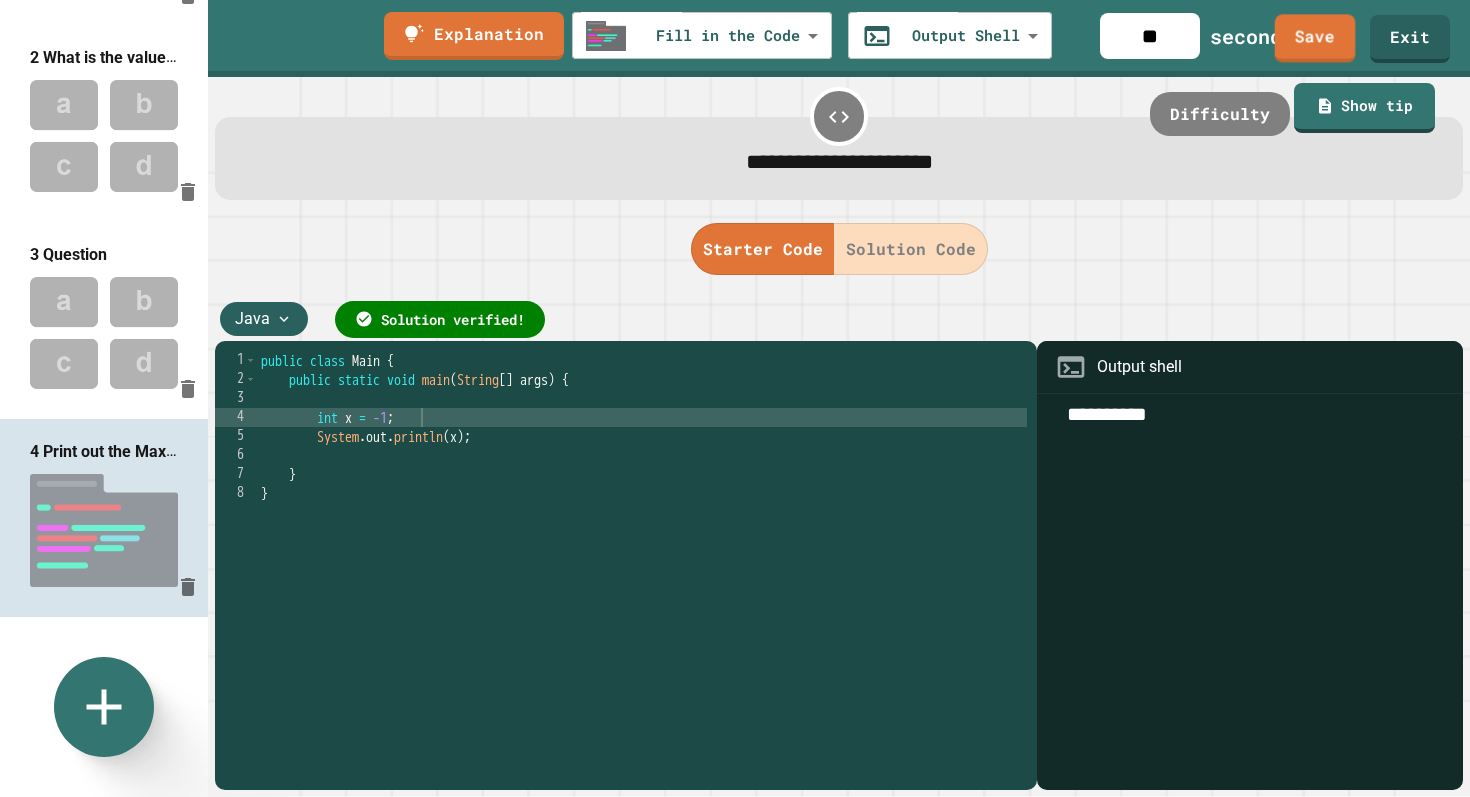 type on "**" 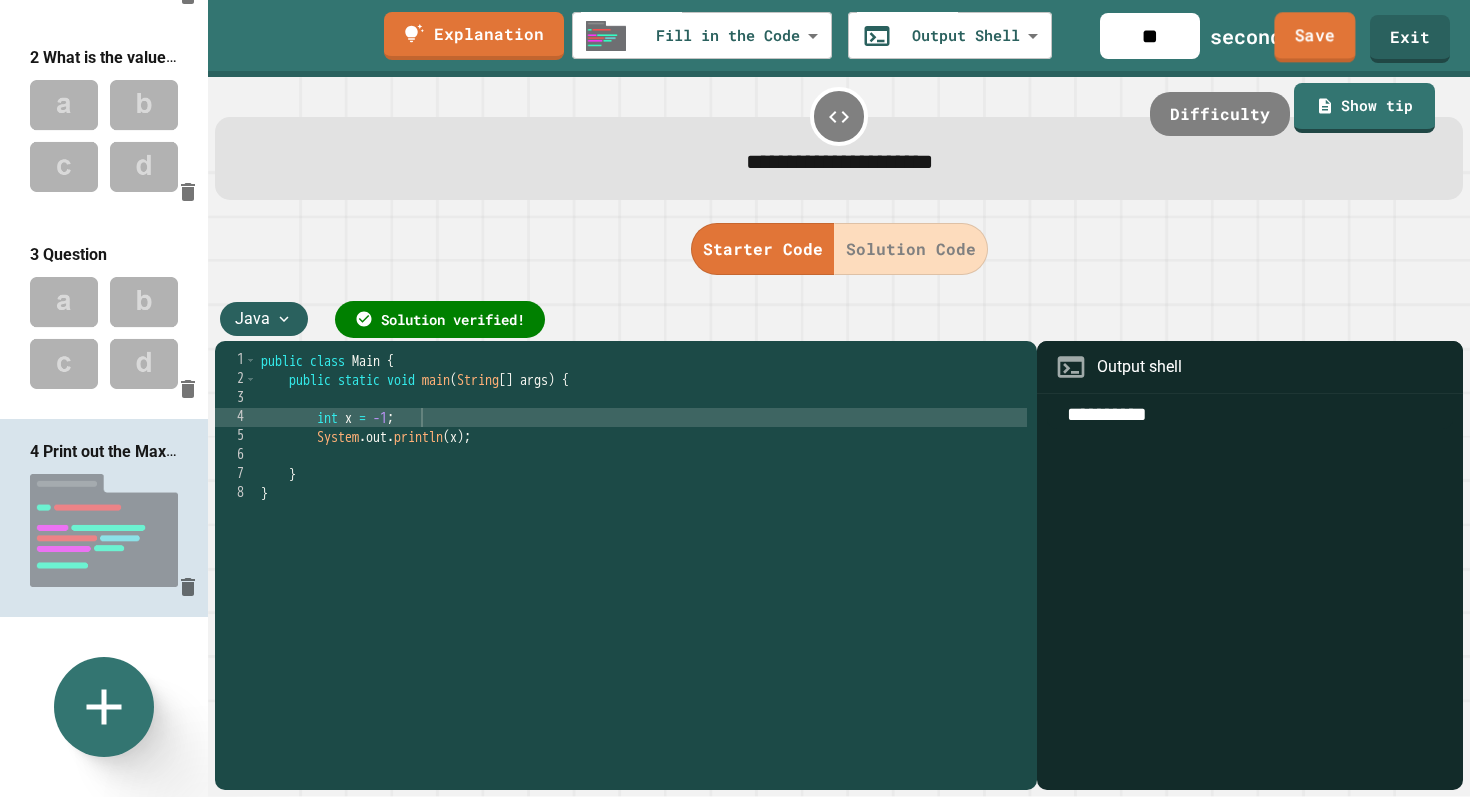 click on "Save" at bounding box center (1314, 37) 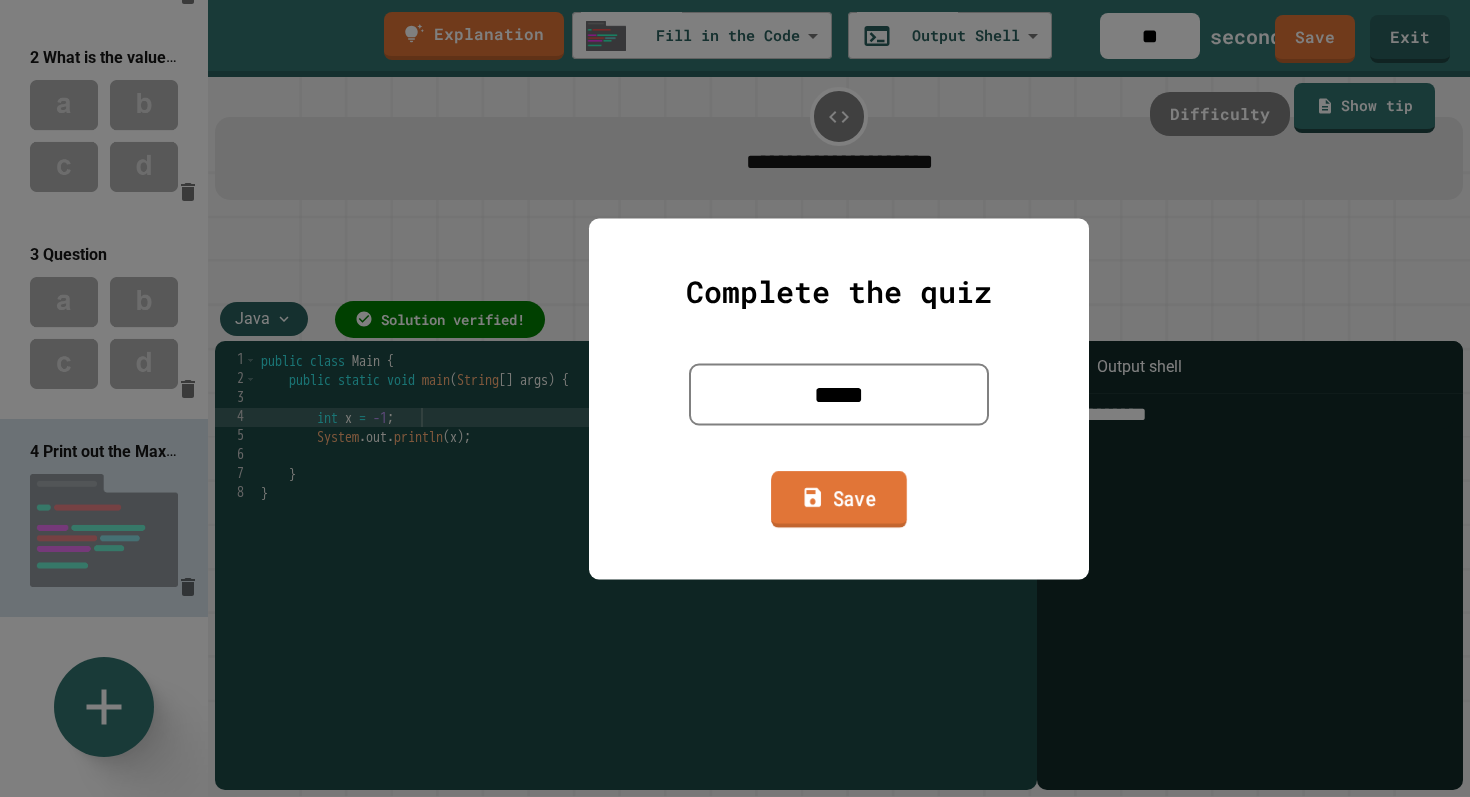 click on "Save" at bounding box center [839, 499] 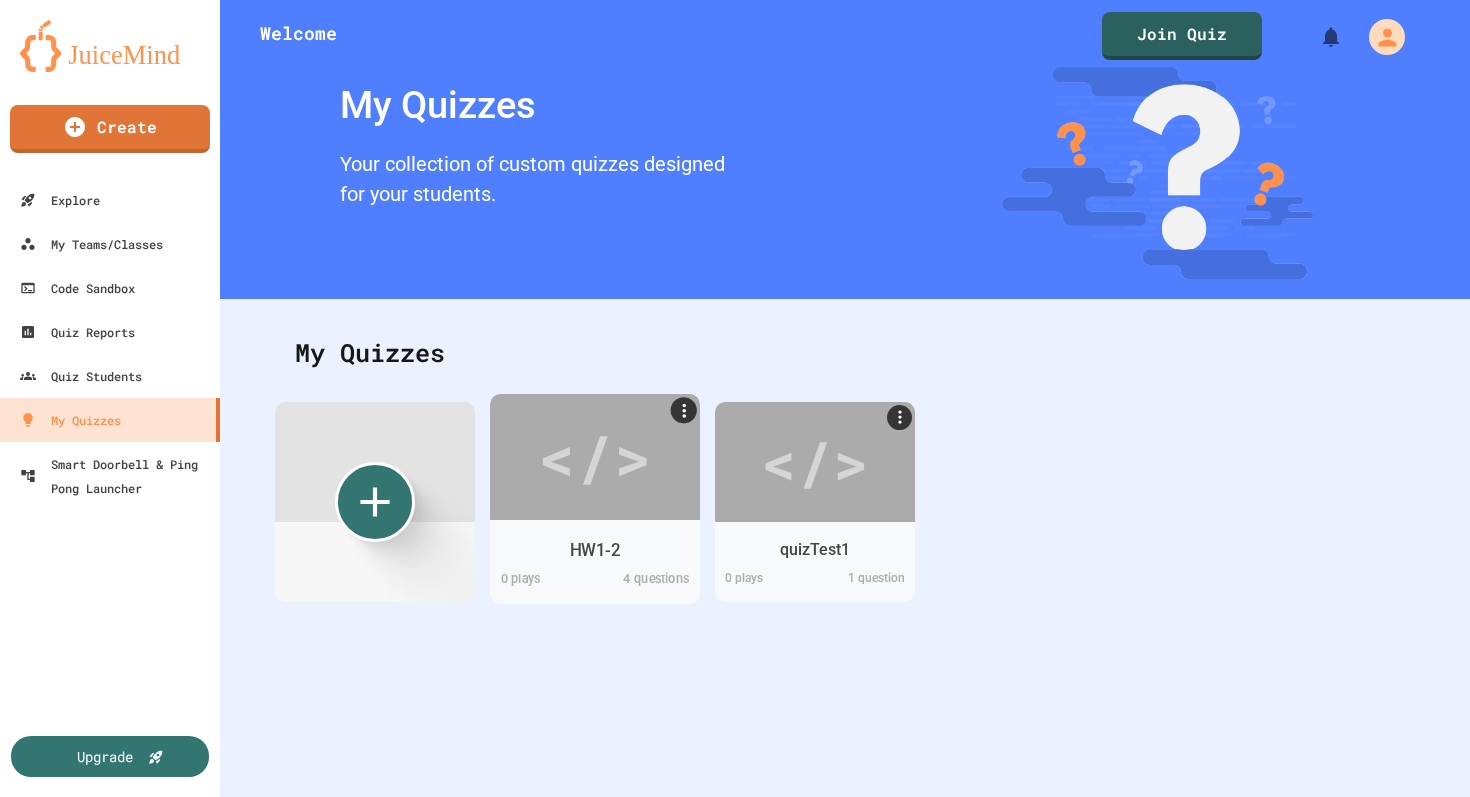 click on "</>" at bounding box center (594, 456) 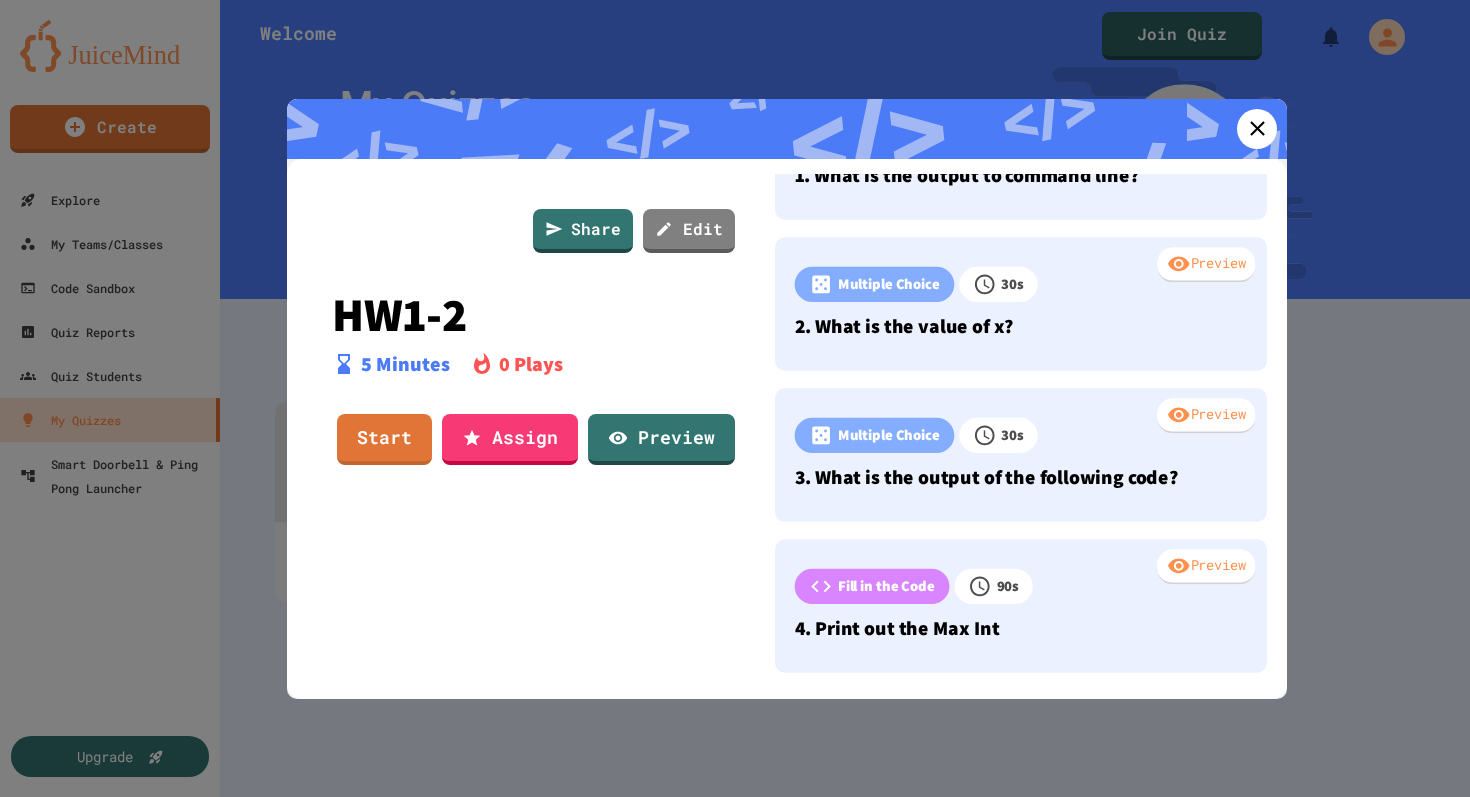 scroll, scrollTop: 0, scrollLeft: 0, axis: both 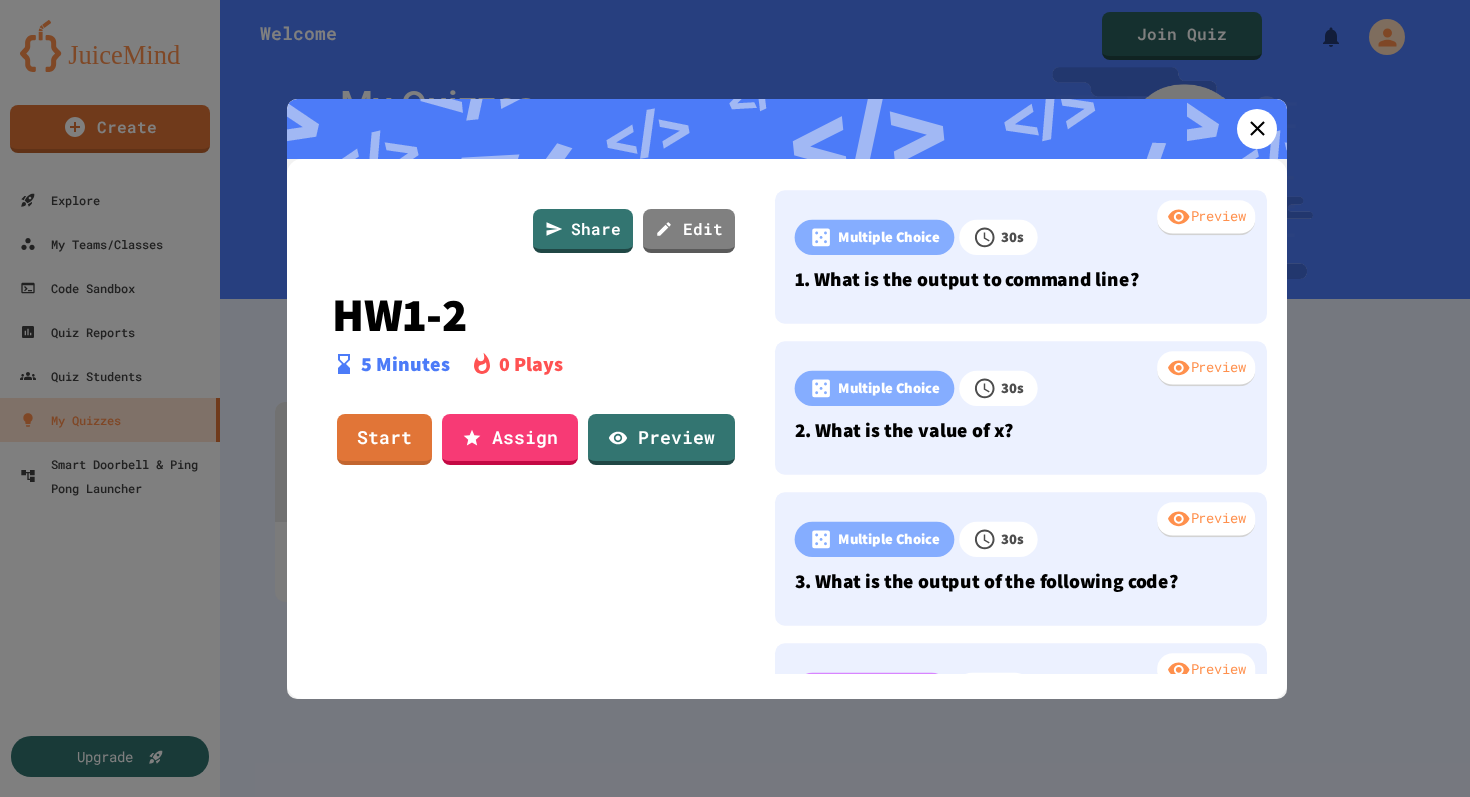 click at bounding box center (1257, 129) 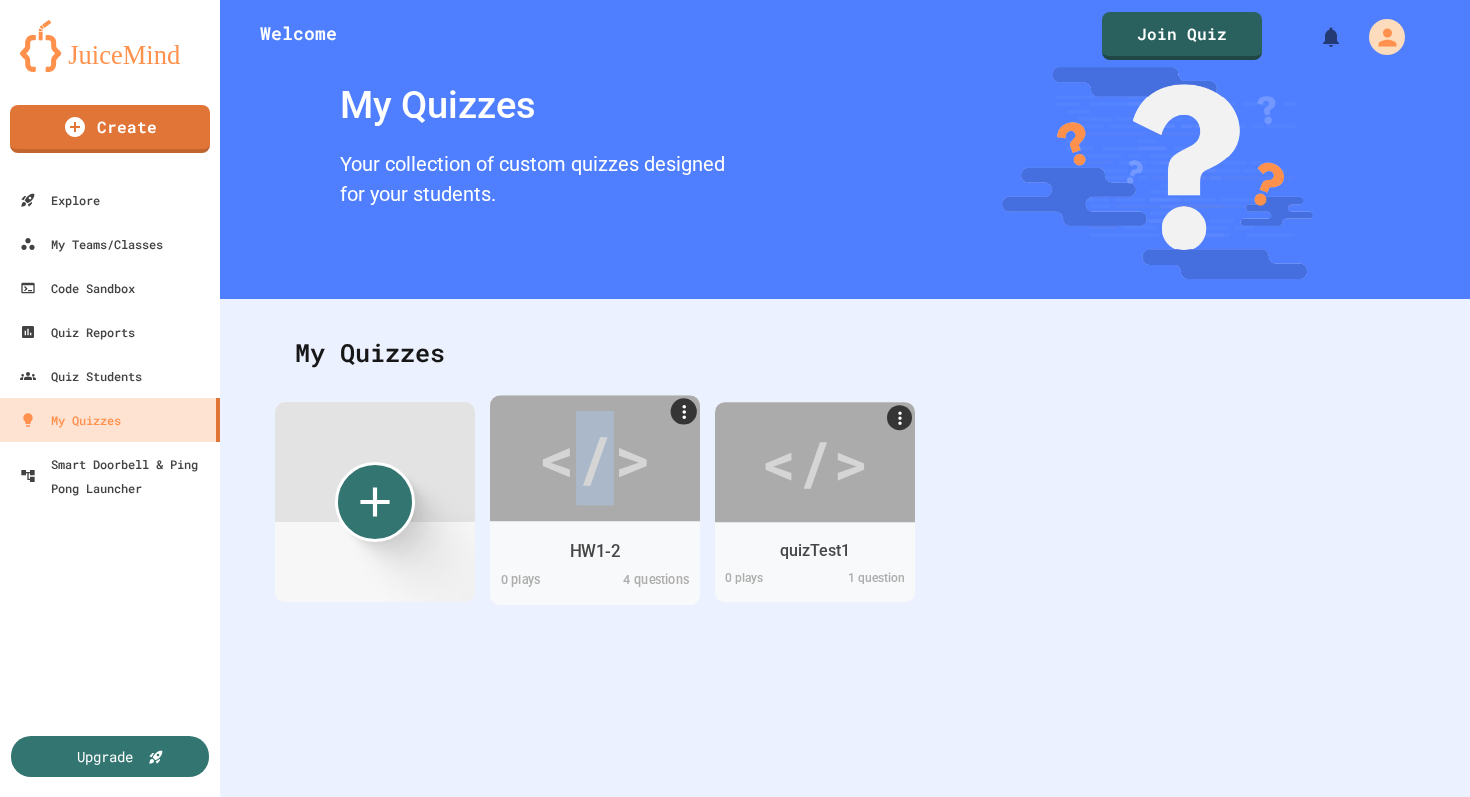 click on "</>" at bounding box center [594, 457] 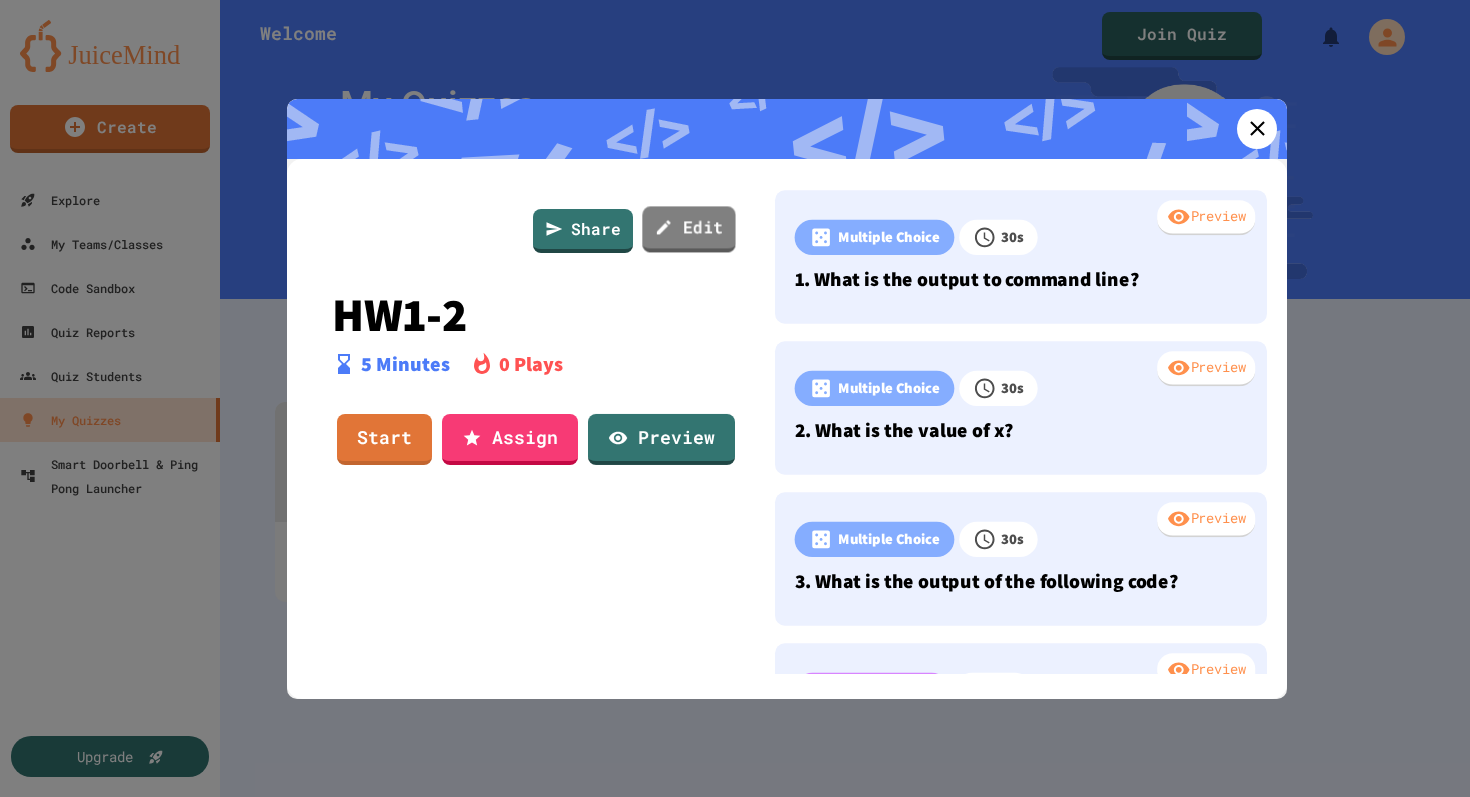 click on "Edit" at bounding box center [688, 229] 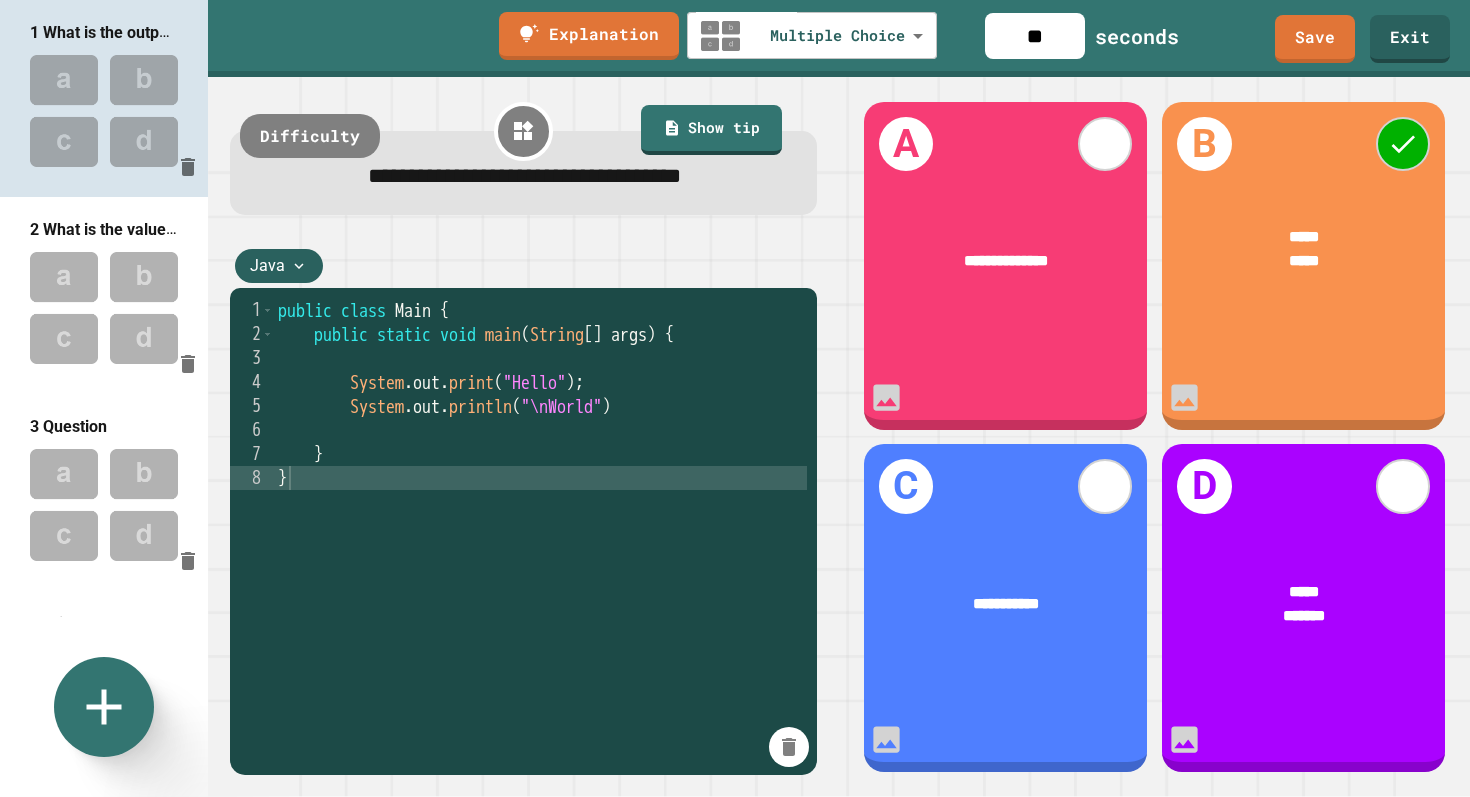 scroll, scrollTop: 176, scrollLeft: 0, axis: vertical 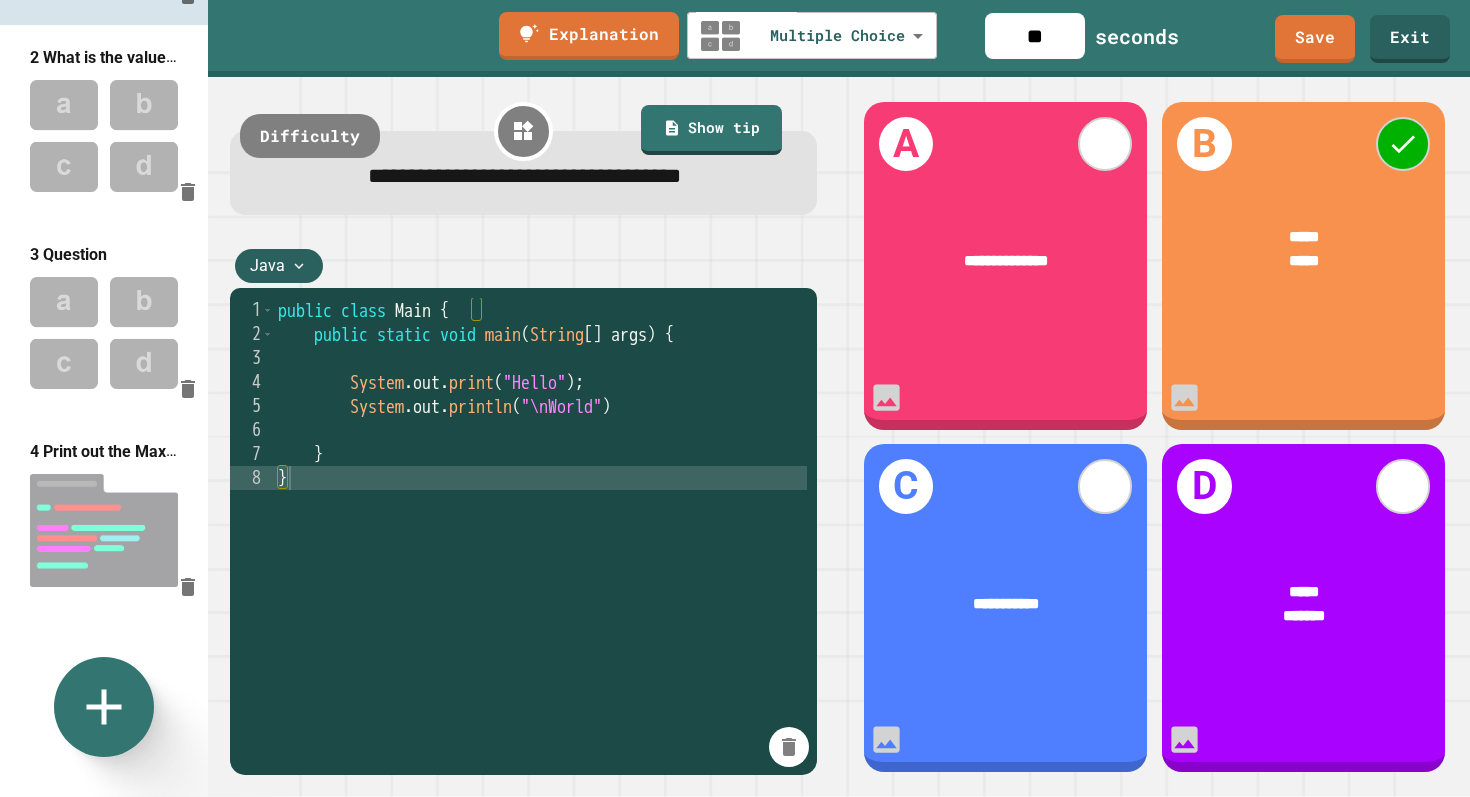 click at bounding box center [104, 530] 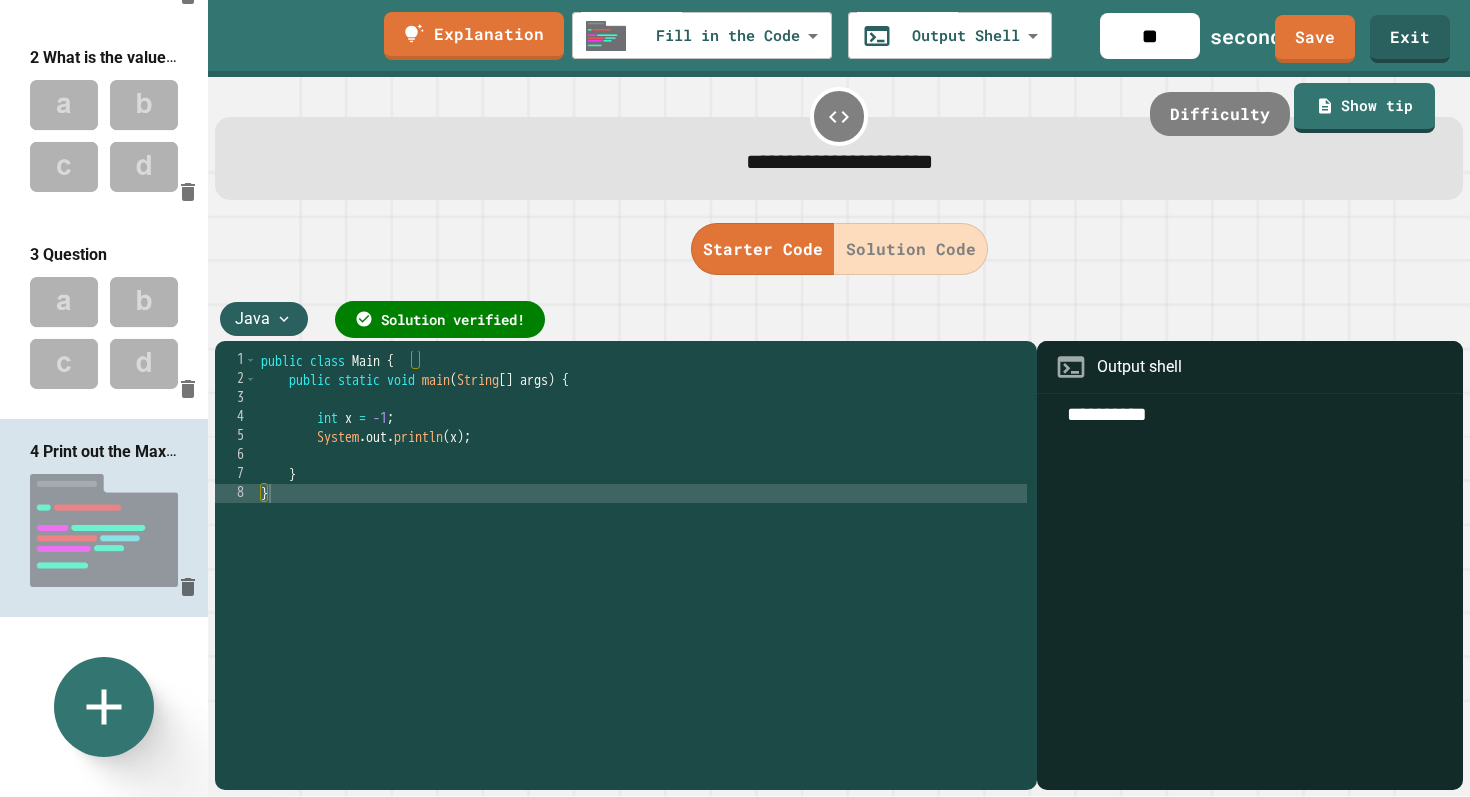 click on "Solution Code" at bounding box center [911, 249] 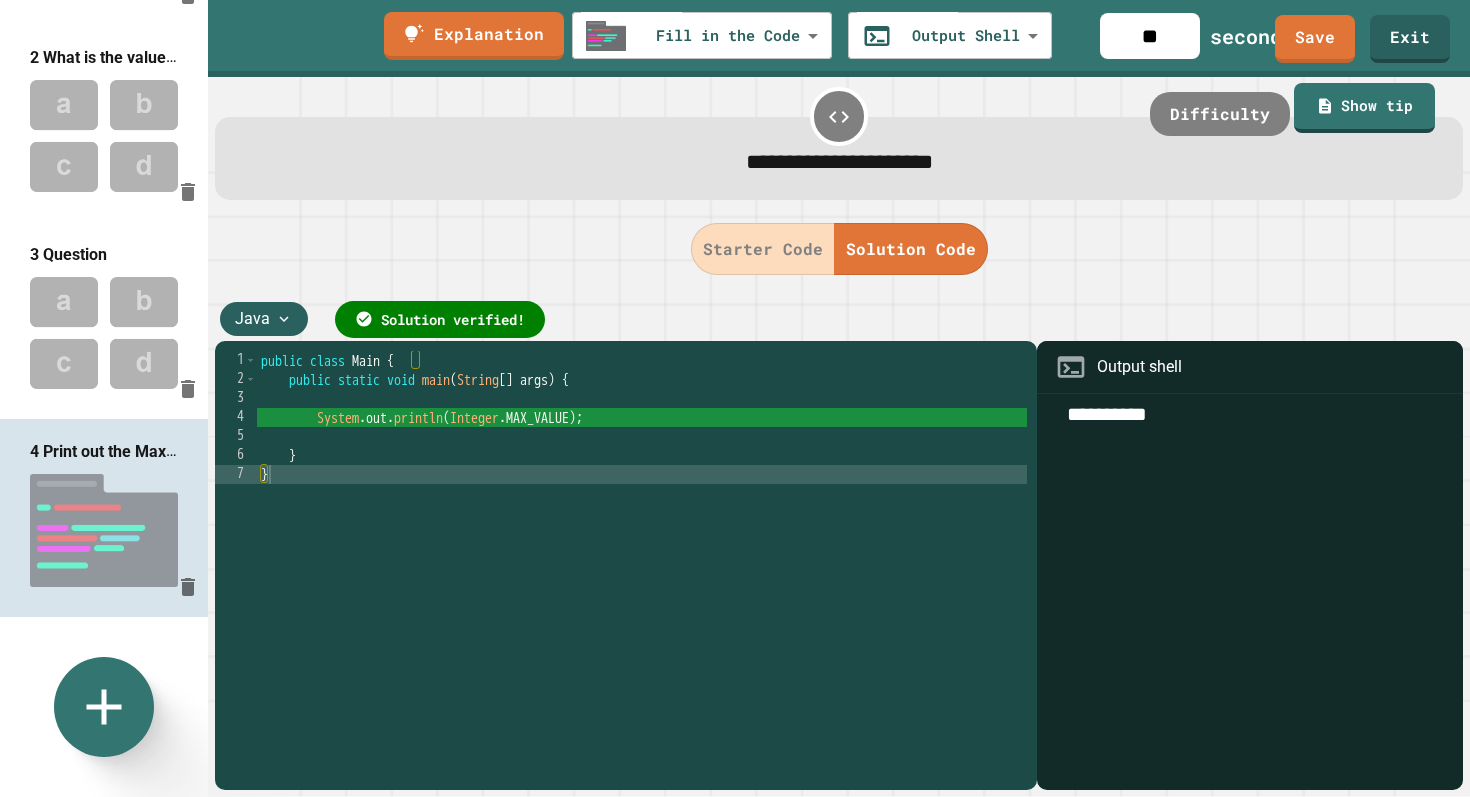 click on "Starter Code" at bounding box center [763, 249] 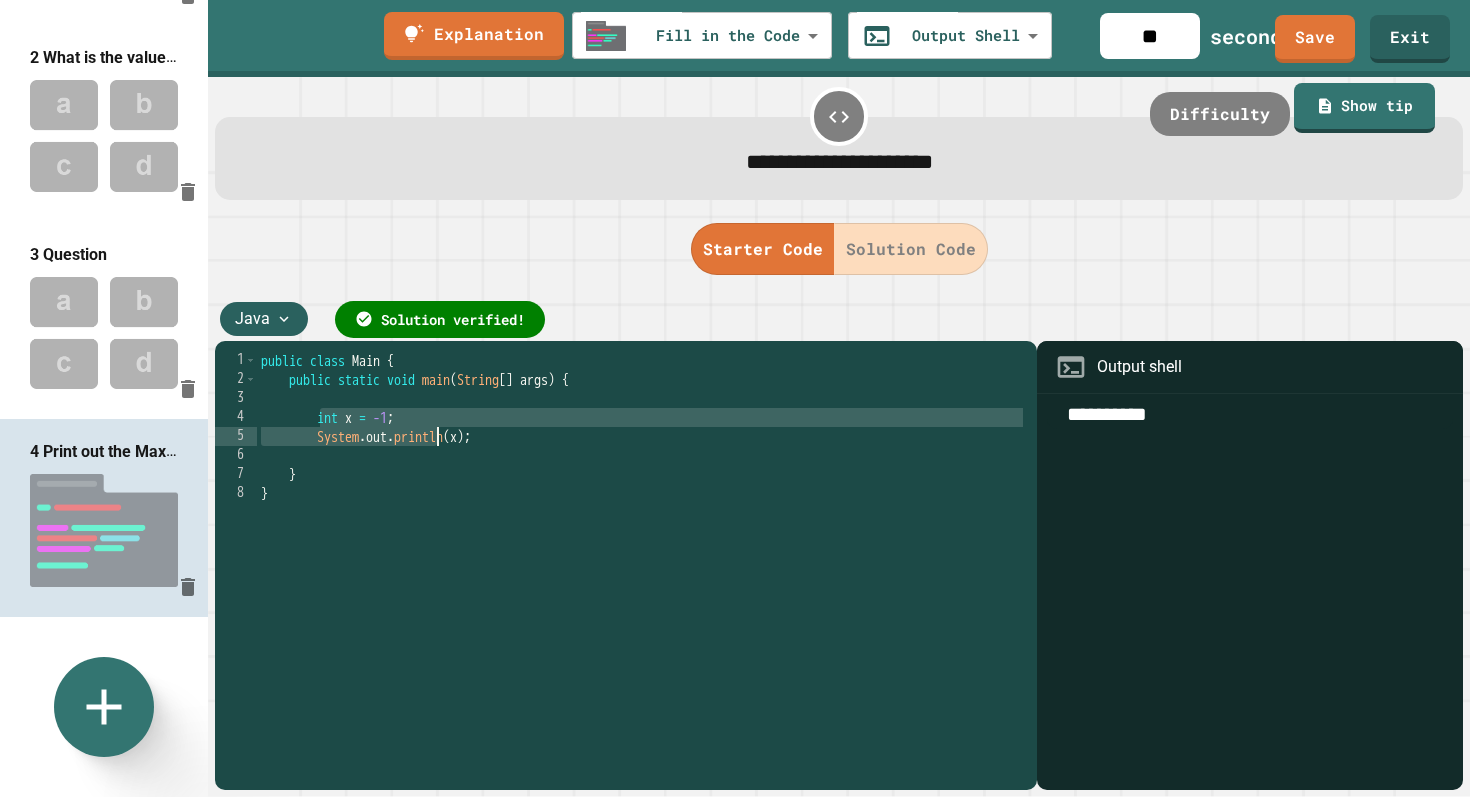 drag, startPoint x: 324, startPoint y: 420, endPoint x: 550, endPoint y: 451, distance: 228.1162 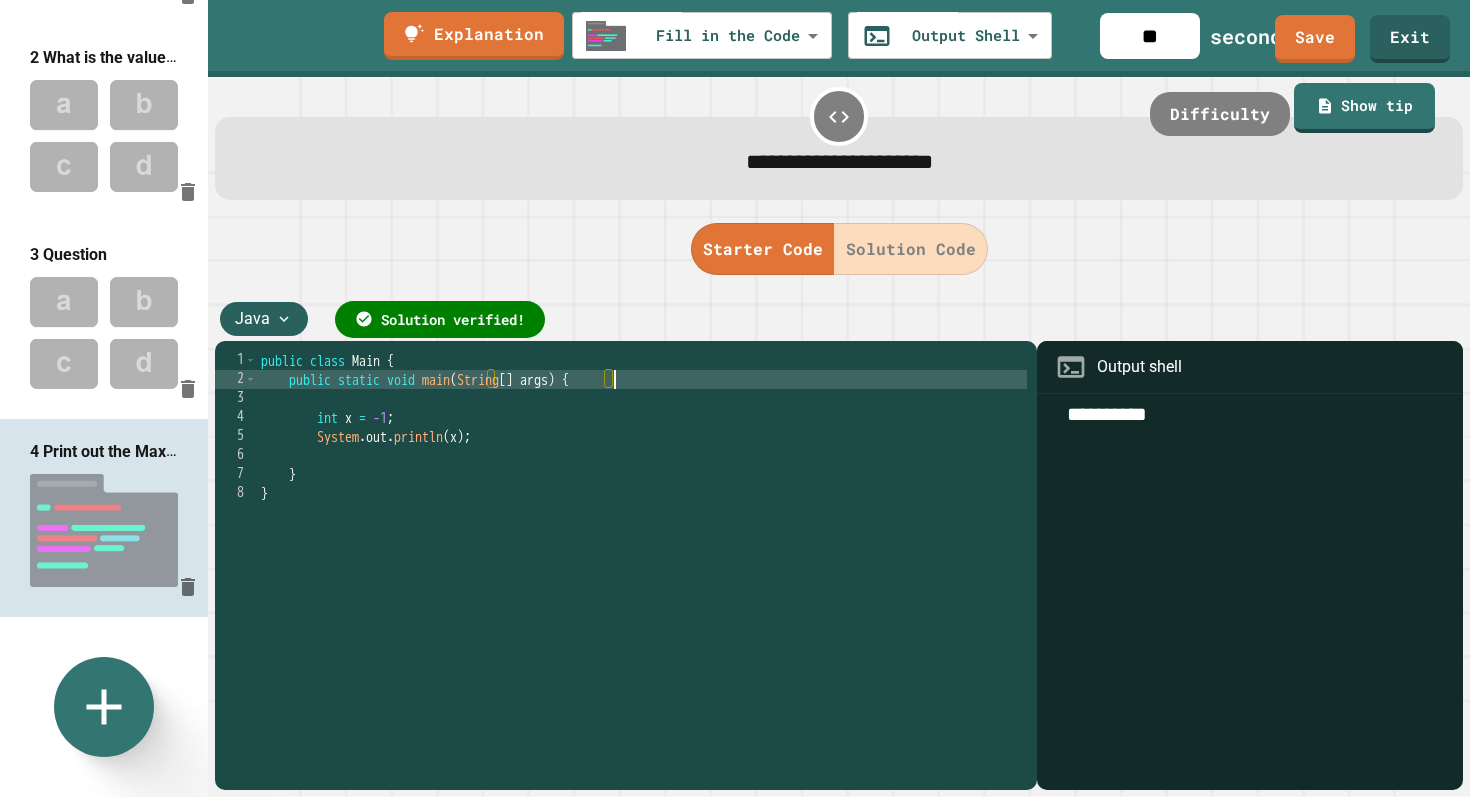 click on "public   class   Main   {      public   static   void   main ( String [ ]   args )   {           int   x   =   -1 ;           System . out . println ( x ) ;      } }" at bounding box center [642, 569] 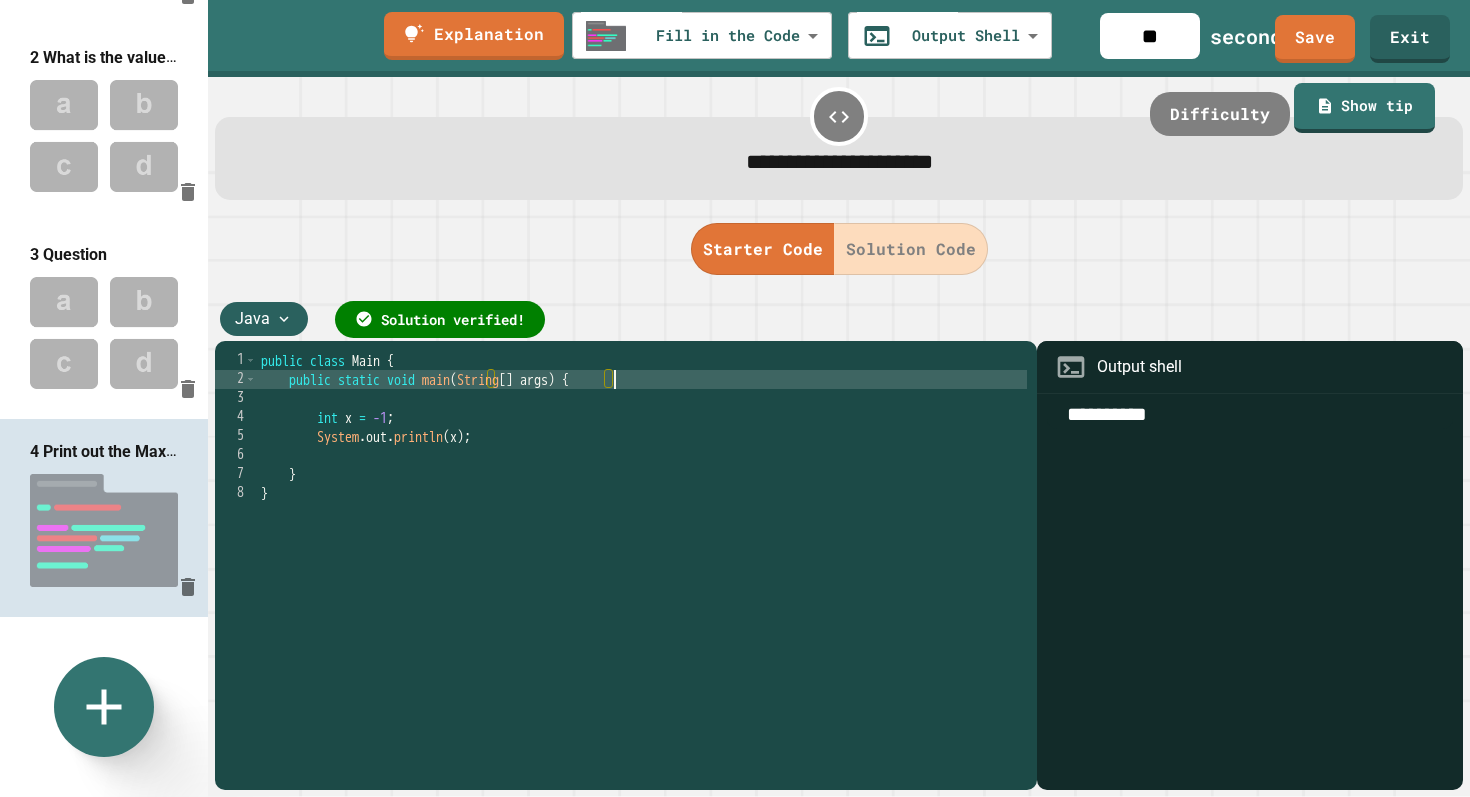 click at bounding box center (104, 530) 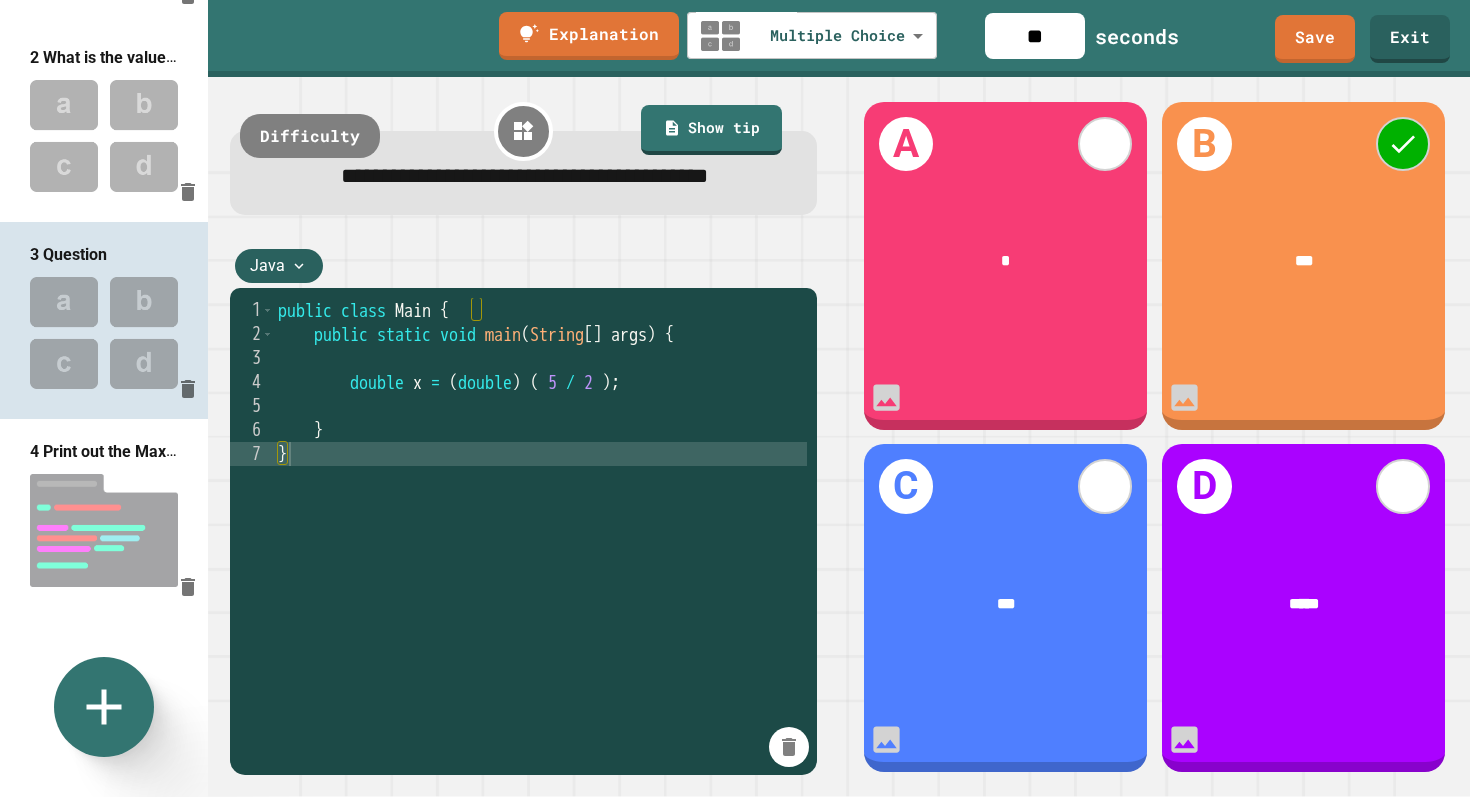 click at bounding box center (104, 530) 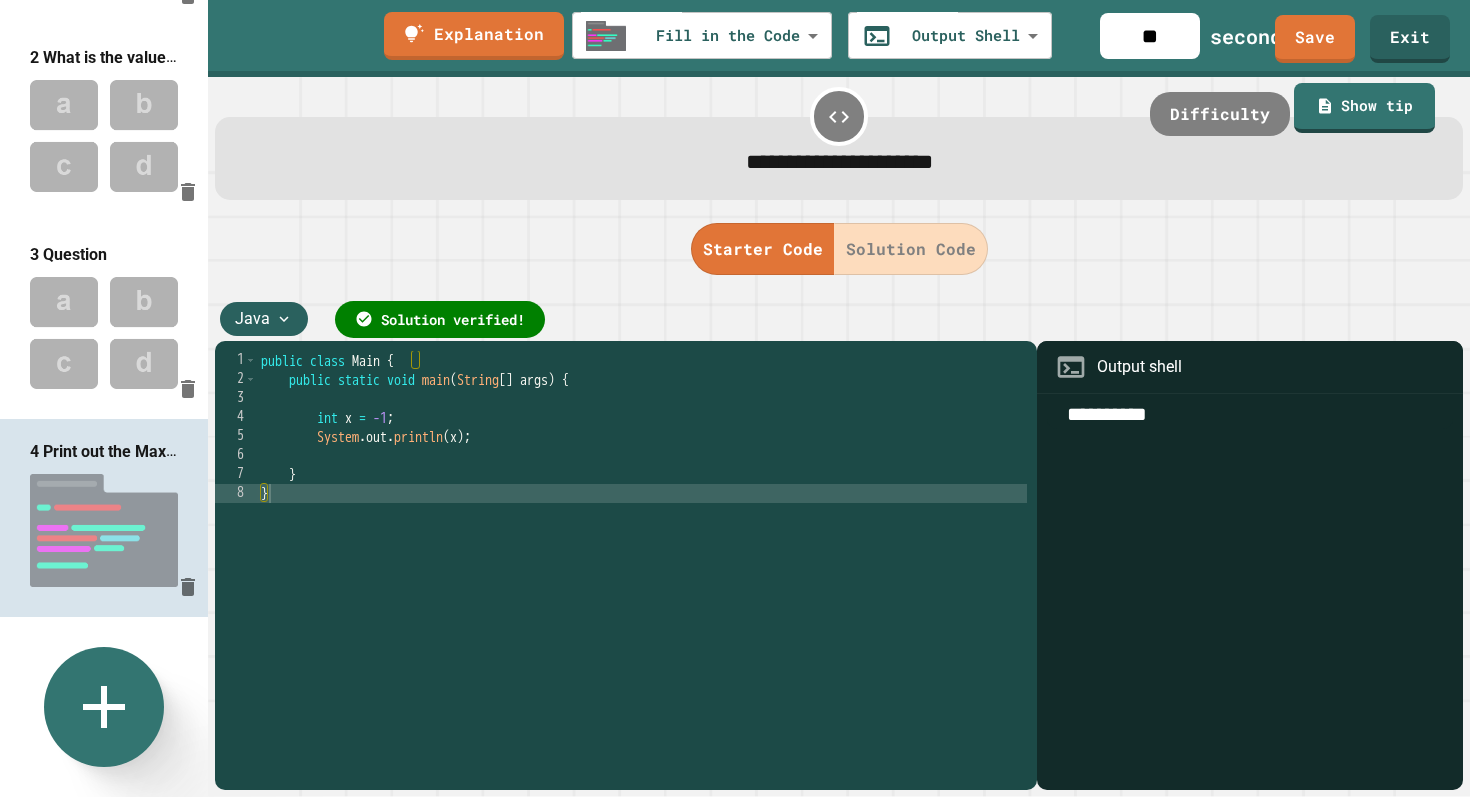 click 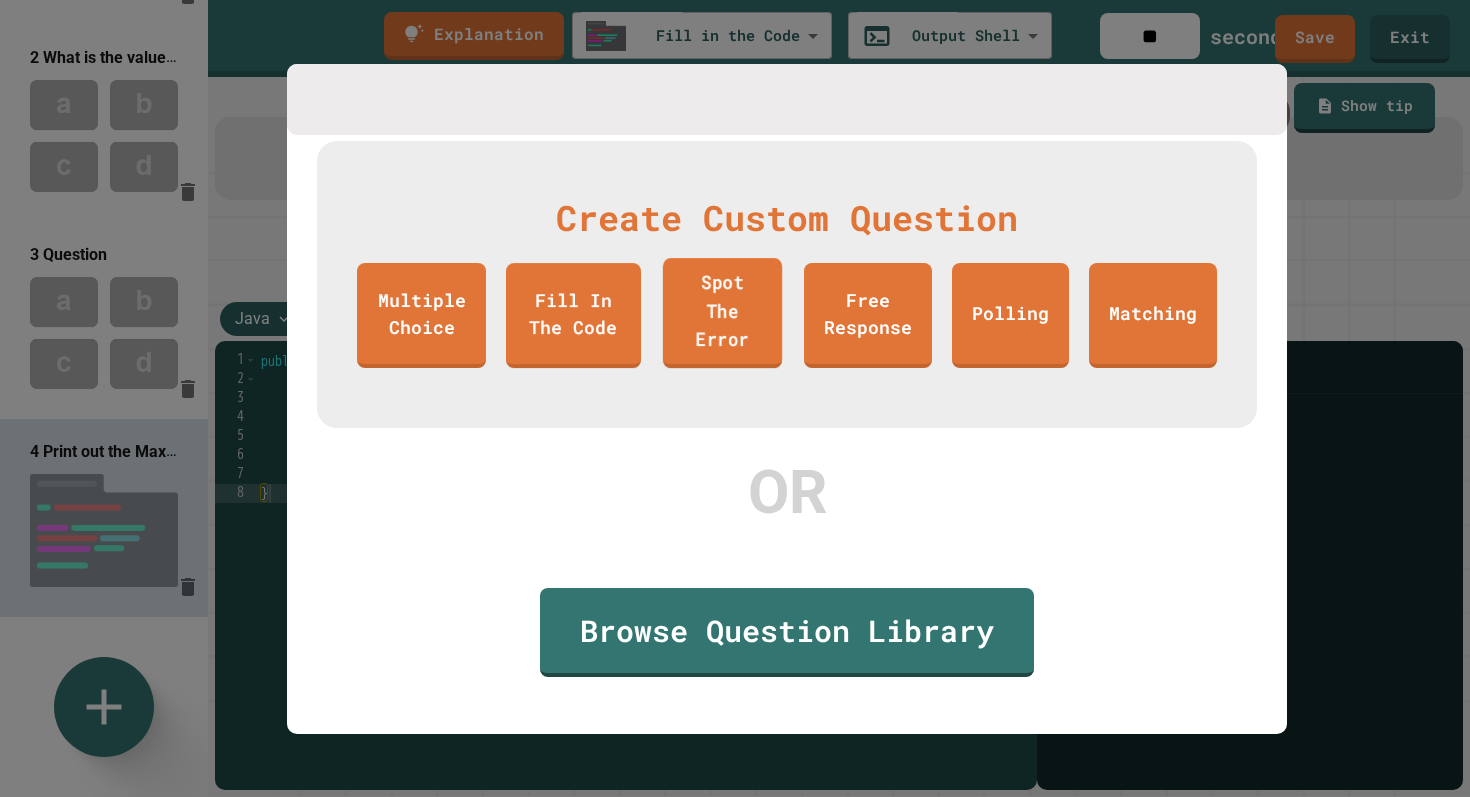 click on "Spot The Error" at bounding box center (722, 313) 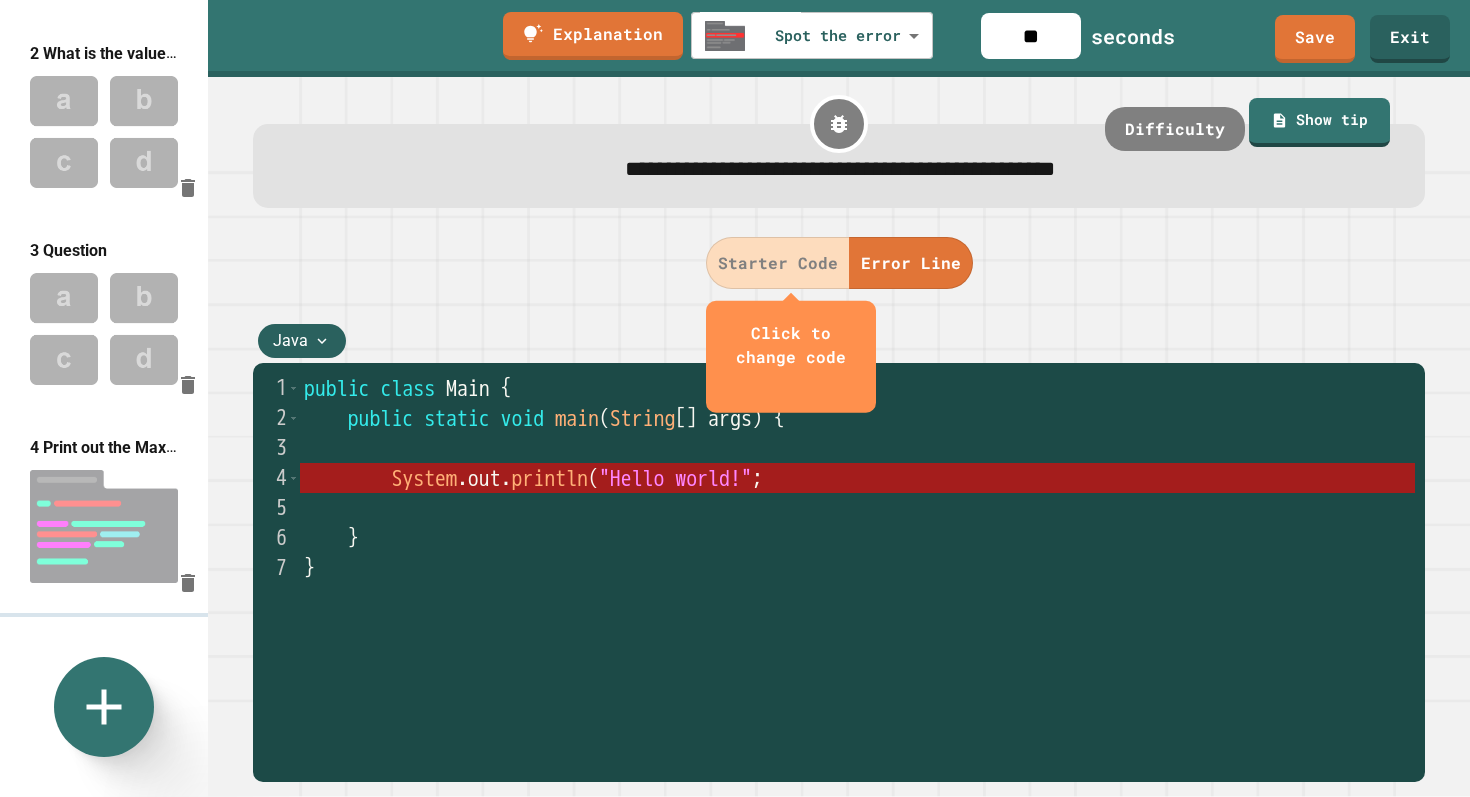 scroll, scrollTop: 262, scrollLeft: 0, axis: vertical 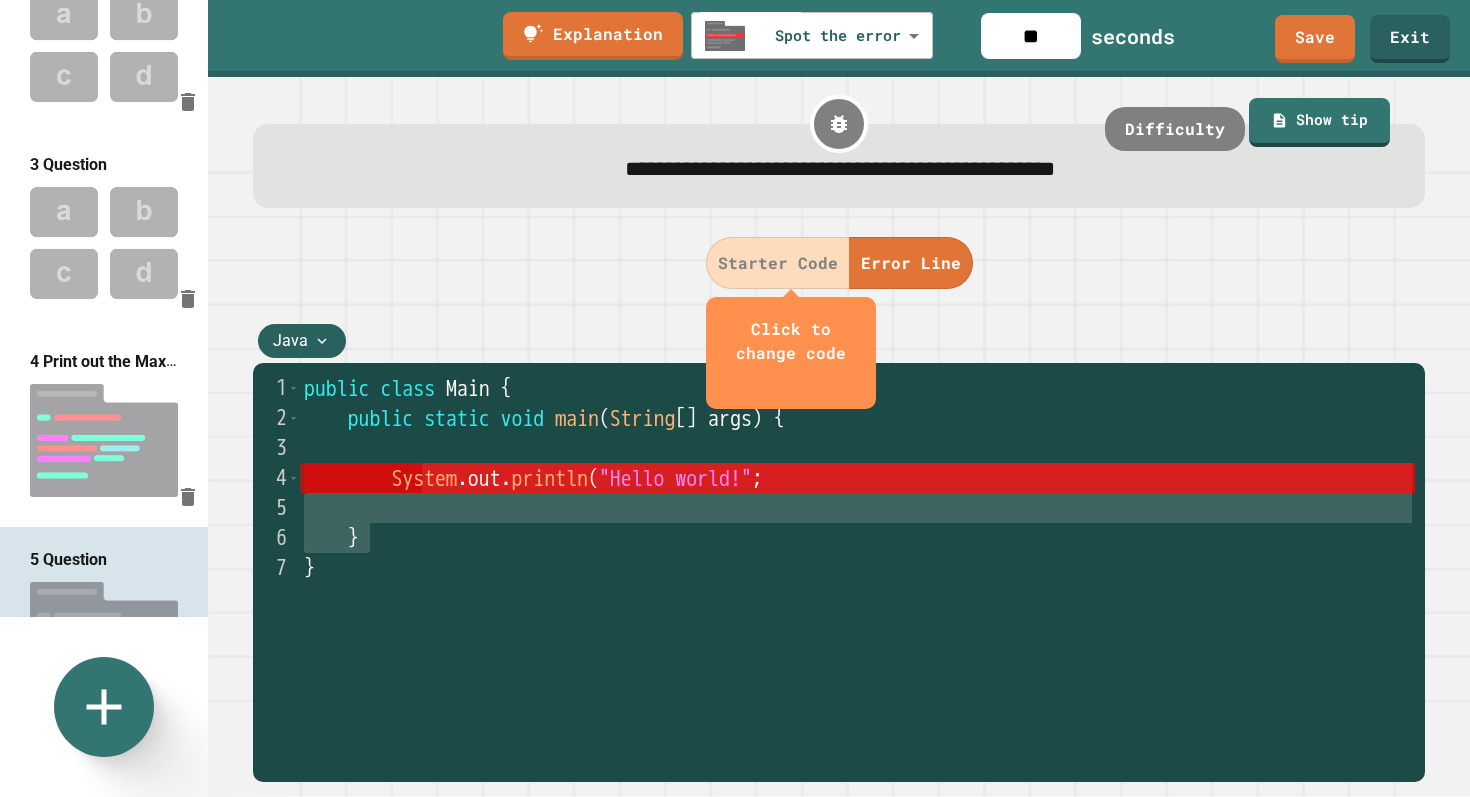 drag, startPoint x: 453, startPoint y: 535, endPoint x: 423, endPoint y: 476, distance: 66.189125 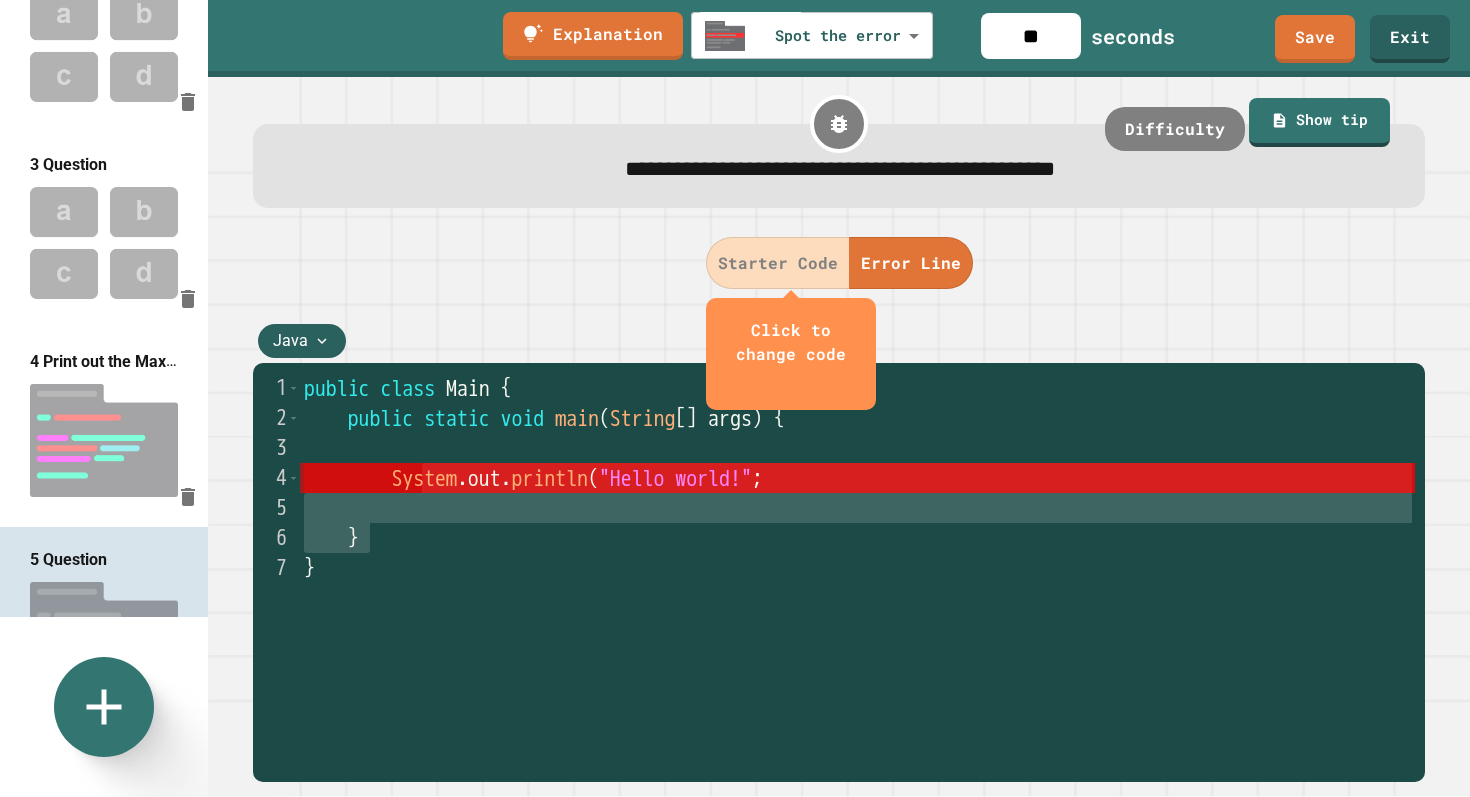 click on "System" at bounding box center [424, 478] 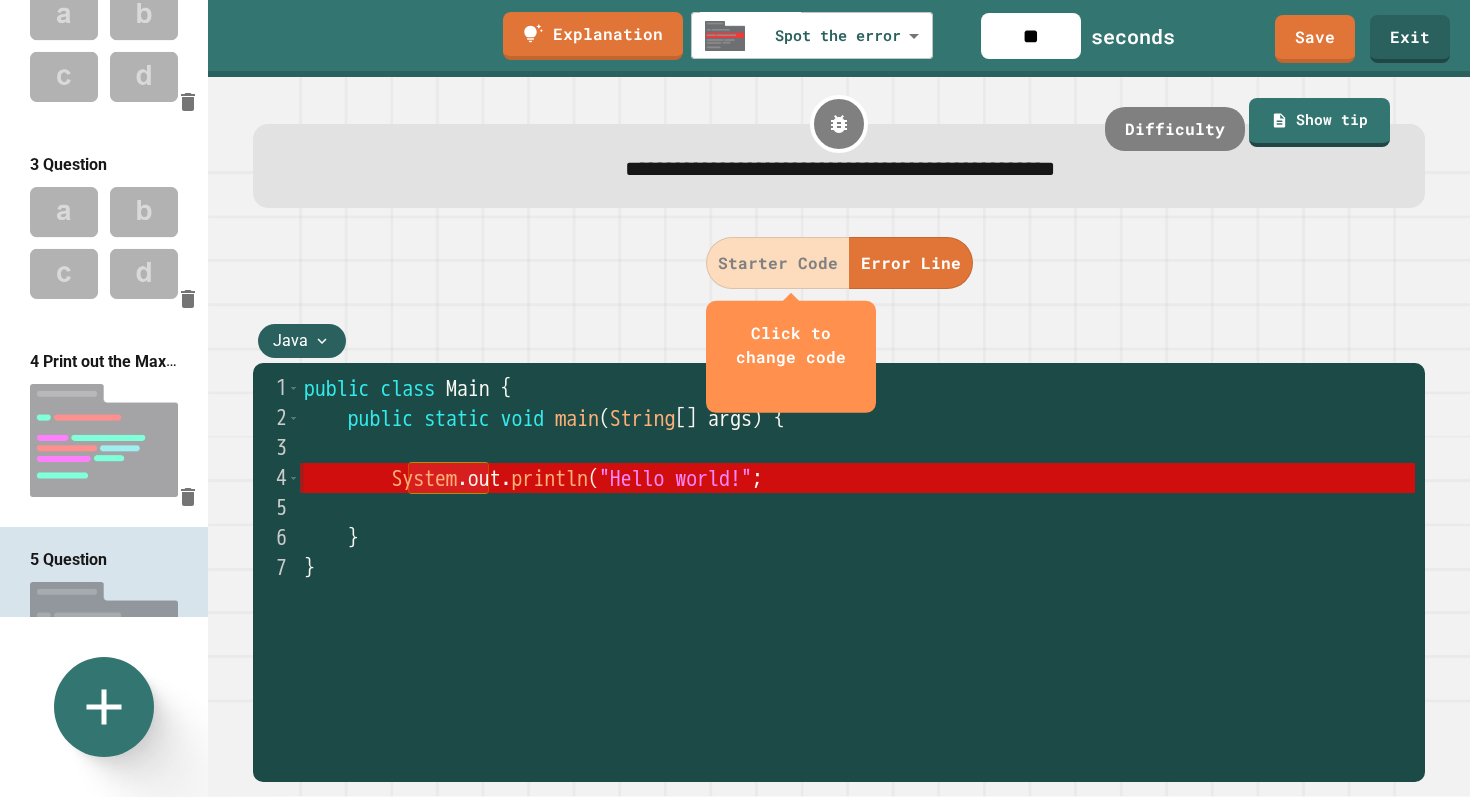click on "System" at bounding box center (424, 478) 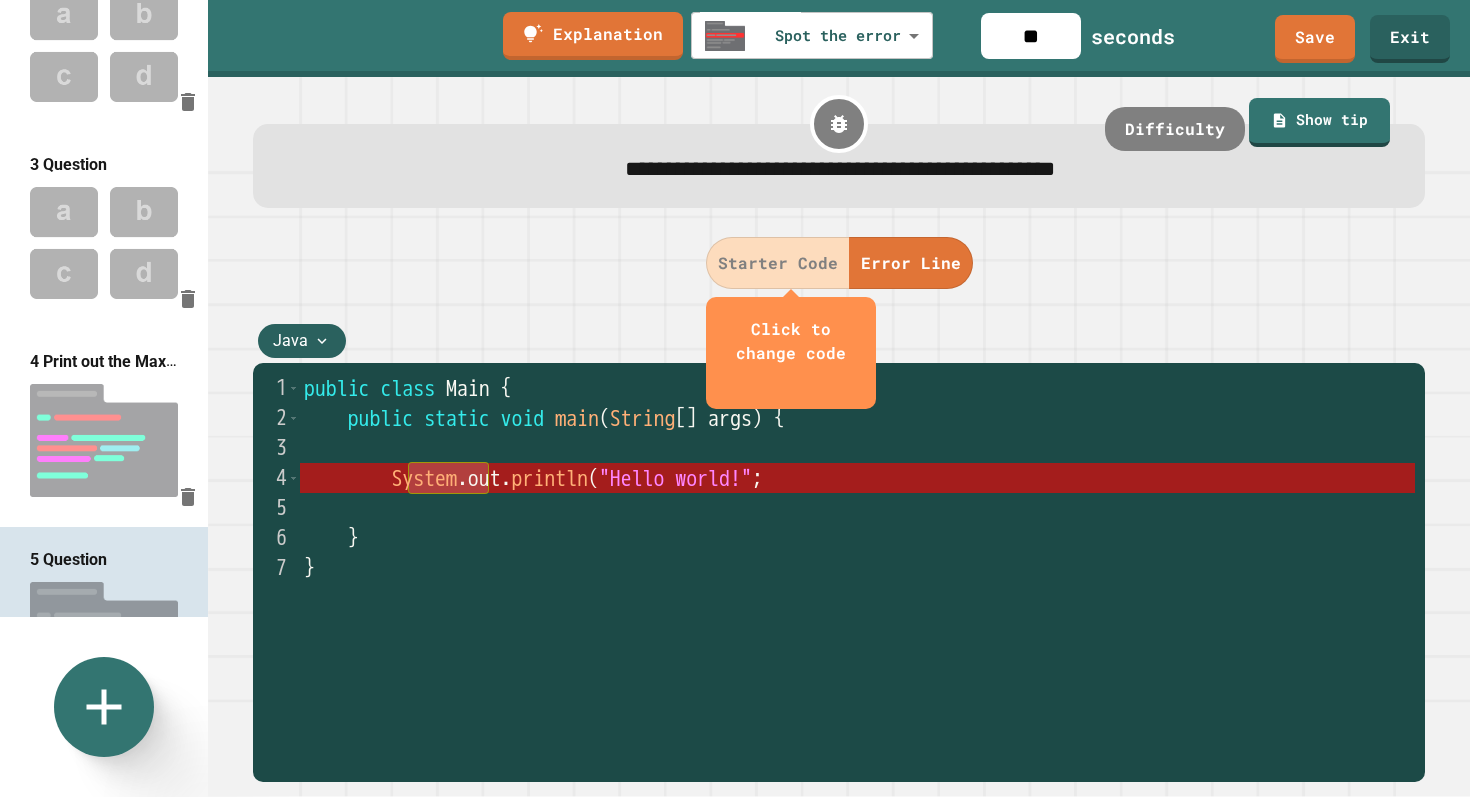 click on "Starter Code" at bounding box center [778, 263] 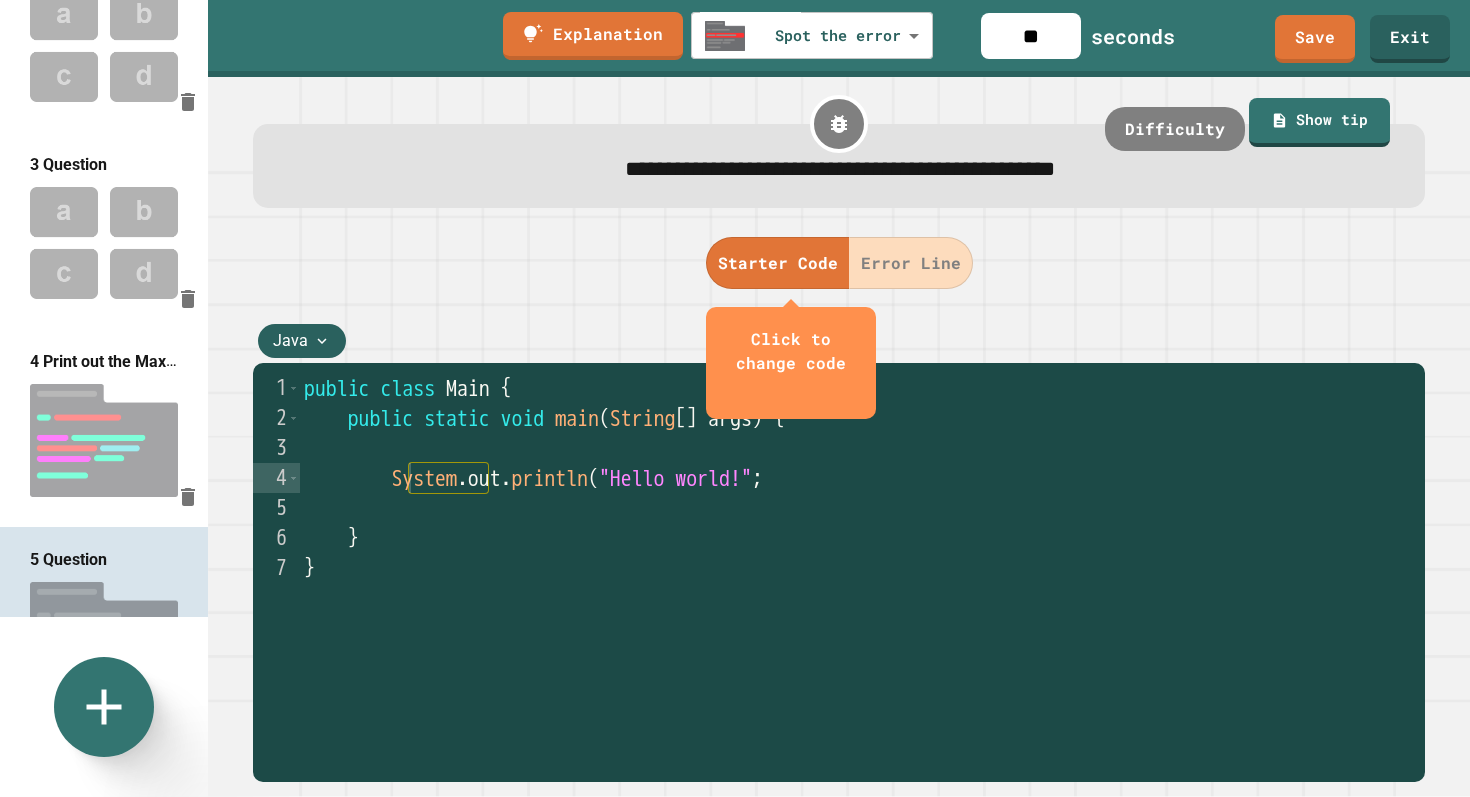 click at bounding box center (791, 389) 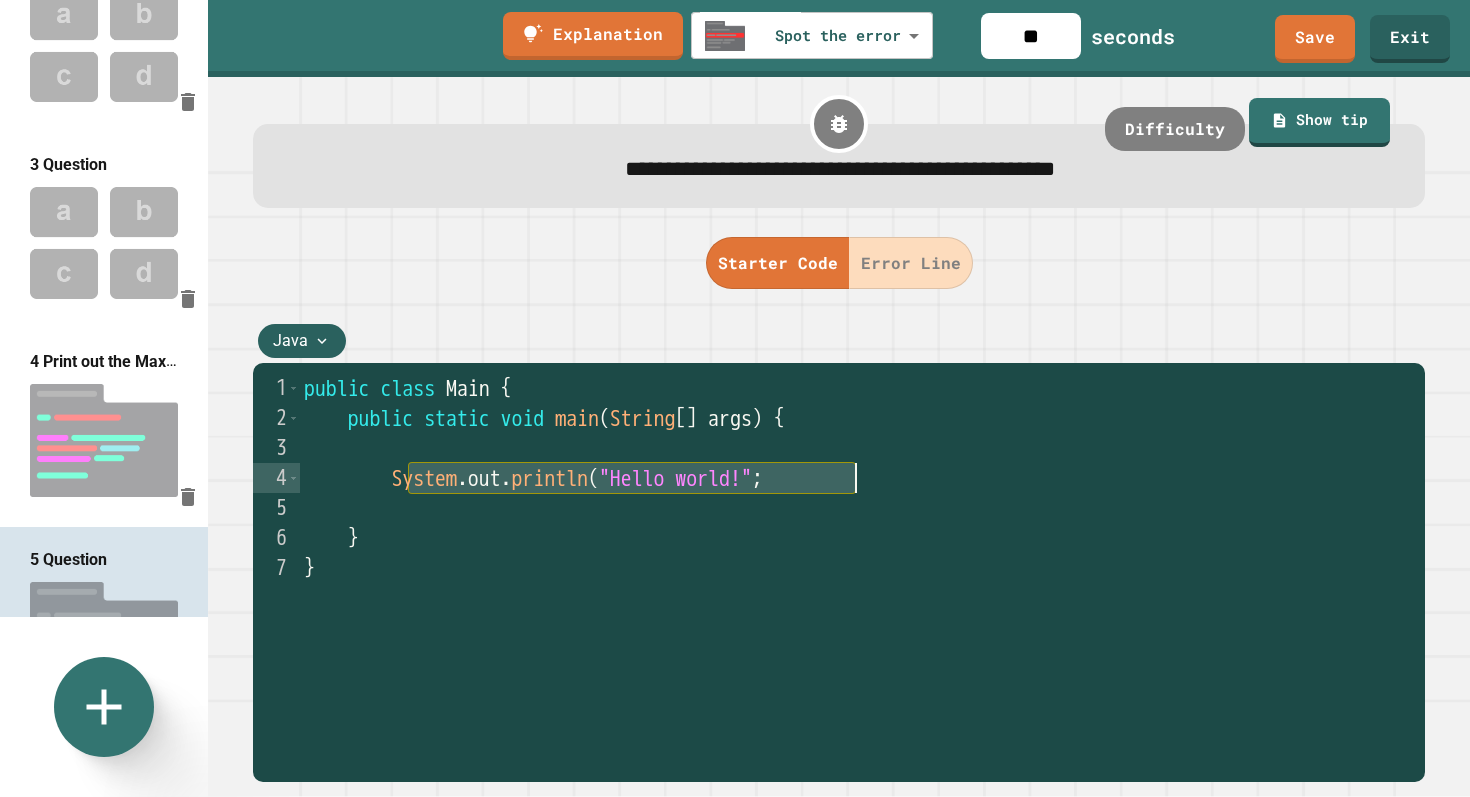drag, startPoint x: 446, startPoint y: 484, endPoint x: 884, endPoint y: 479, distance: 438.02853 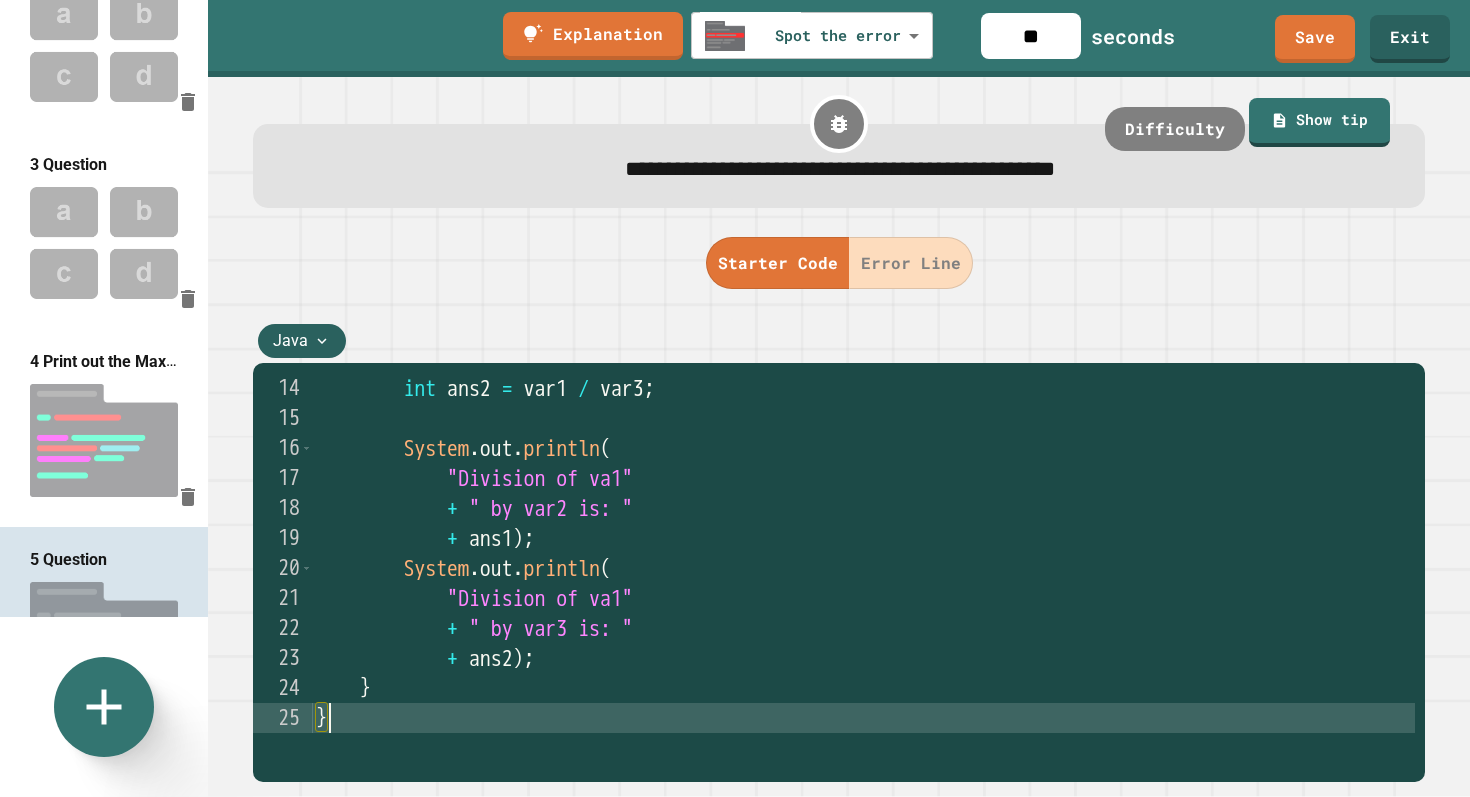 scroll, scrollTop: 390, scrollLeft: 0, axis: vertical 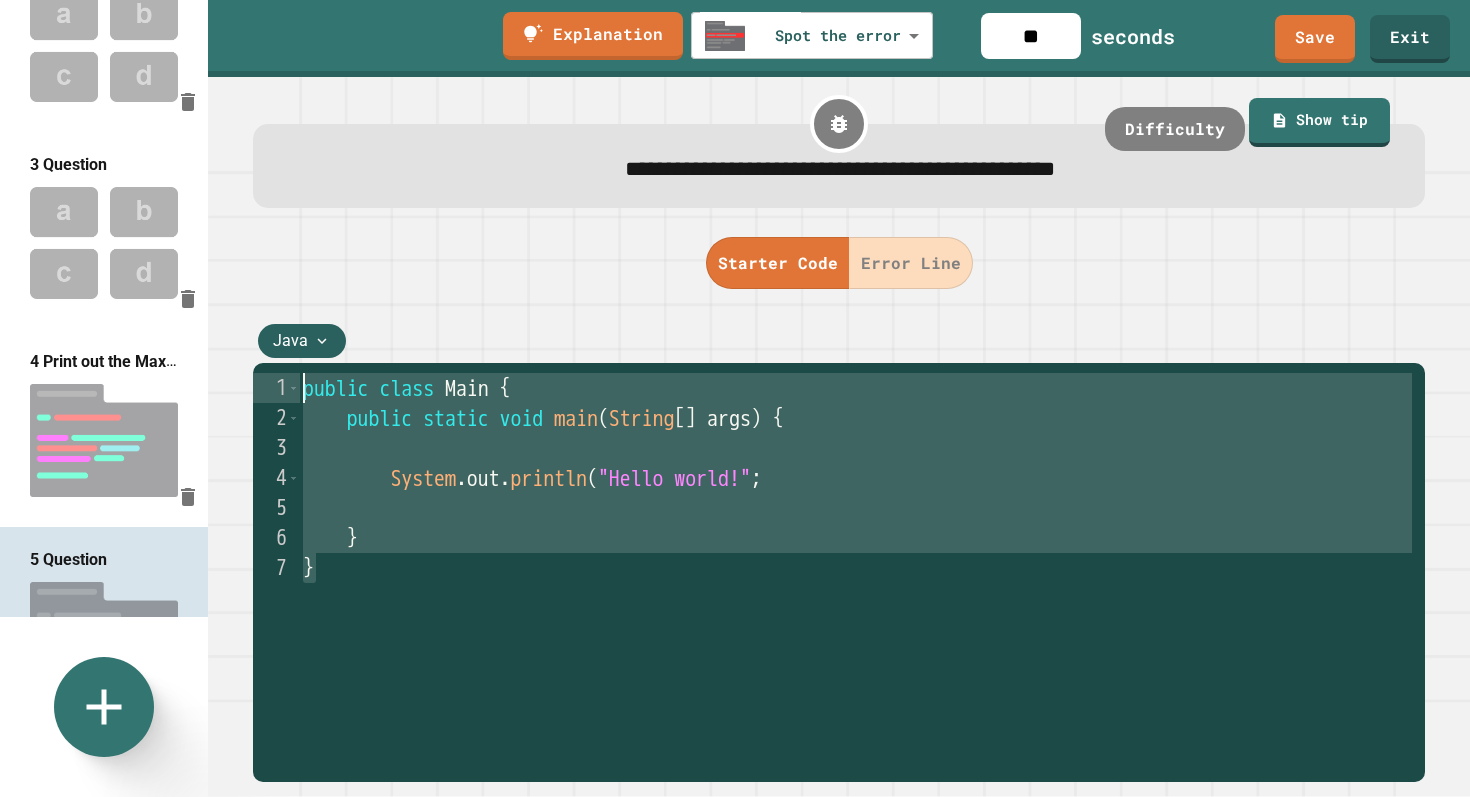 drag, startPoint x: 342, startPoint y: 588, endPoint x: 258, endPoint y: 343, distance: 259 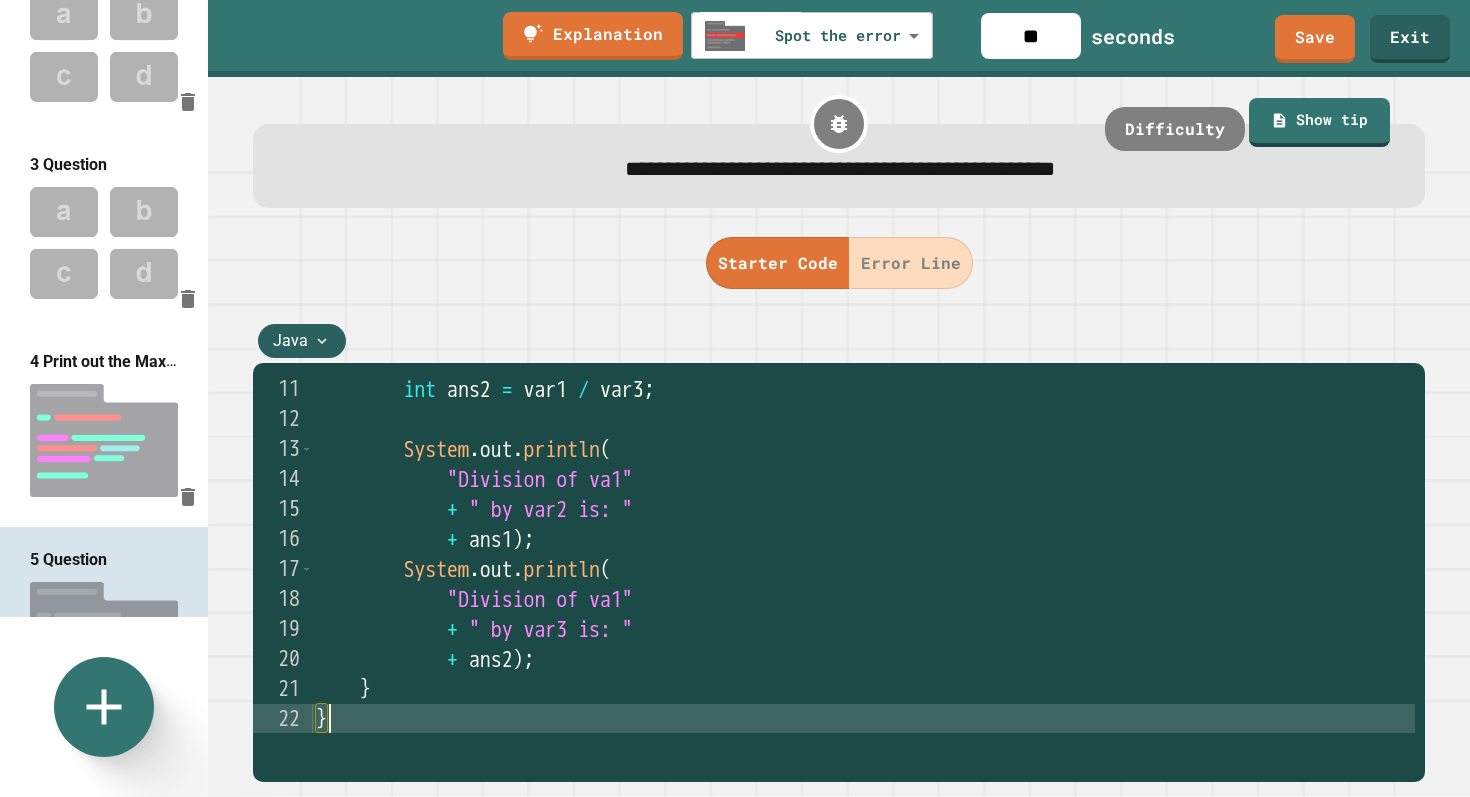scroll, scrollTop: 0, scrollLeft: 0, axis: both 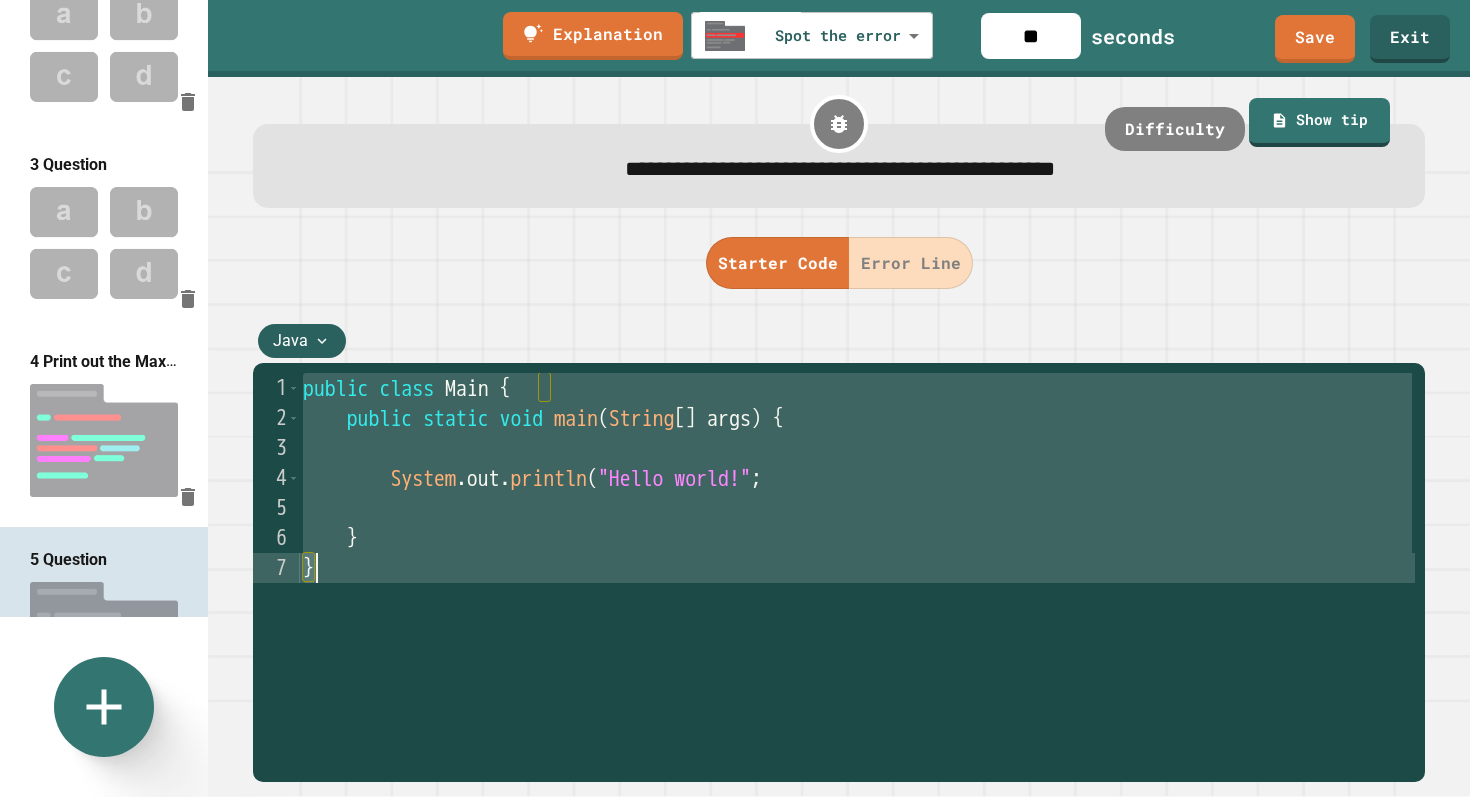 click on "public   class   Main   {      public   static   void   main ( String [ ]   args )   {           System . out . println ( "Hello world!" ;      } }" at bounding box center [857, 583] 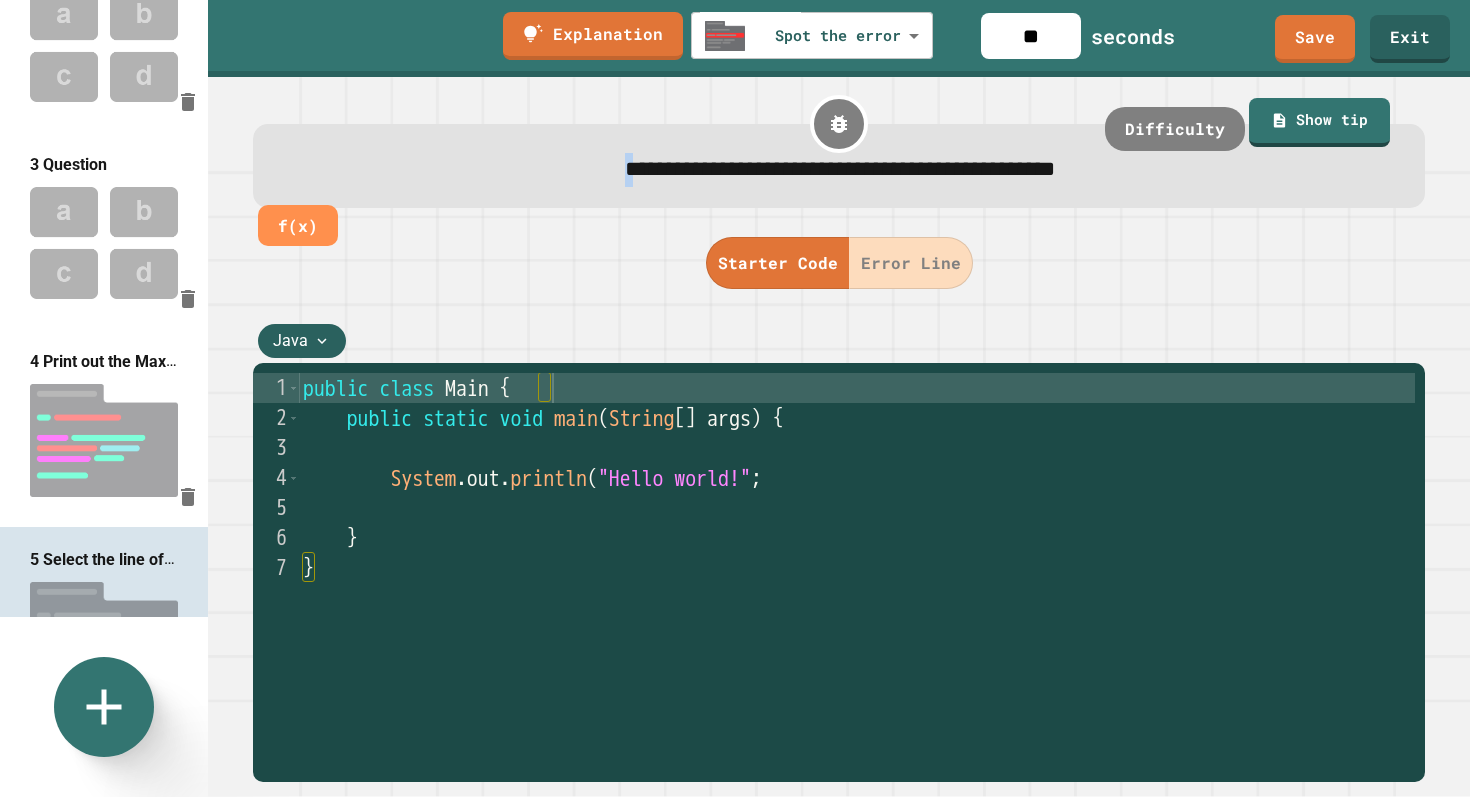 drag, startPoint x: 532, startPoint y: 167, endPoint x: 1109, endPoint y: 149, distance: 577.2807 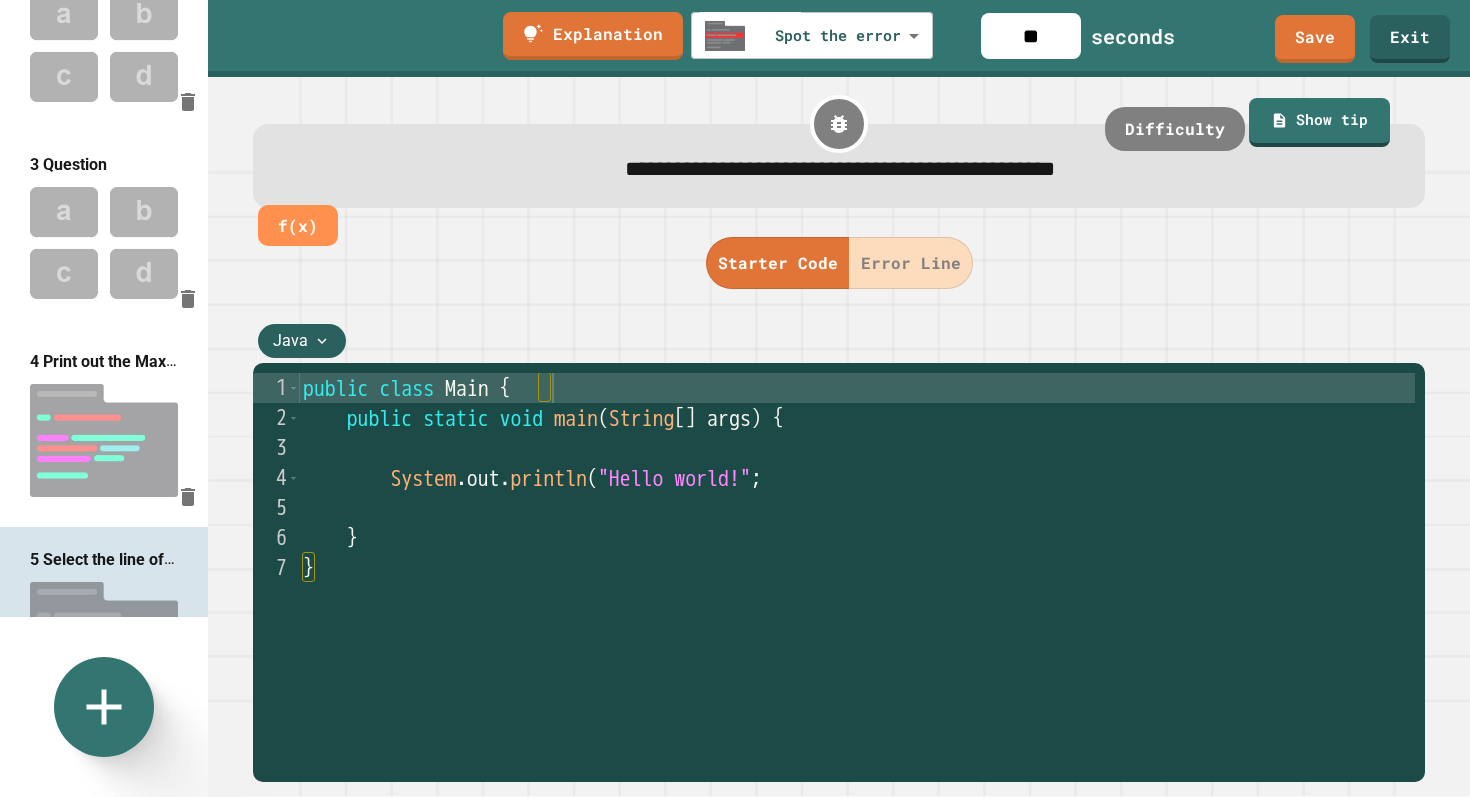 click on "**********" at bounding box center [840, 169] 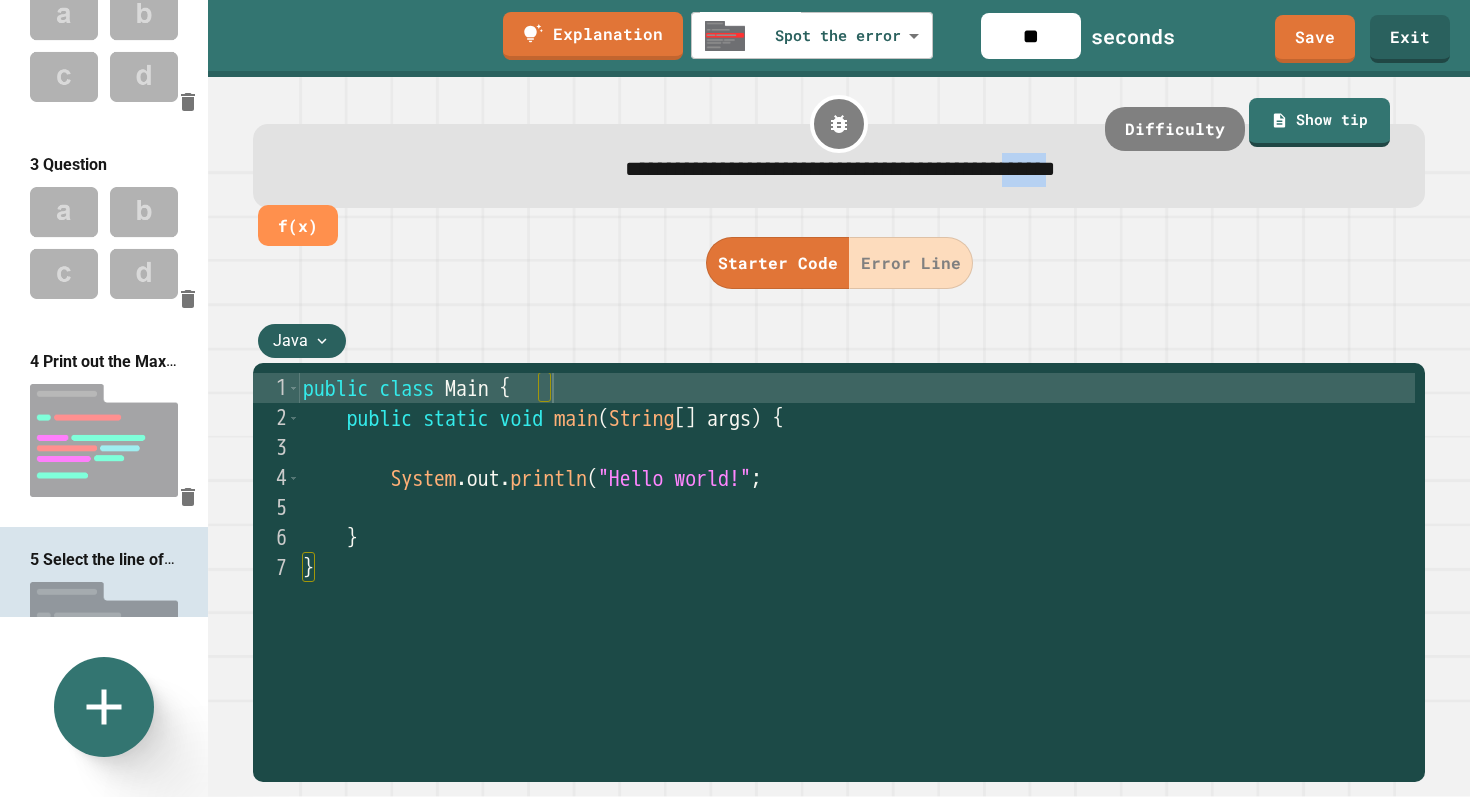 click on "**********" at bounding box center [840, 169] 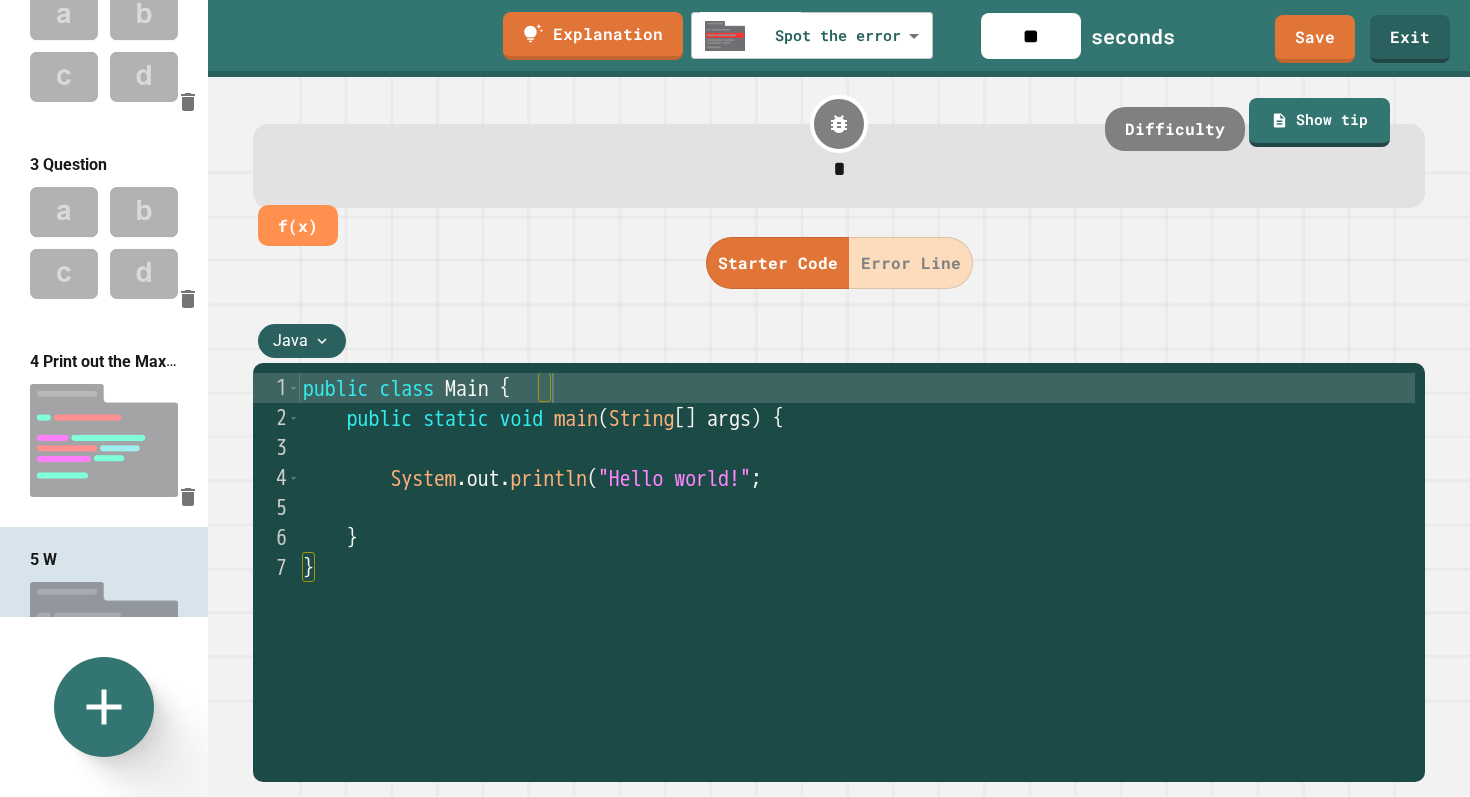 type 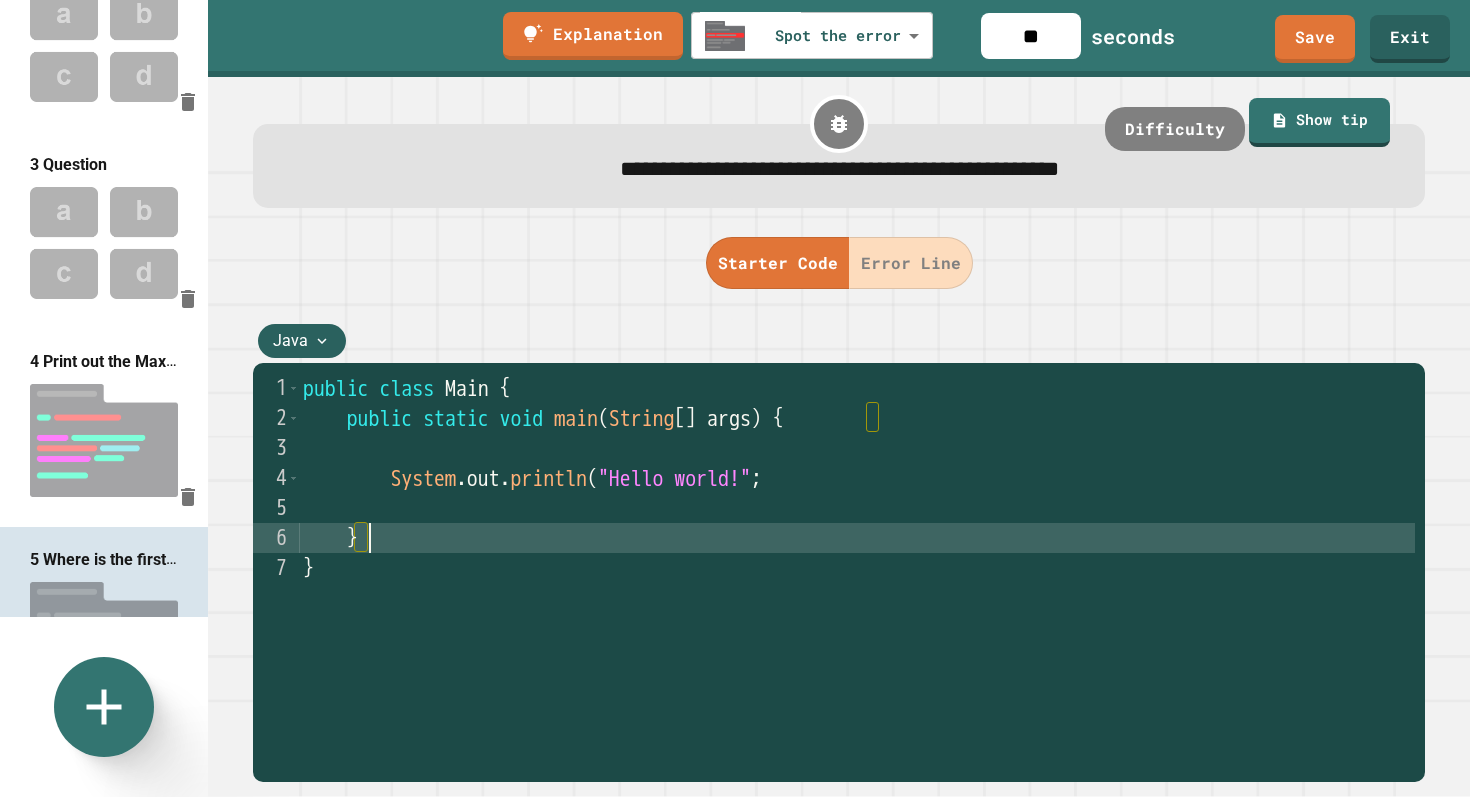 click on "public   class   Main   {      public   static   void   main ( String [ ]   args )   {           System . out . println ( "Hello world!" ;      } }" at bounding box center [857, 583] 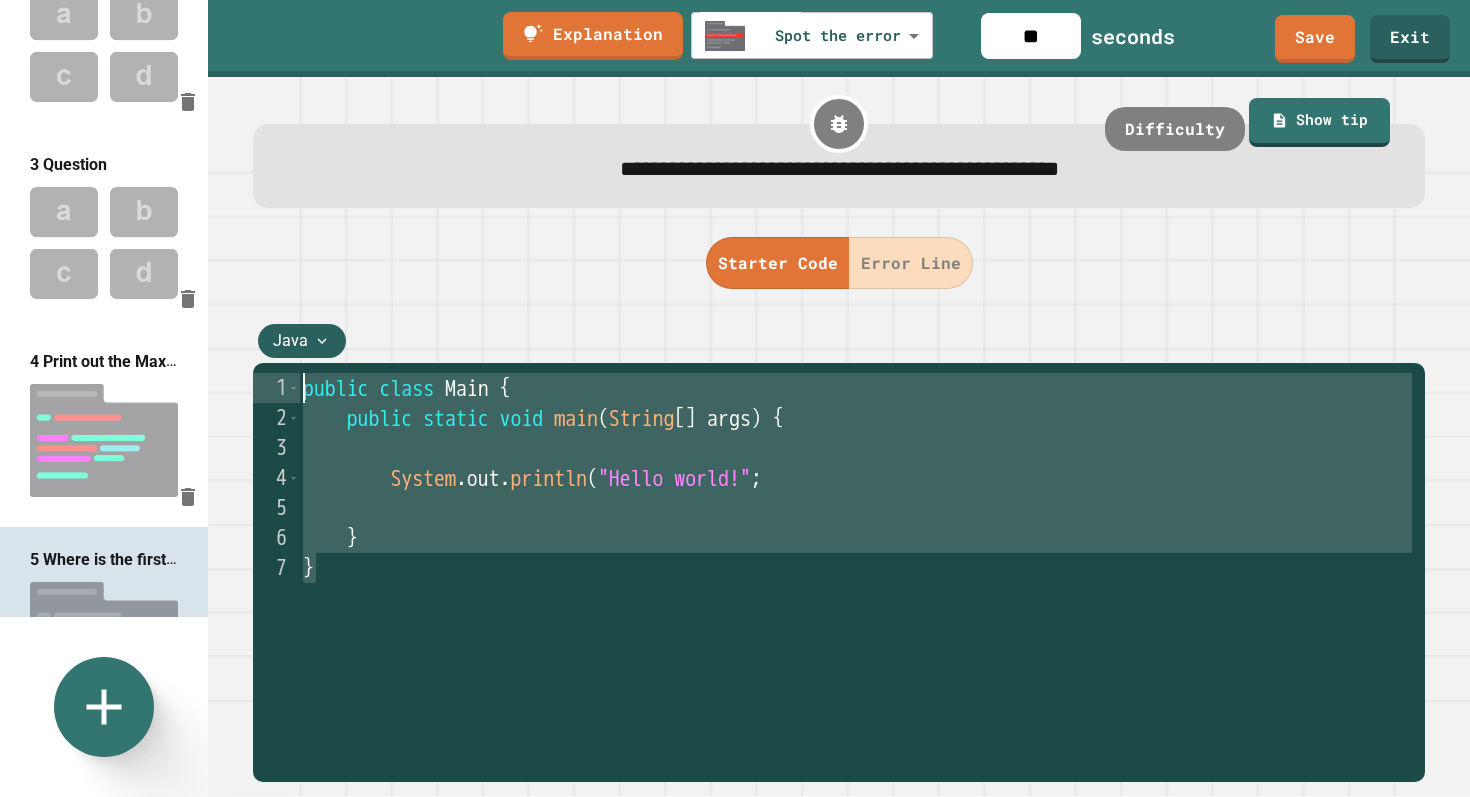 drag, startPoint x: 348, startPoint y: 570, endPoint x: 293, endPoint y: 332, distance: 244.27238 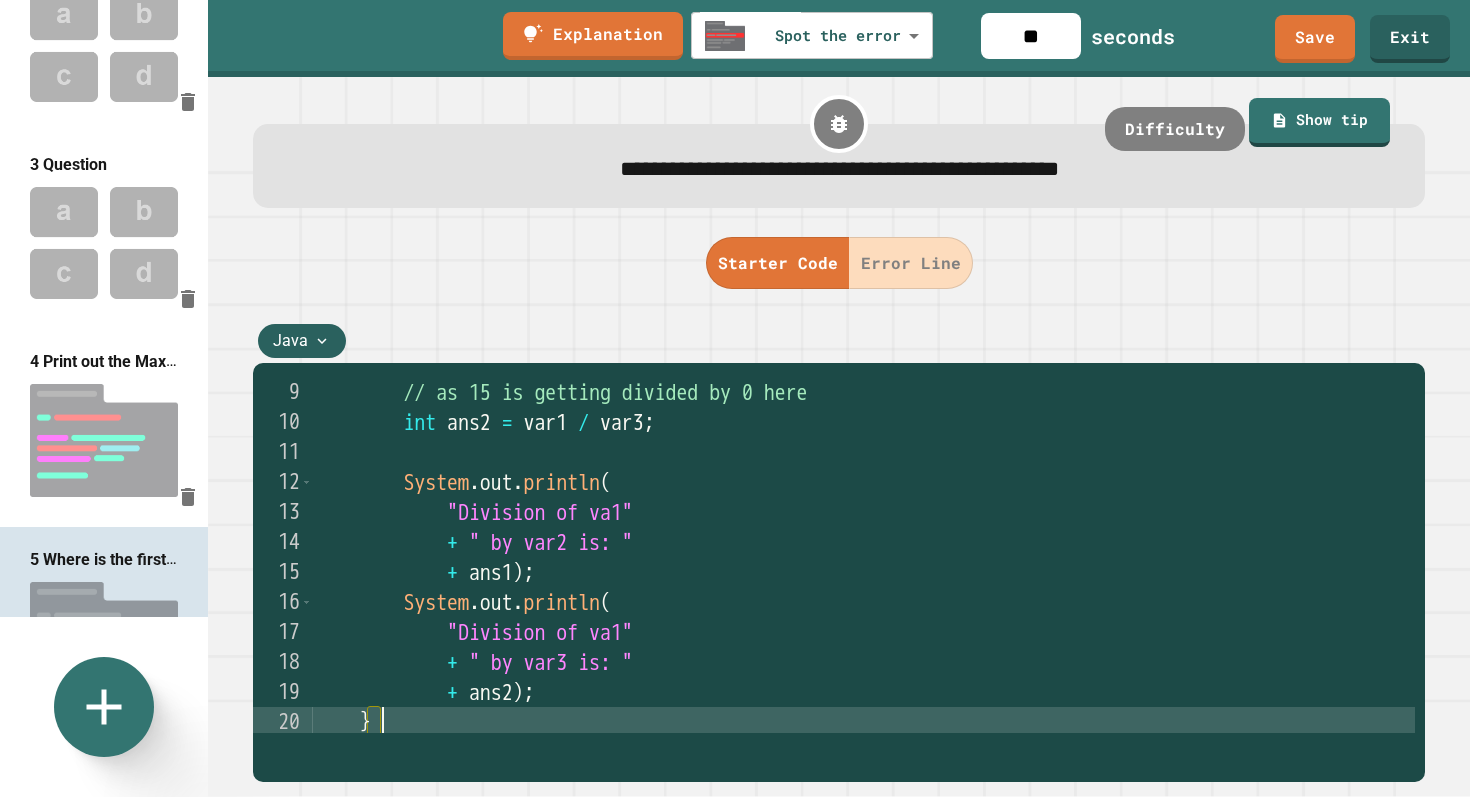 scroll, scrollTop: 0, scrollLeft: 0, axis: both 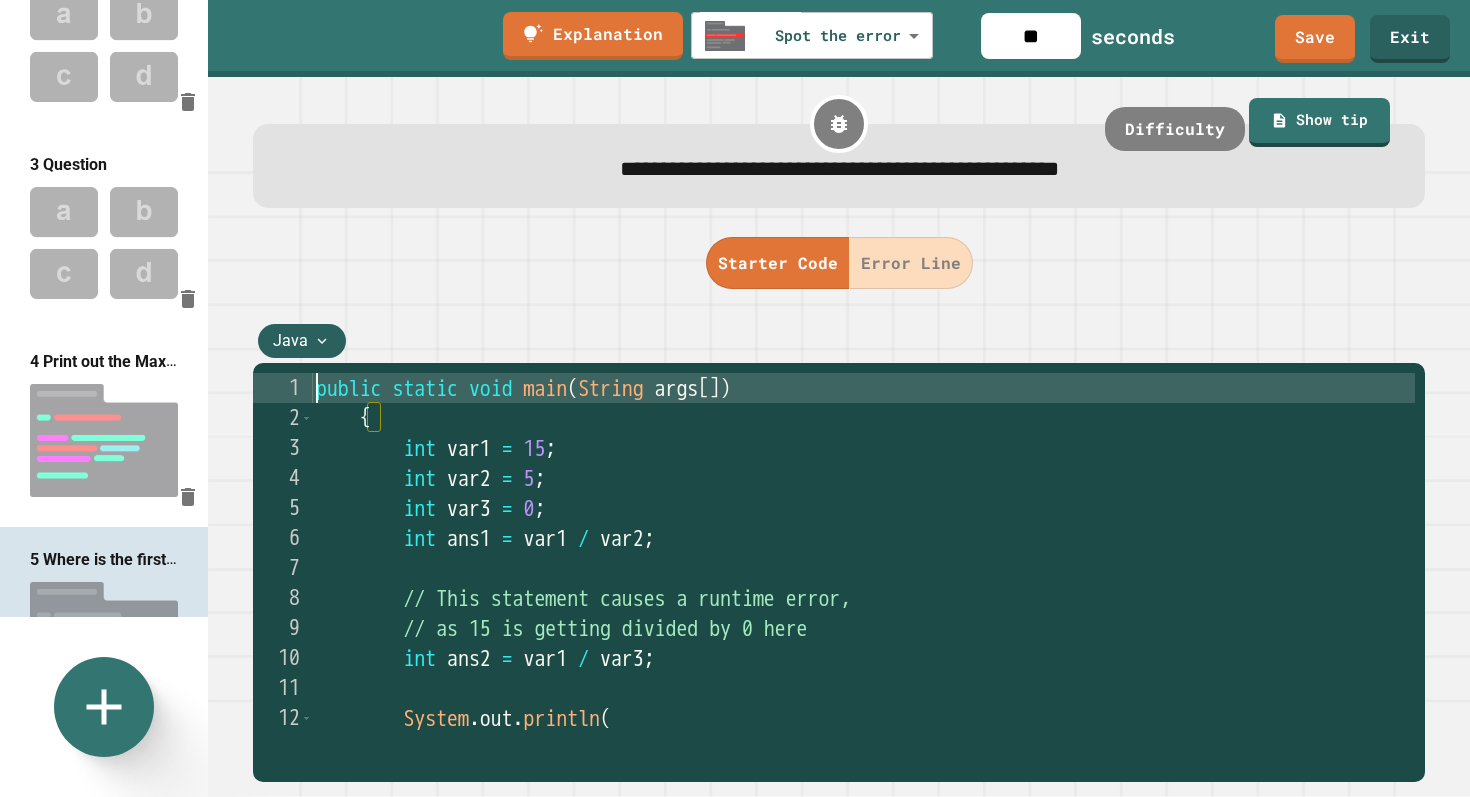 click on "public   static   void   main ( String   args [ ])      {           int   var1   =   15 ;           int   var2   =   5 ;           int   var3   =   0 ;           int   ans1   =   var1   /   var2 ;           // This statement causes a runtime error,           // as 15 is getting divided by 0 here           int   ans2   =   var1   /   var3 ;           System . out . println (                "Division of va1"" at bounding box center [864, 583] 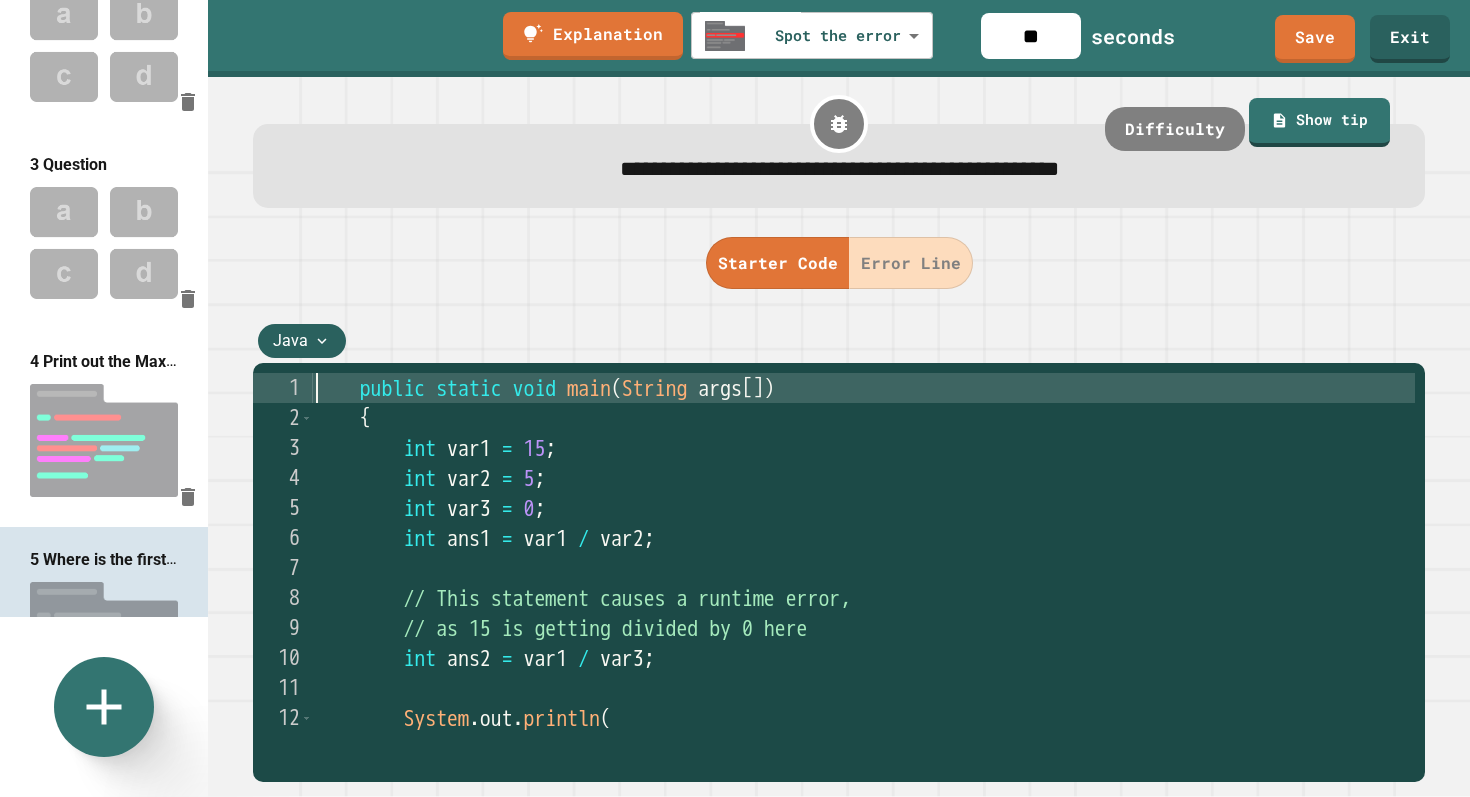 type on "**********" 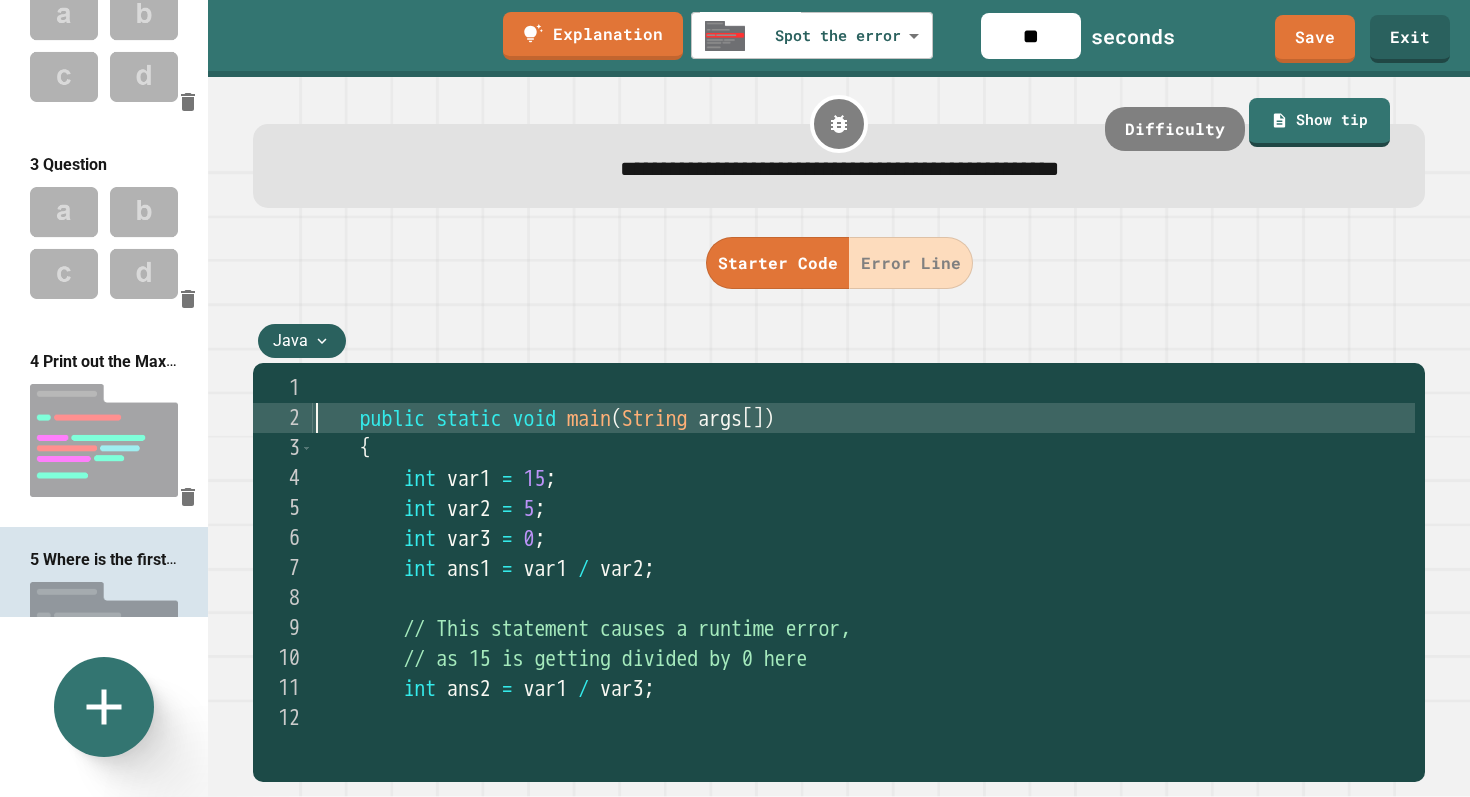 scroll, scrollTop: 0, scrollLeft: 0, axis: both 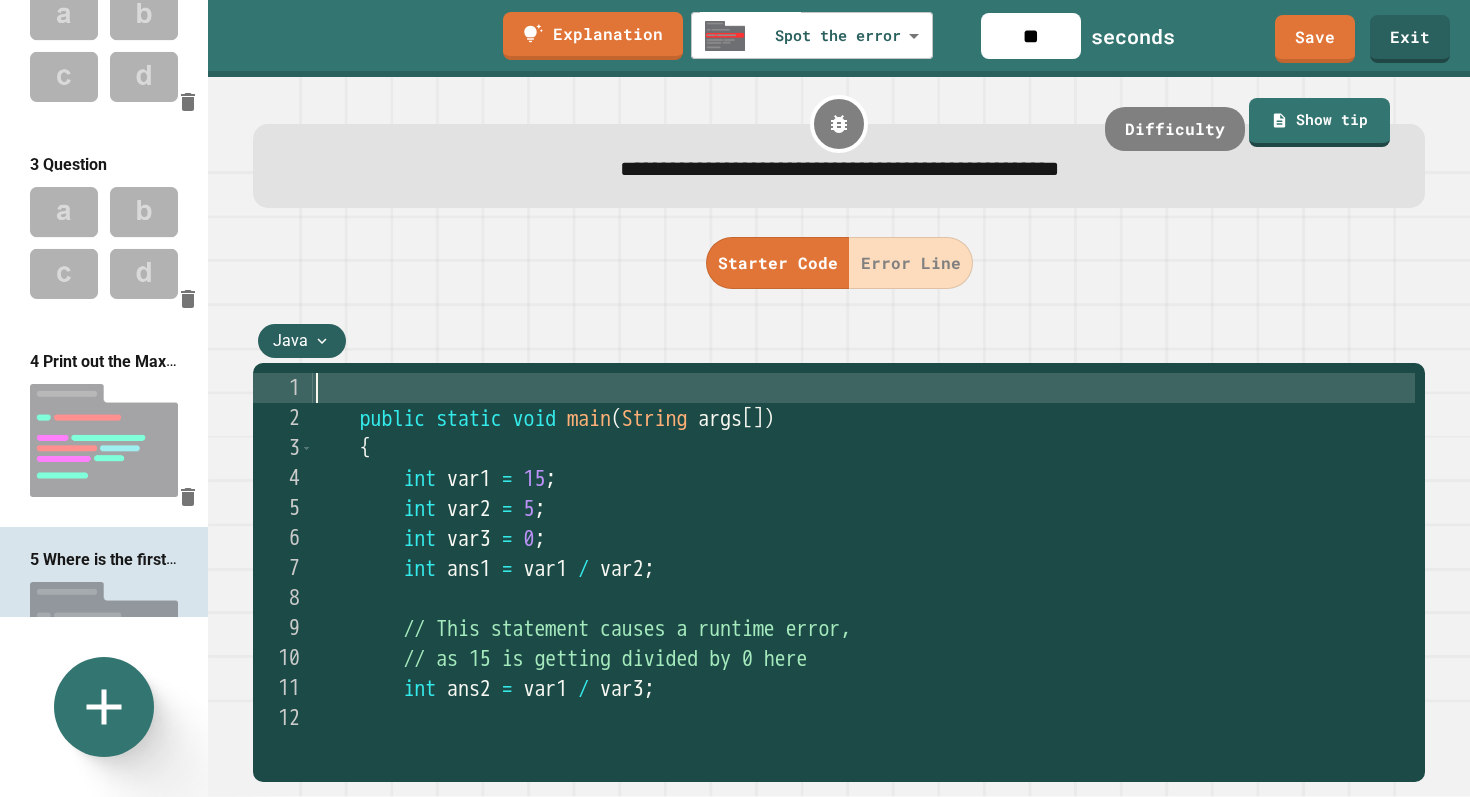 type on "*" 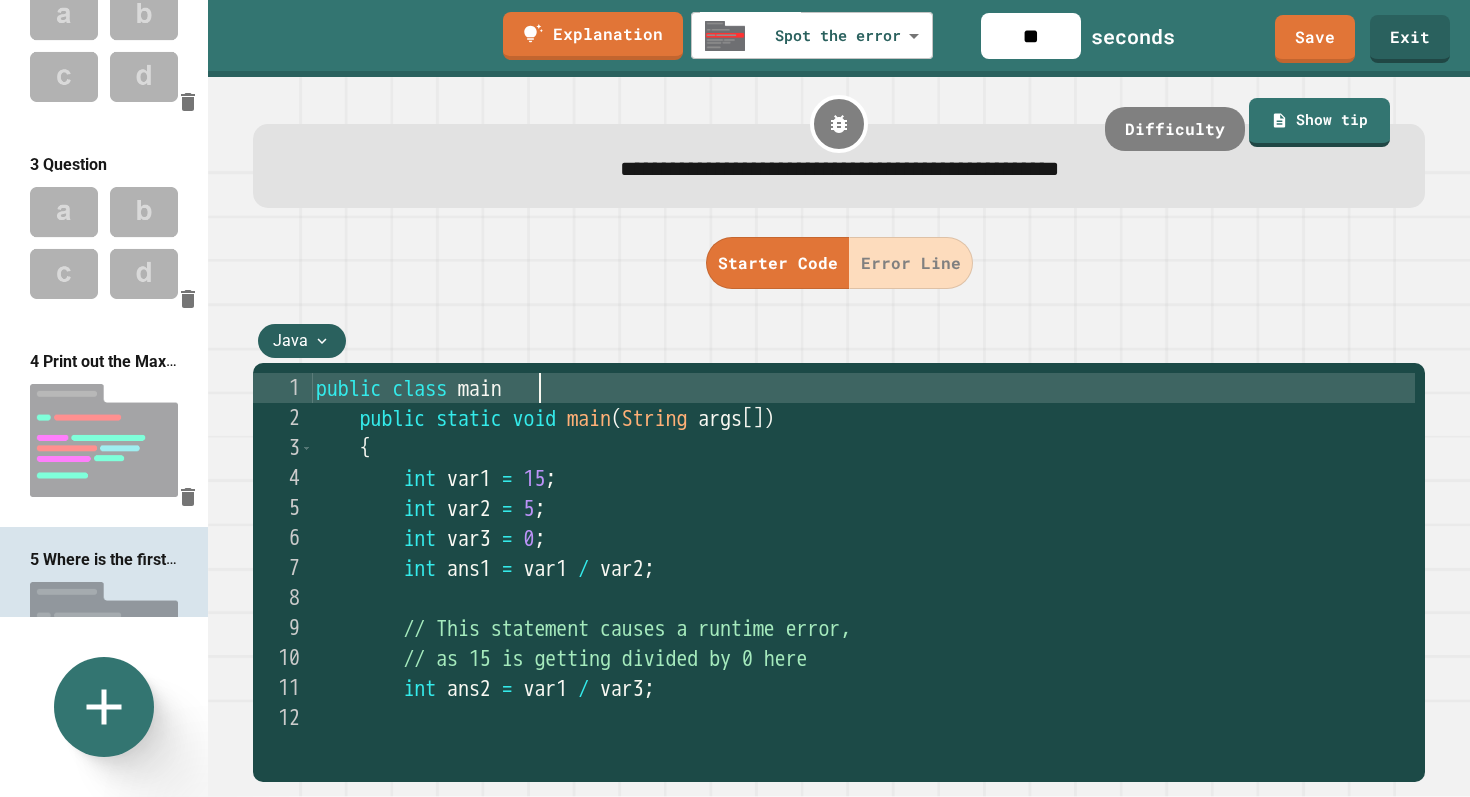 scroll, scrollTop: 0, scrollLeft: 10, axis: horizontal 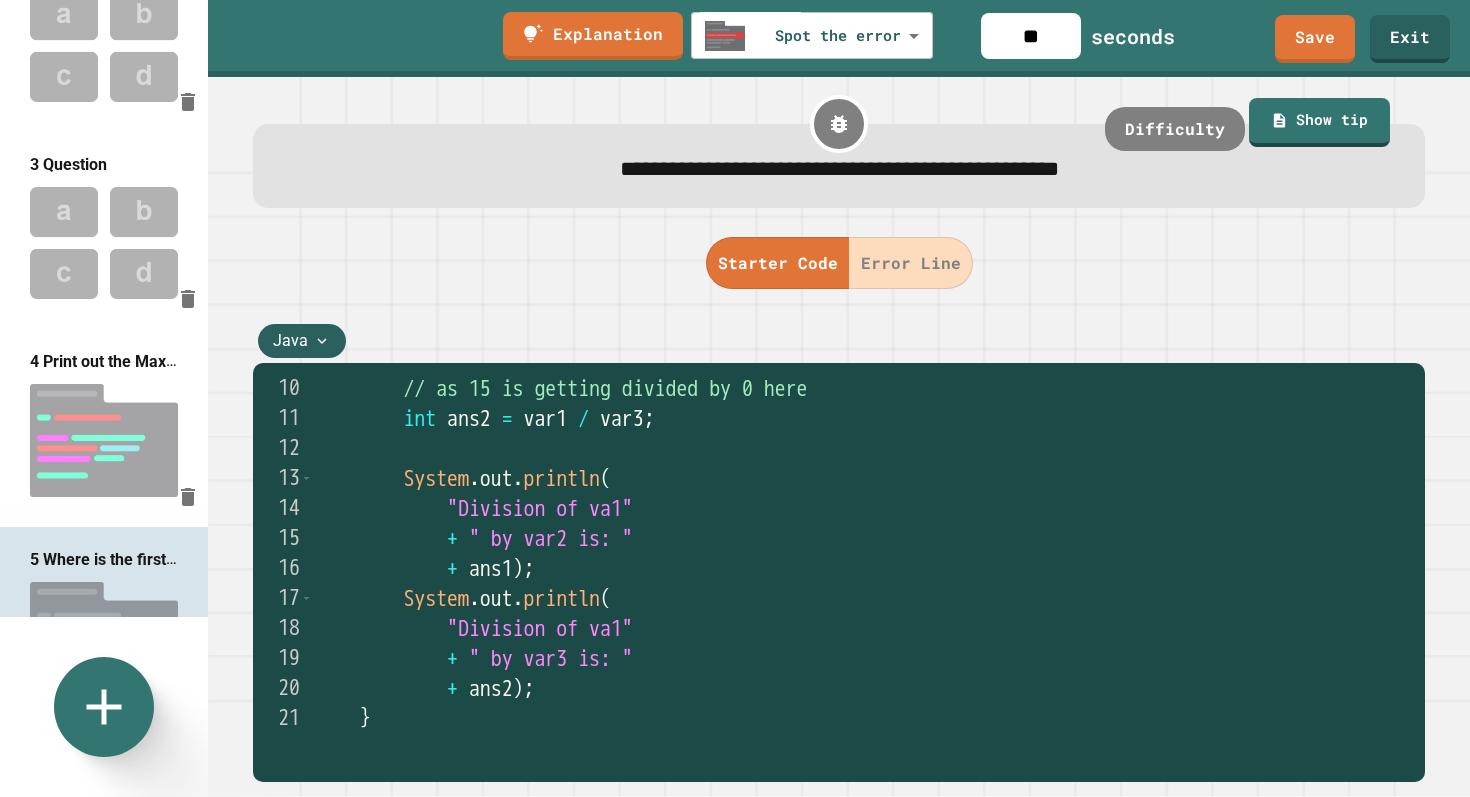 click on "// as 15 is getting divided by 0 here           int   ans2   =   var1   /   var3 ;           System . out . println (                "Division of va1"                +   " by var2 is: "                +   ans1 ) ;           System . out . println (                "Division of va1"                +   " by var3 is: "                +   ans2 ) ;      }" at bounding box center (864, 583) 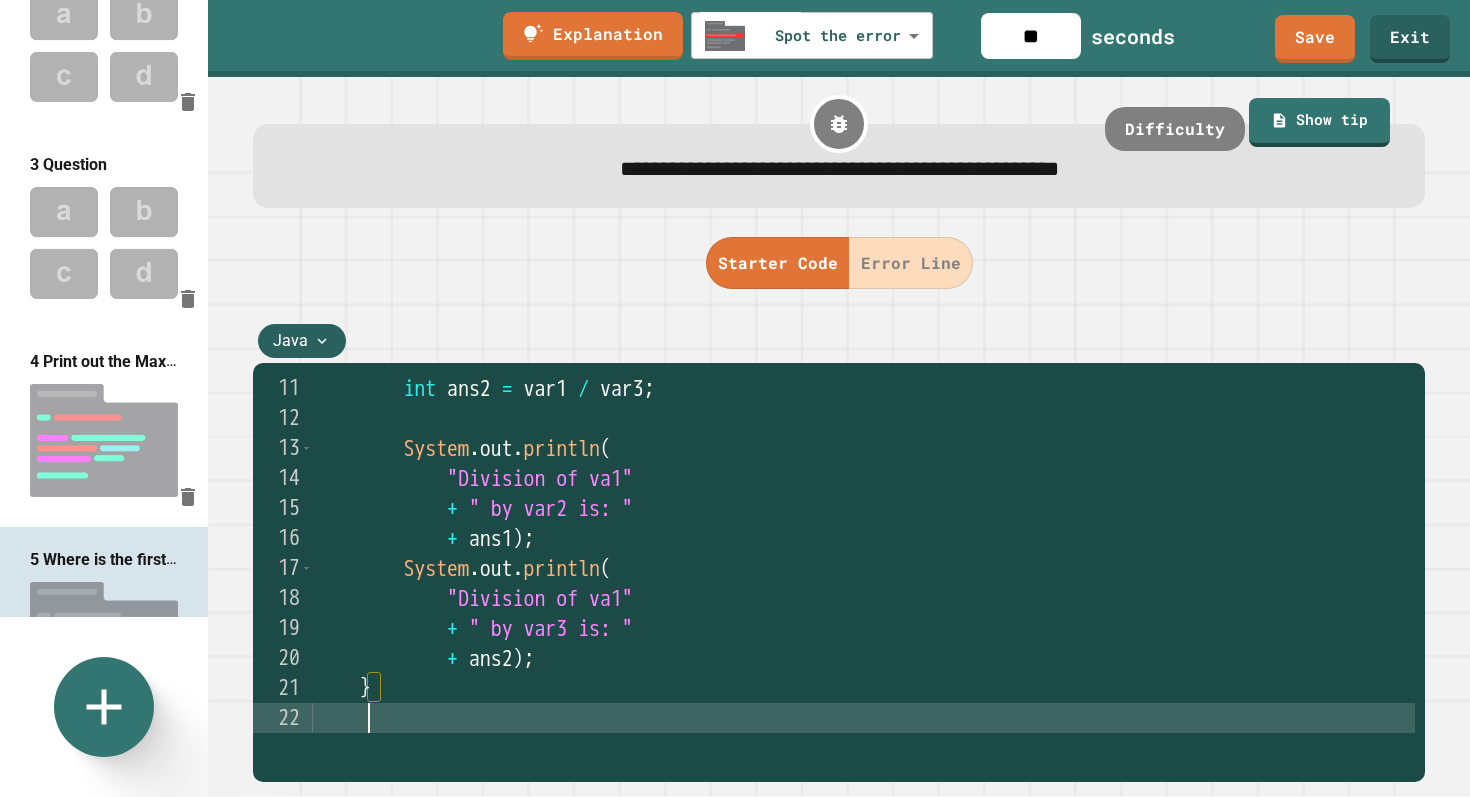 scroll, scrollTop: 0, scrollLeft: 1, axis: horizontal 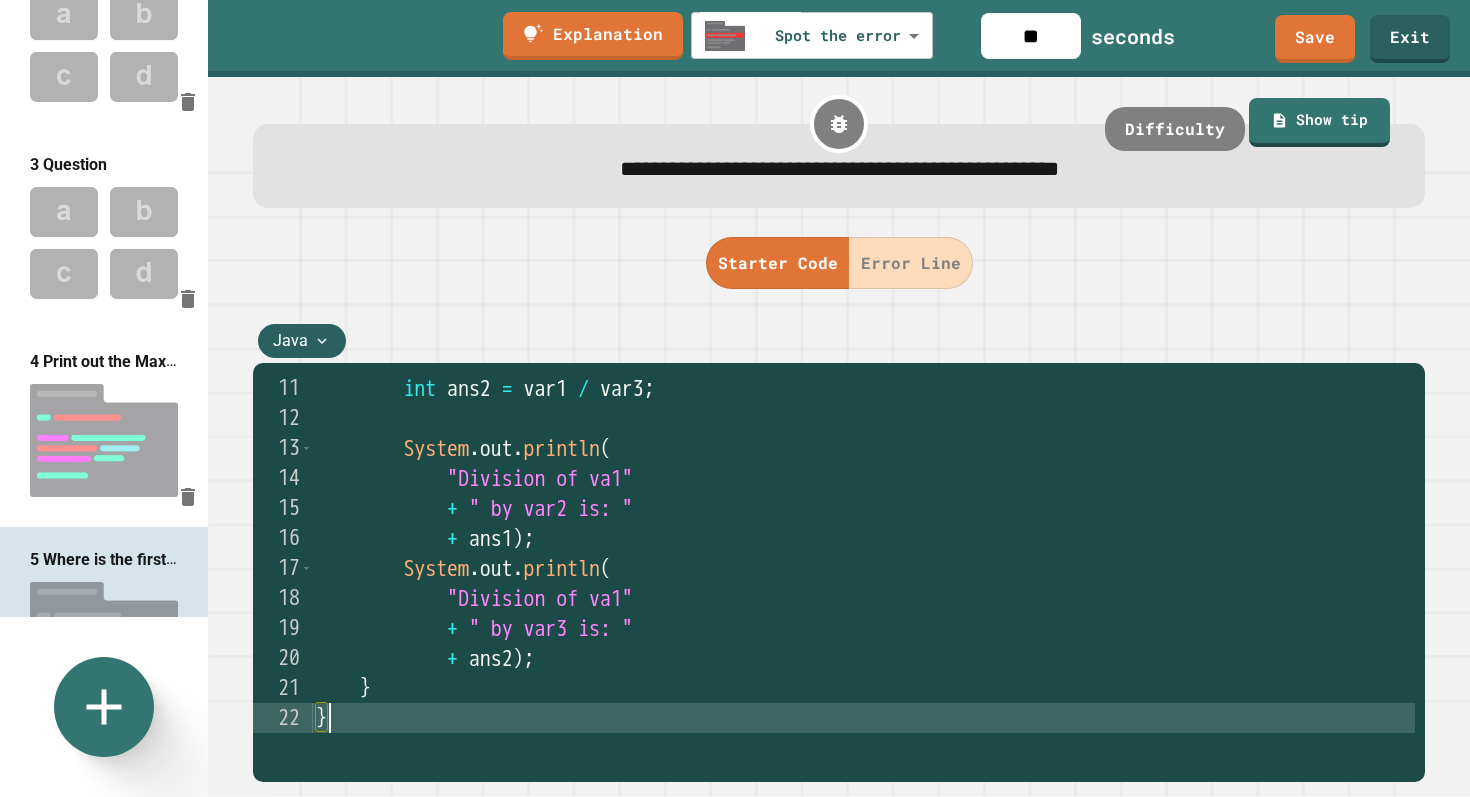 click on "int   ans2   =   var1   /   var3 ;           System . out . println (                "Division of va1"                +   " by var2 is: "                +   ans1 ) ;           System . out . println (                "Division of va1"                +   " by var3 is: "                +   ans2 ) ;      } }" at bounding box center [864, 583] 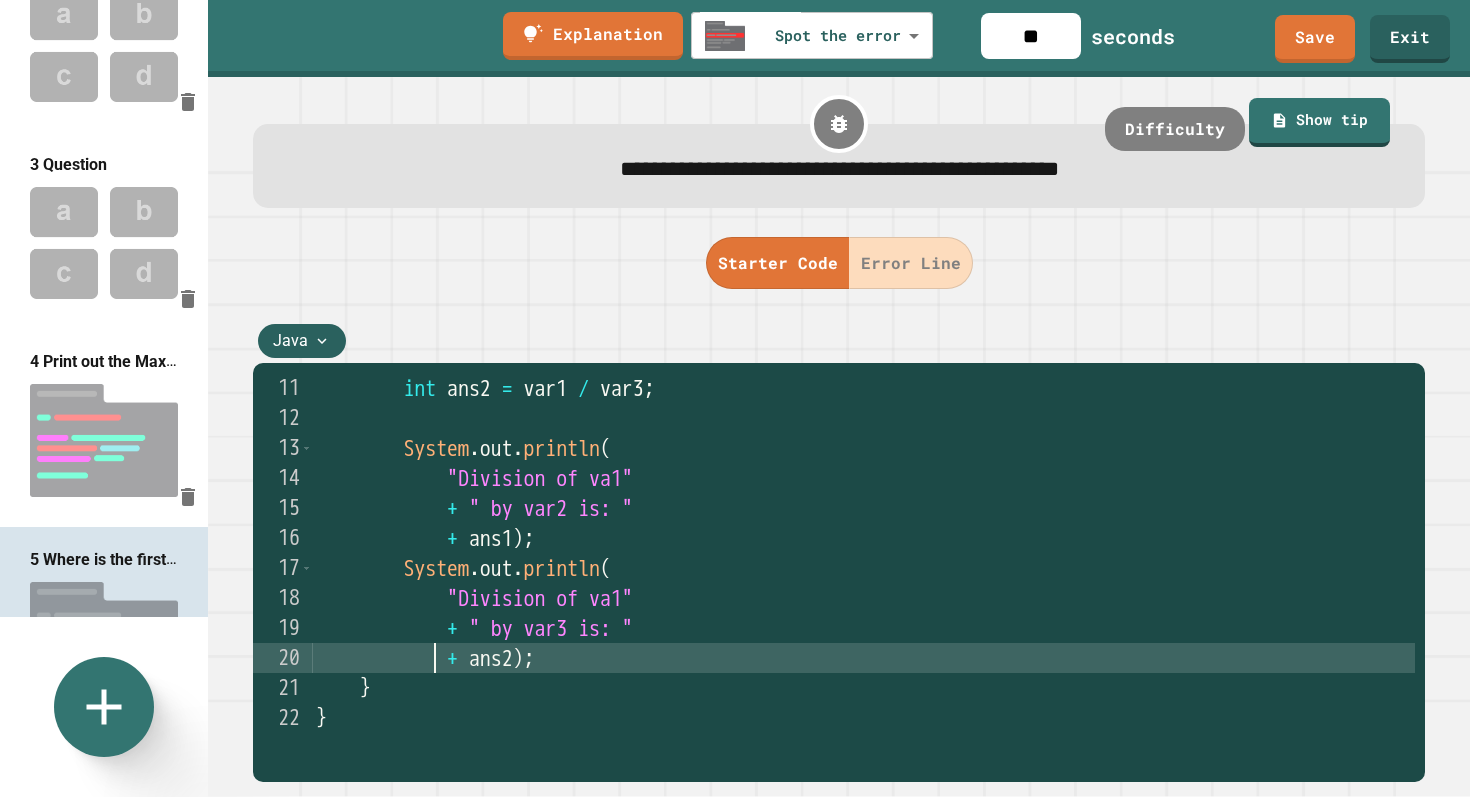 click at bounding box center [104, 440] 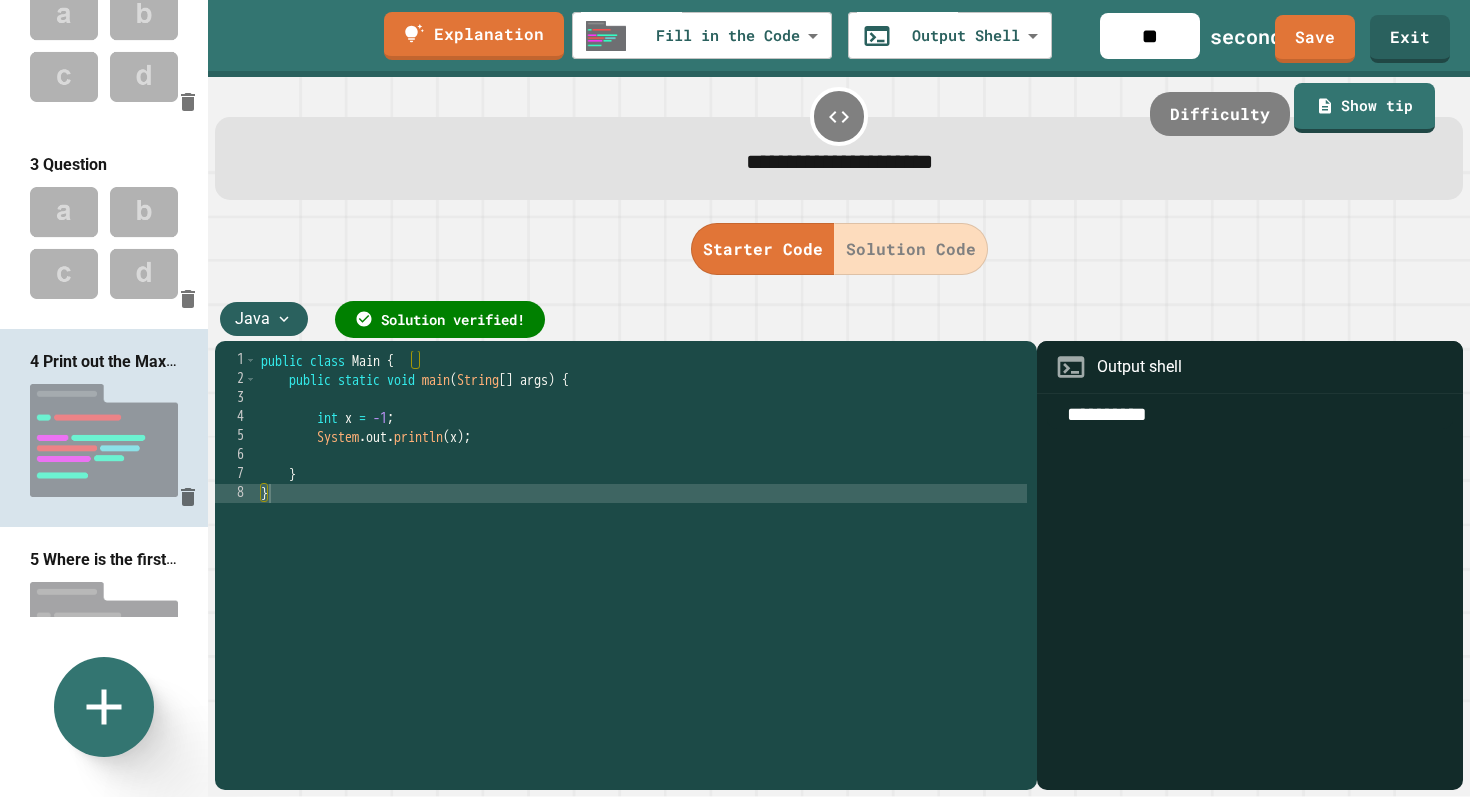 click on "5   Where is the first error to occur during runtime?" at bounding box center [208, 559] 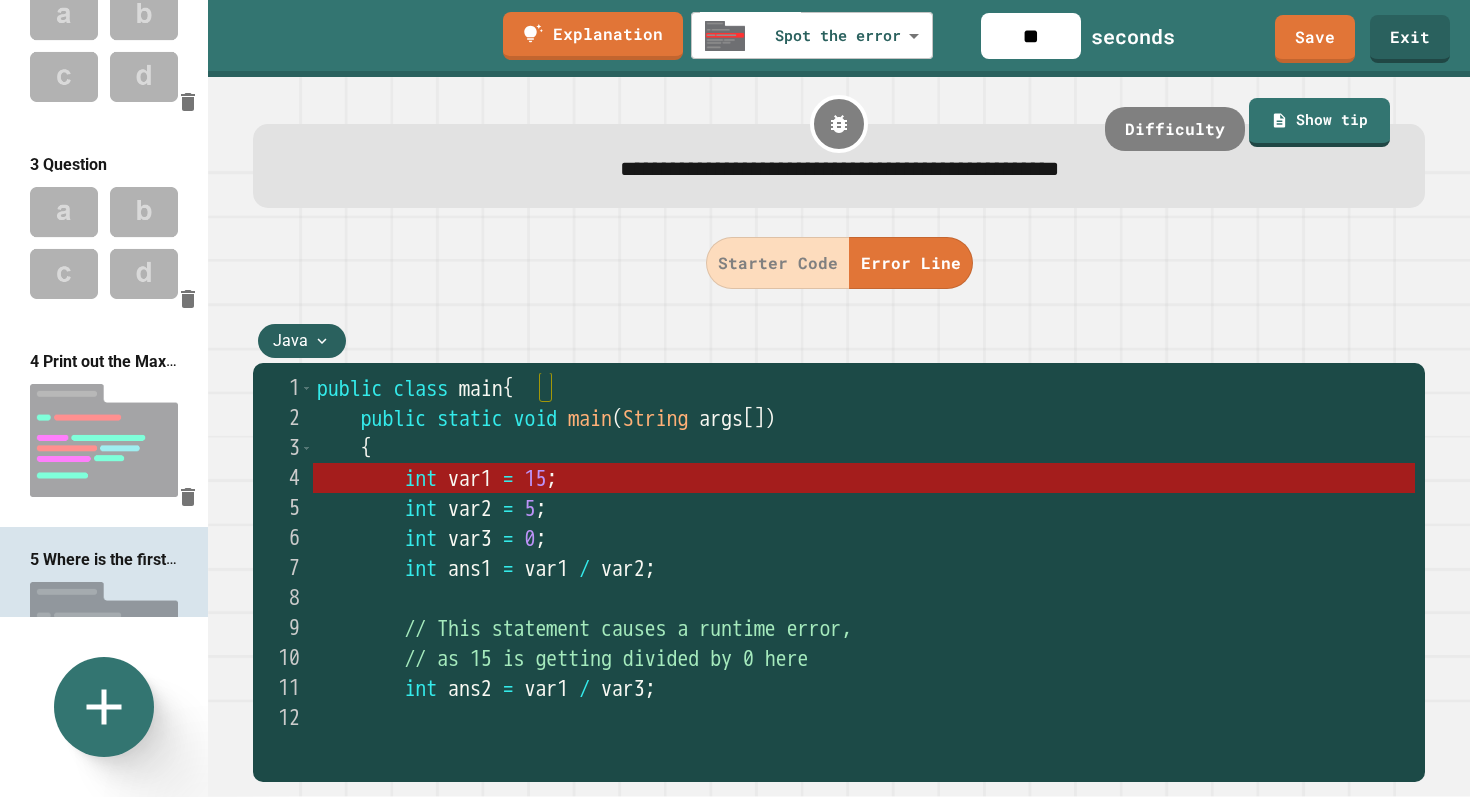 click on "Starter Code" at bounding box center [778, 263] 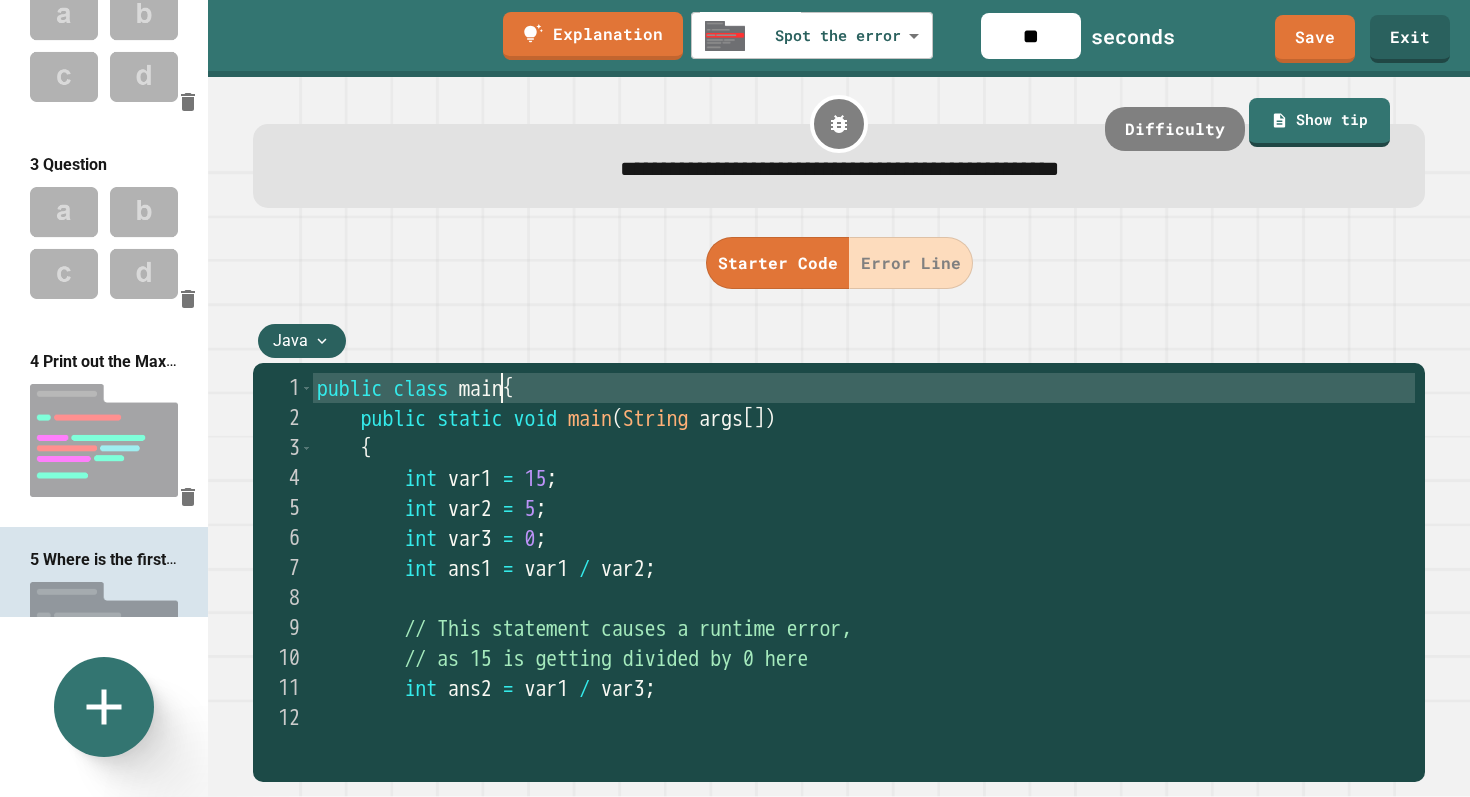 click on "public   class   main {      public   static   void   main ( String   args [ ])      {           int   var1   =   15 ;           int   var2   =   5 ;           int   var3   =   0 ;           int   ans1   =   var1   /   var2 ;           // This statement causes a runtime error,           // as 15 is getting divided by 0 here           int   ans2   =   var1   /   var3 ;           System . out . println (" at bounding box center (864, 583) 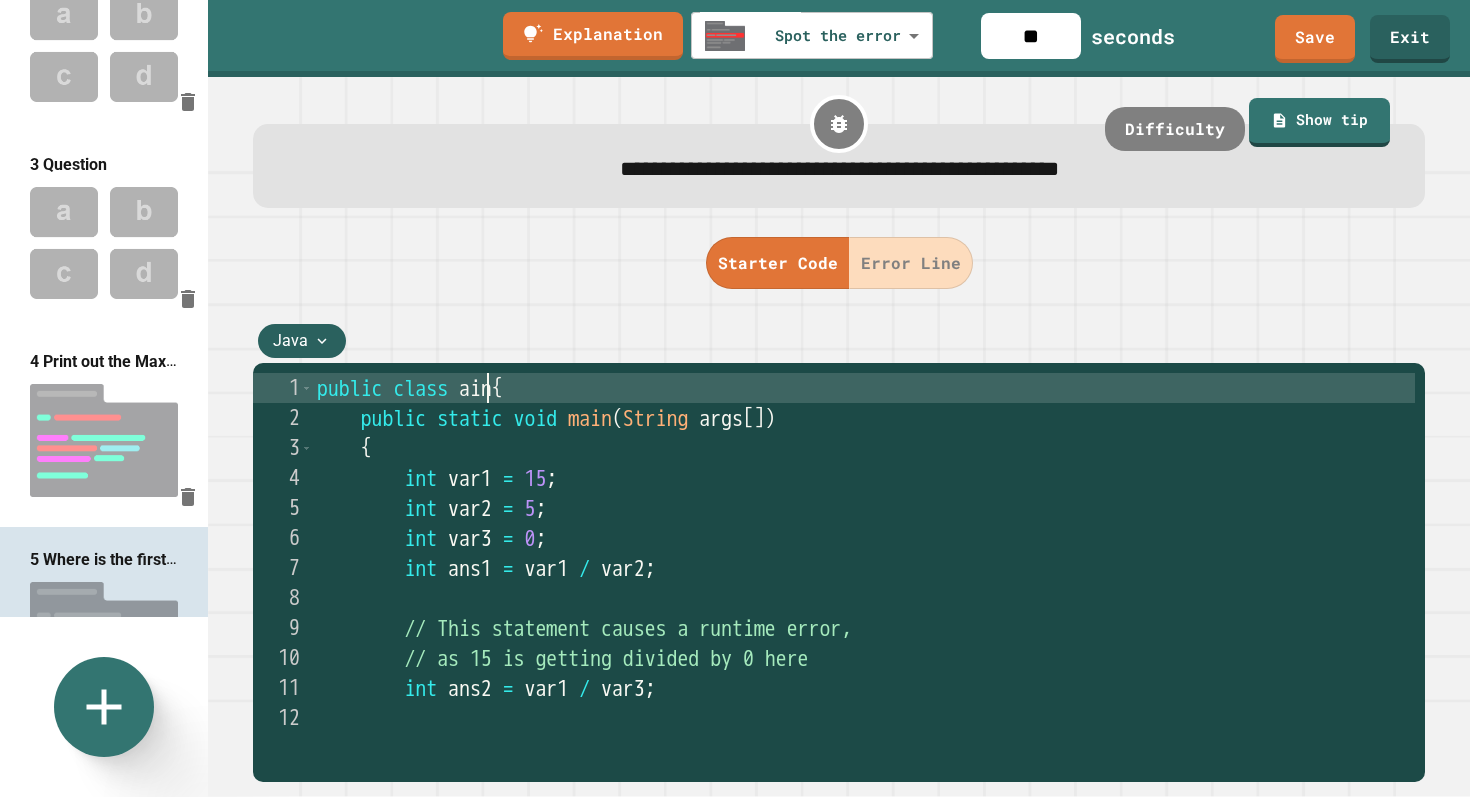 scroll, scrollTop: 0, scrollLeft: 8, axis: horizontal 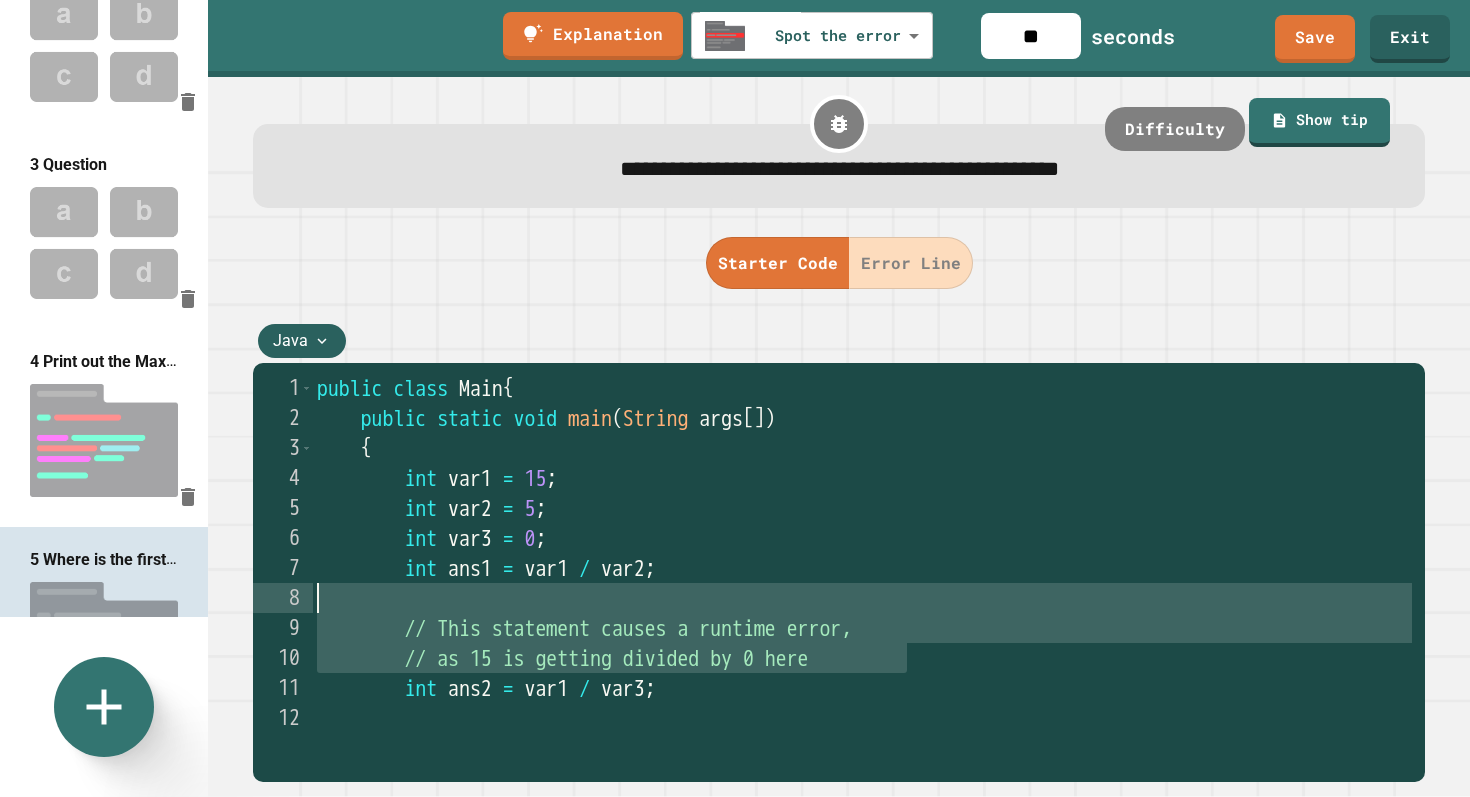 drag, startPoint x: 937, startPoint y: 661, endPoint x: 270, endPoint y: 610, distance: 668.94696 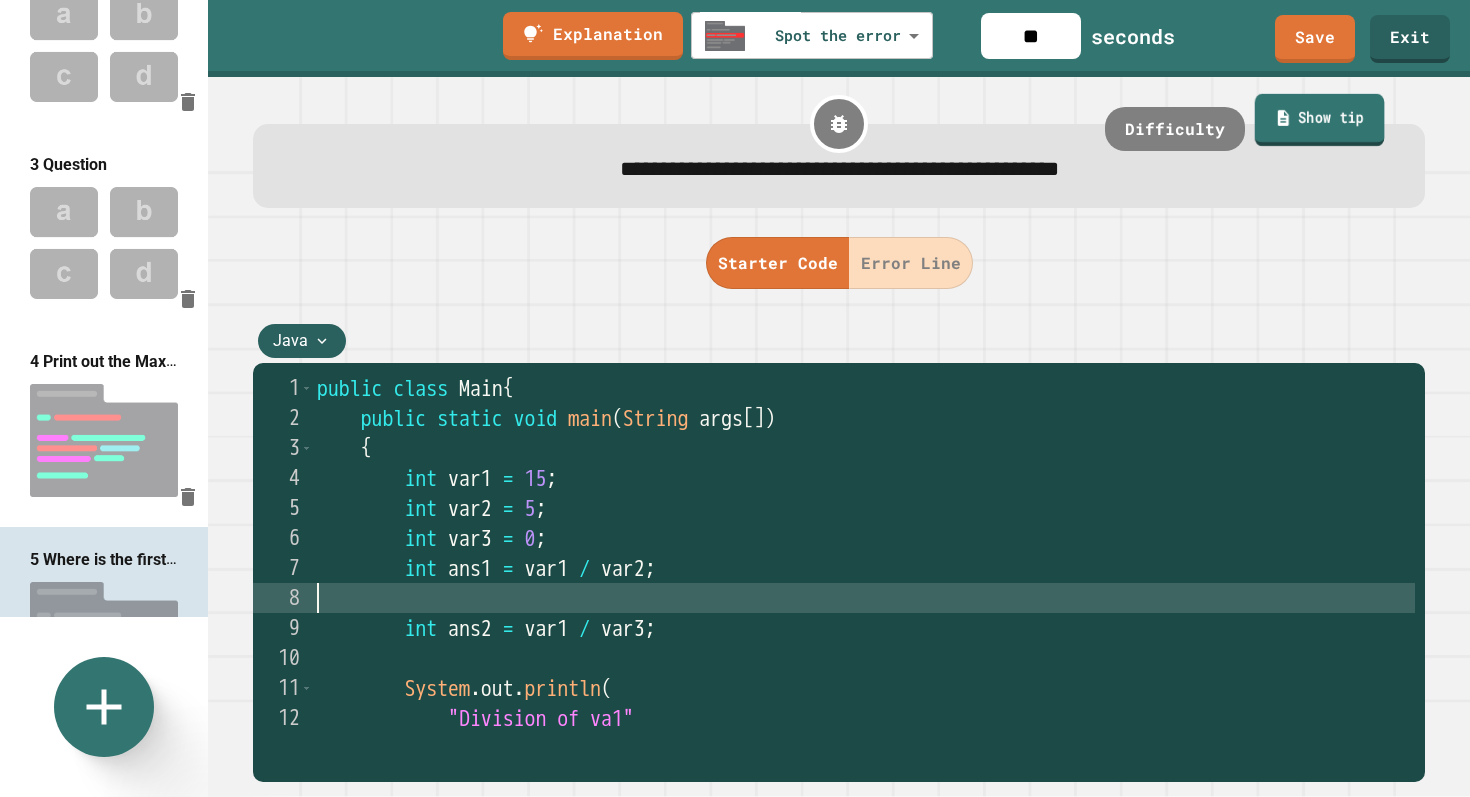 type 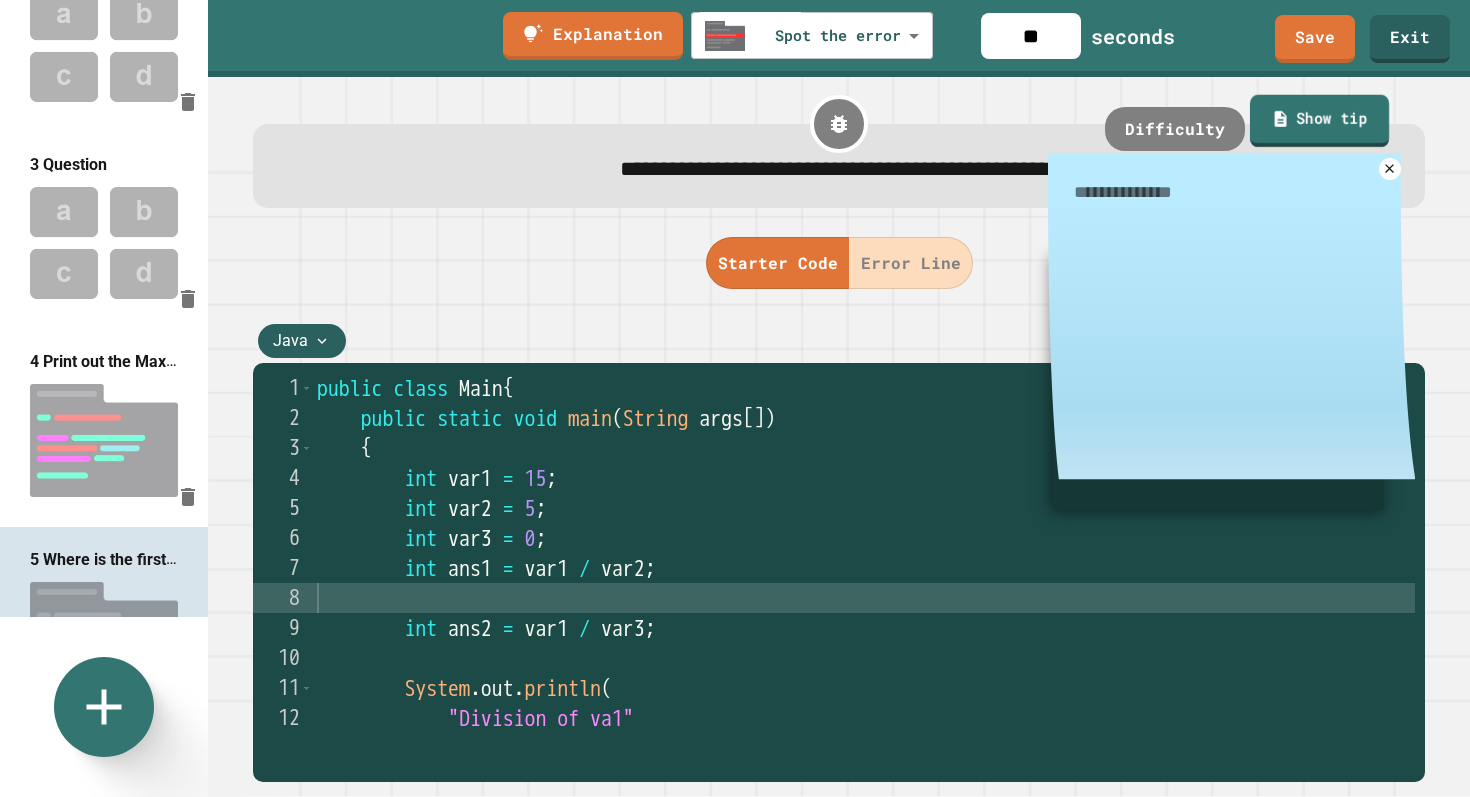 click on "Show tip" at bounding box center [1319, 120] 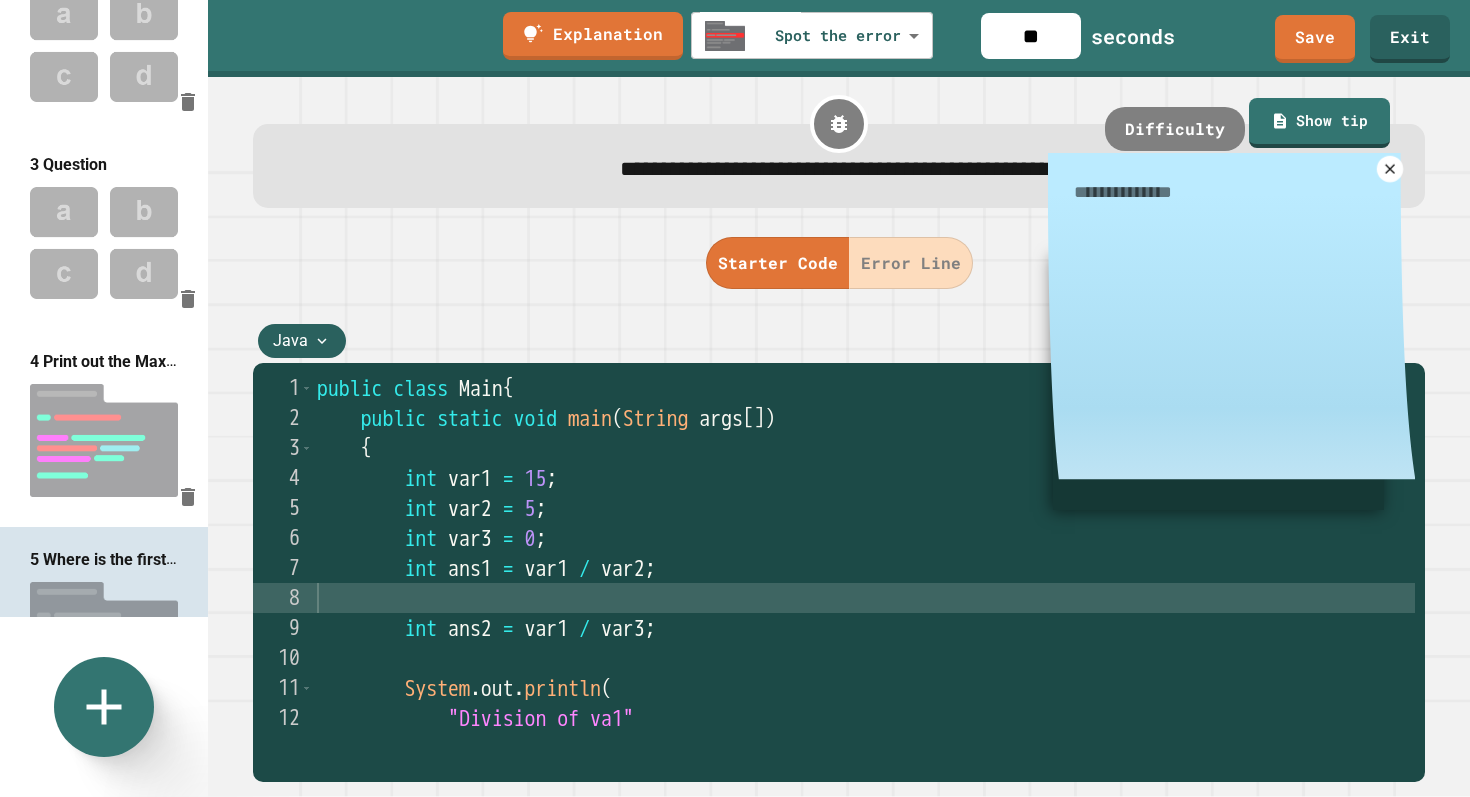 click 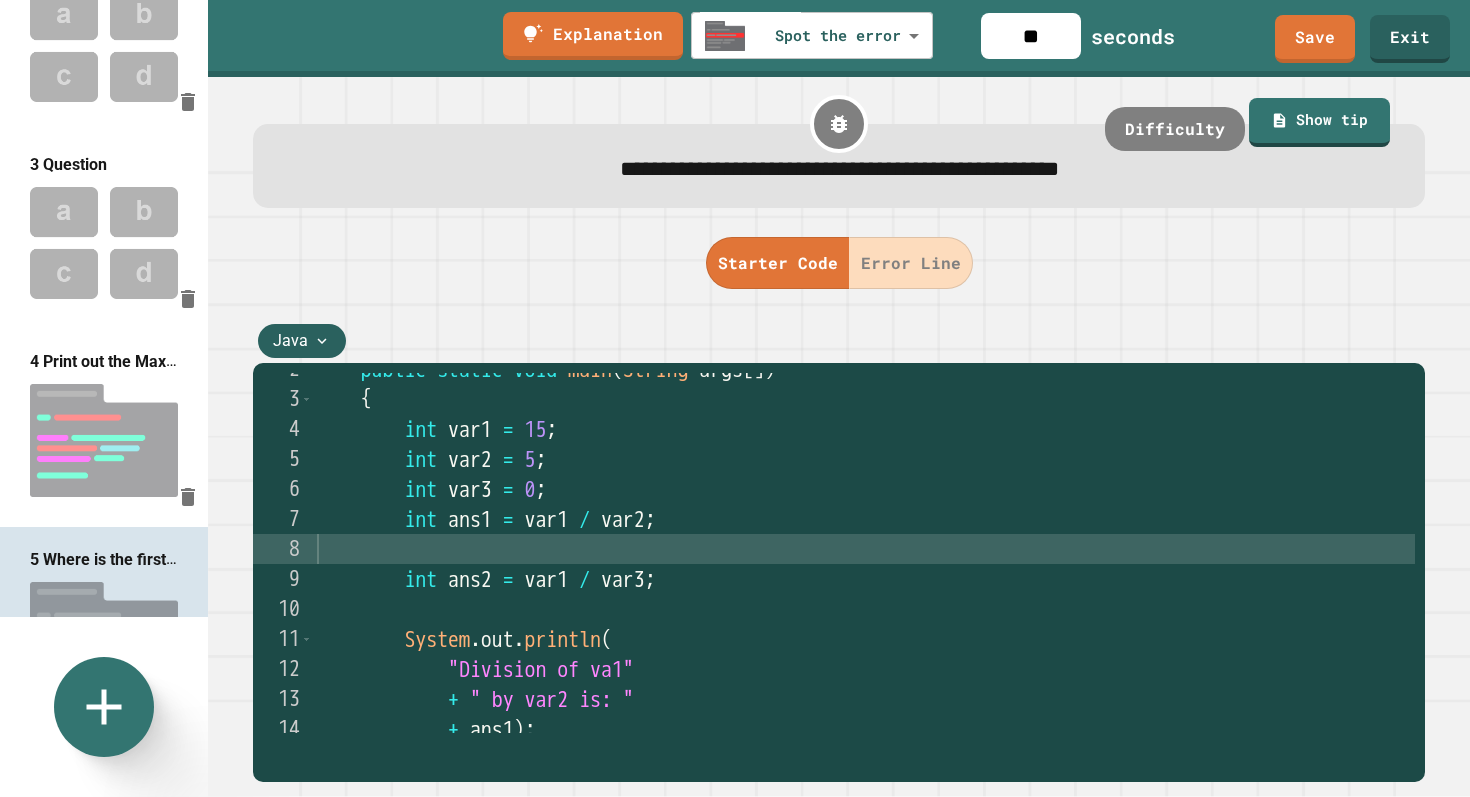 scroll, scrollTop: 48, scrollLeft: 0, axis: vertical 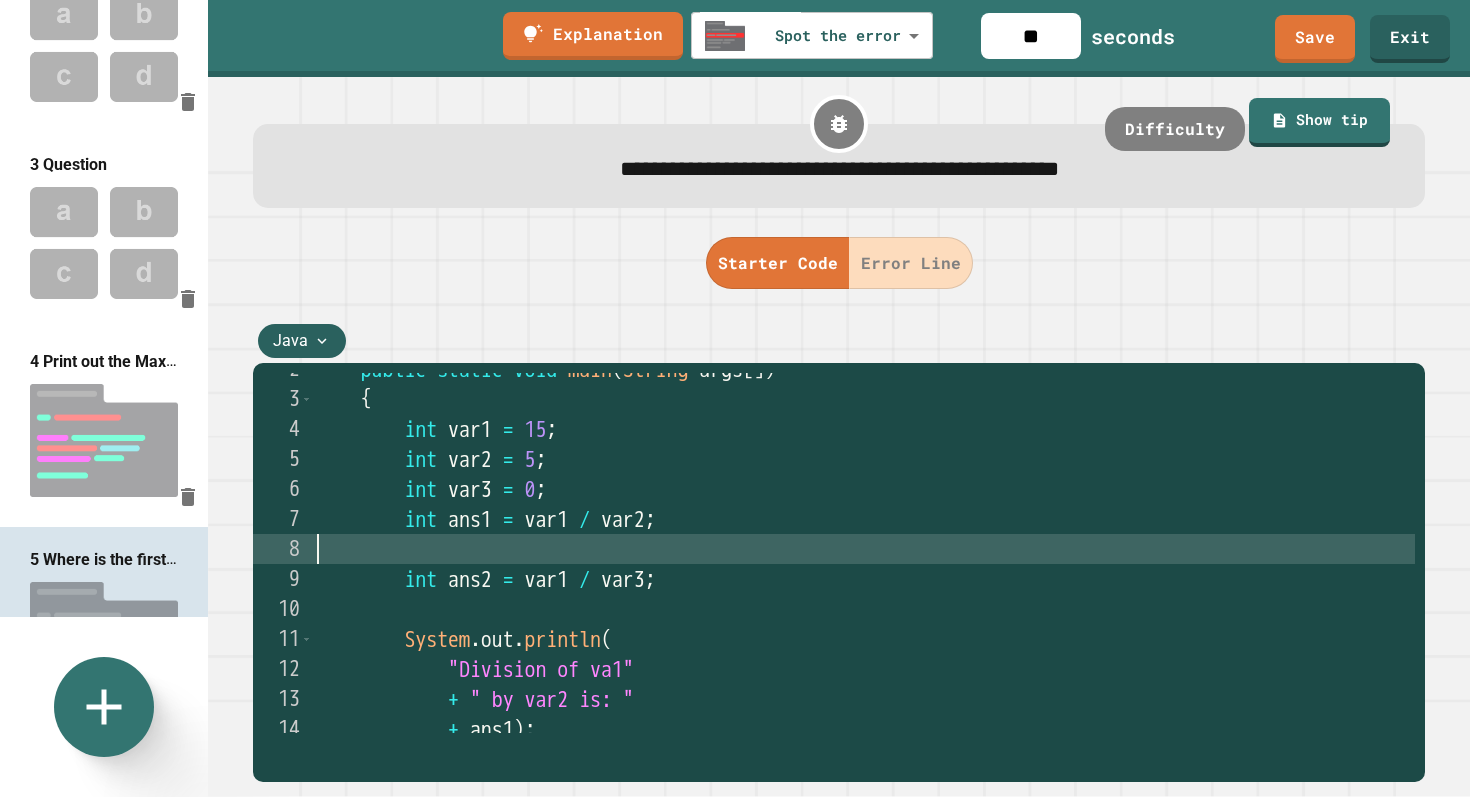 click on "public   static   void   main ( String   args [ ])      {           int   var1   =   15 ;           int   var2   =   5 ;           int   var3   =   0 ;           int   ans1   =   var1   /   var2 ;           int   ans2   =   var1   /   var3 ;           System . out . println (                "Division of va1"                +   " by var2 is: "                +   ans1 ) ;" at bounding box center [864, 564] 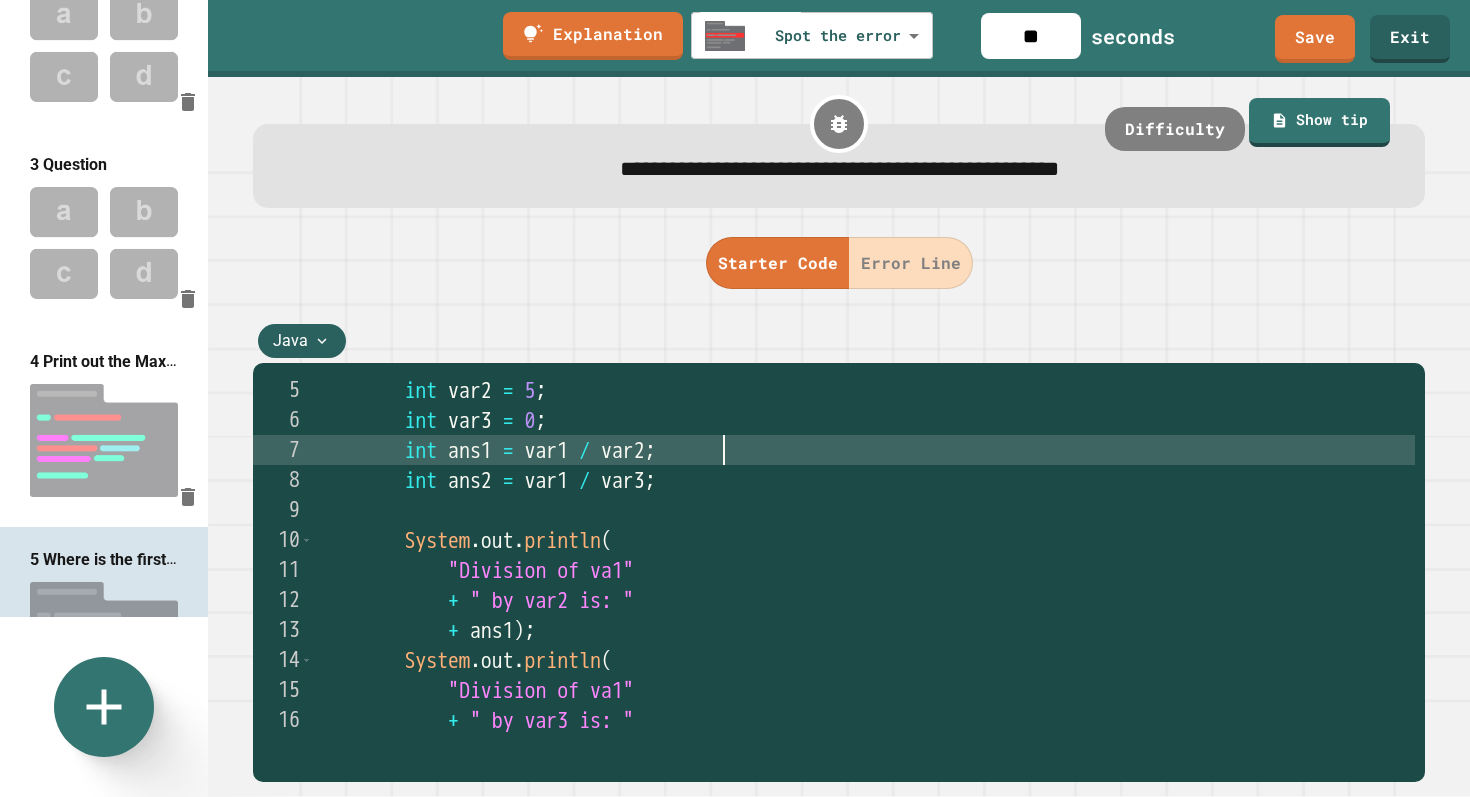 scroll, scrollTop: 119, scrollLeft: 0, axis: vertical 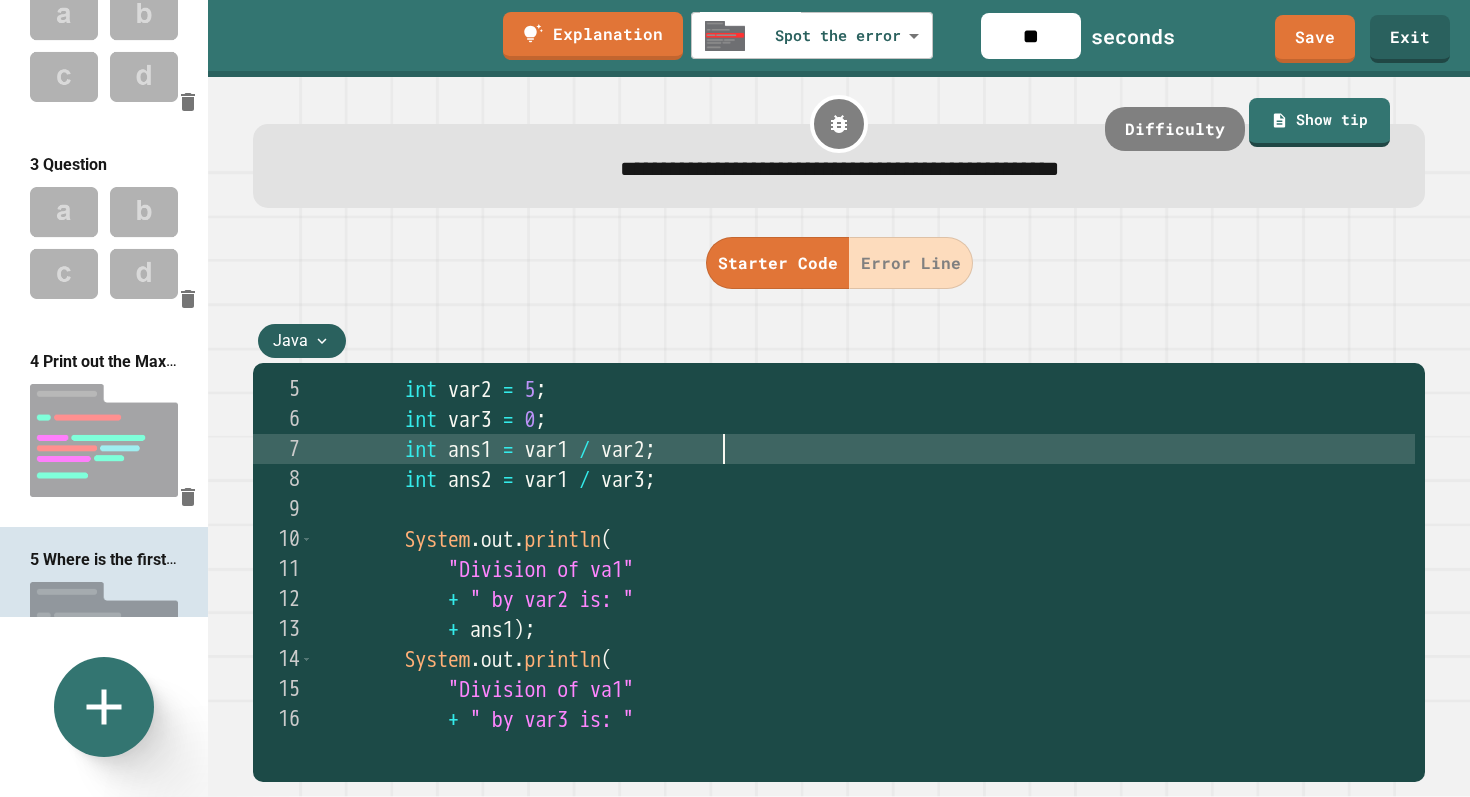 click on "int   var1   =   15 ;           int   var2   =   5 ;           int   var3   =   0 ;           int   ans1   =   var1   /   var2 ;           int   ans2   =   var1   /   var3 ;           System . out . println (                "Division of va1"                +   " by var2 is: "                +   ans1 ) ;           System . out . println (                "Division of va1"                +   " by var3 is: "" at bounding box center [864, 554] 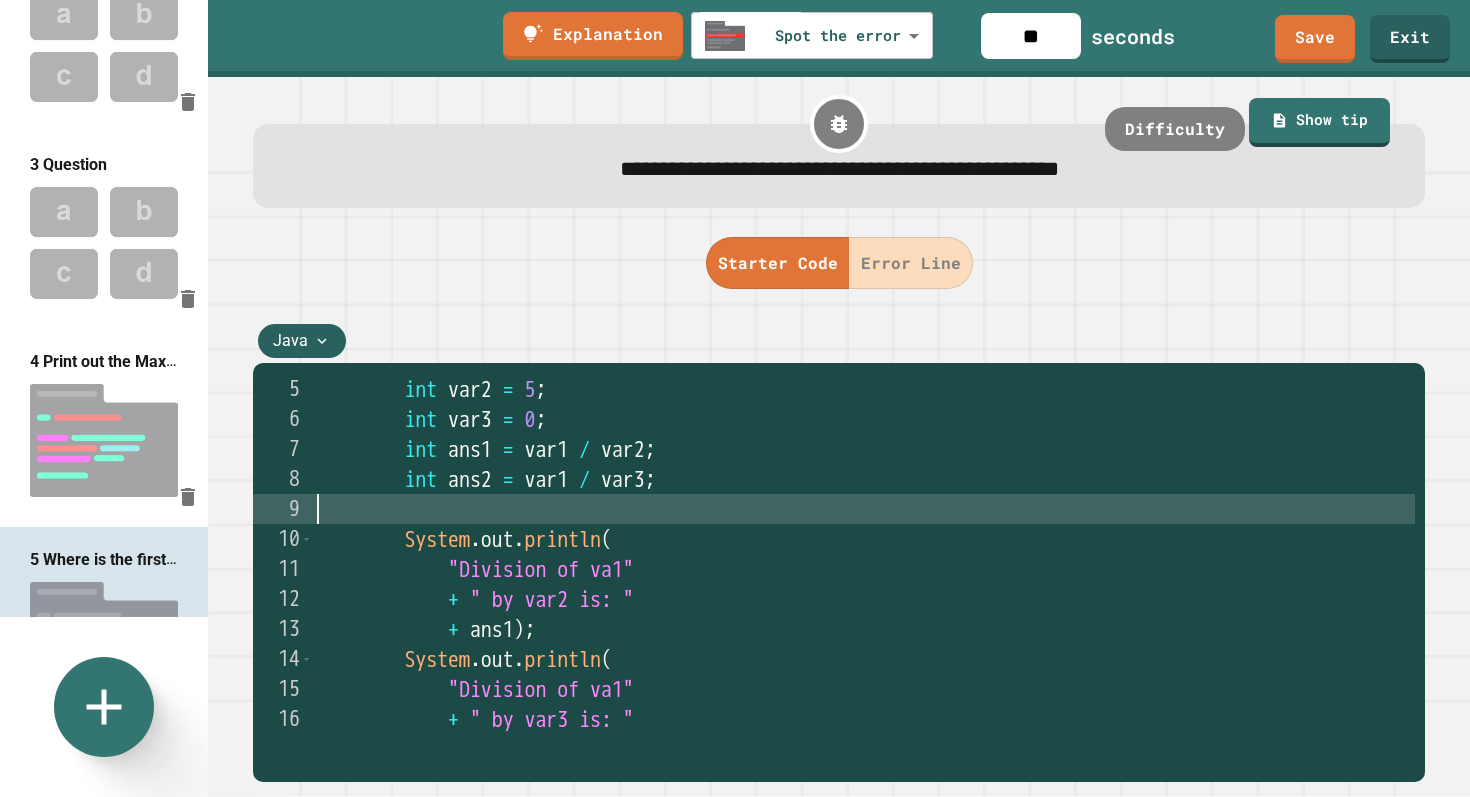 type on "**********" 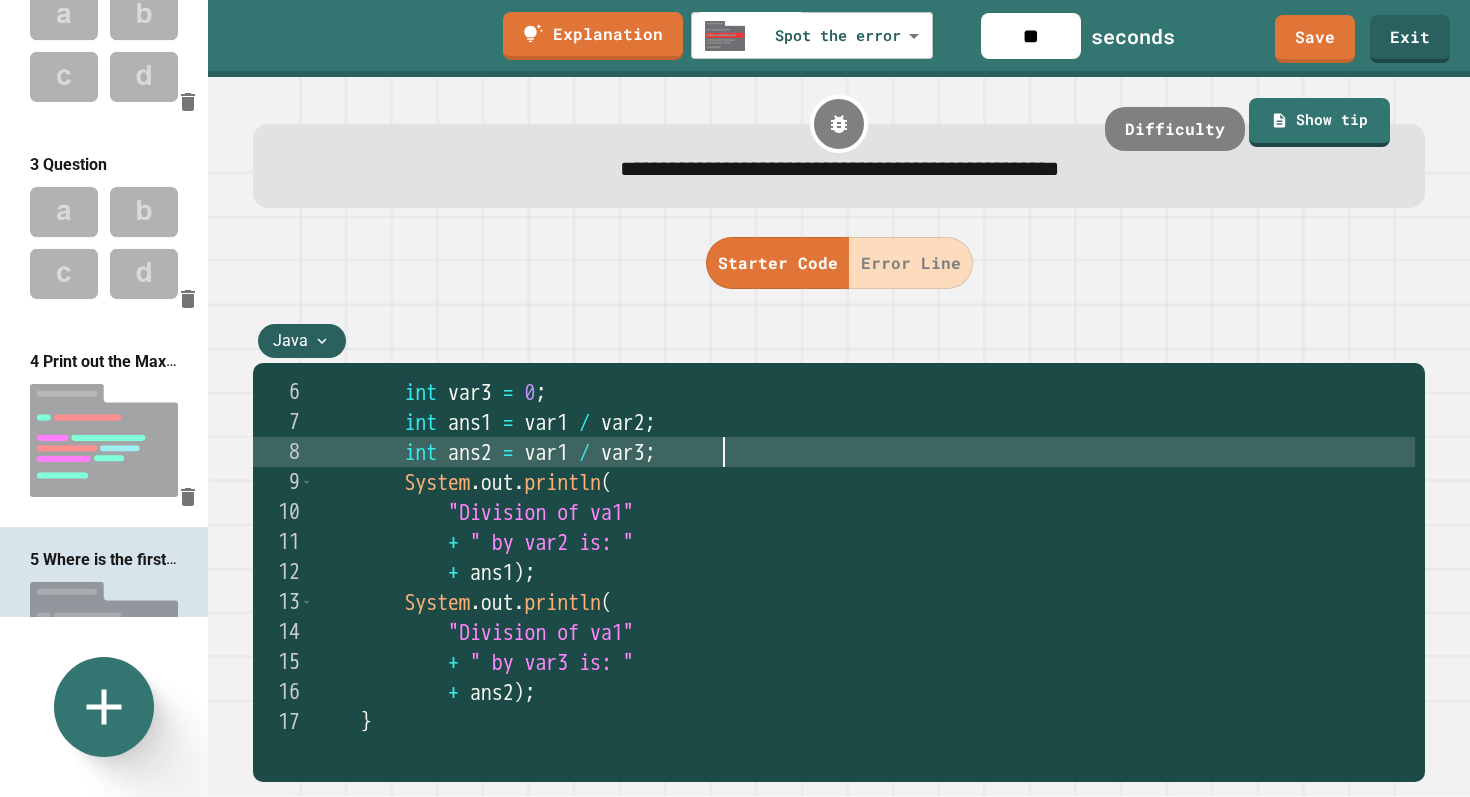 scroll, scrollTop: 0, scrollLeft: 0, axis: both 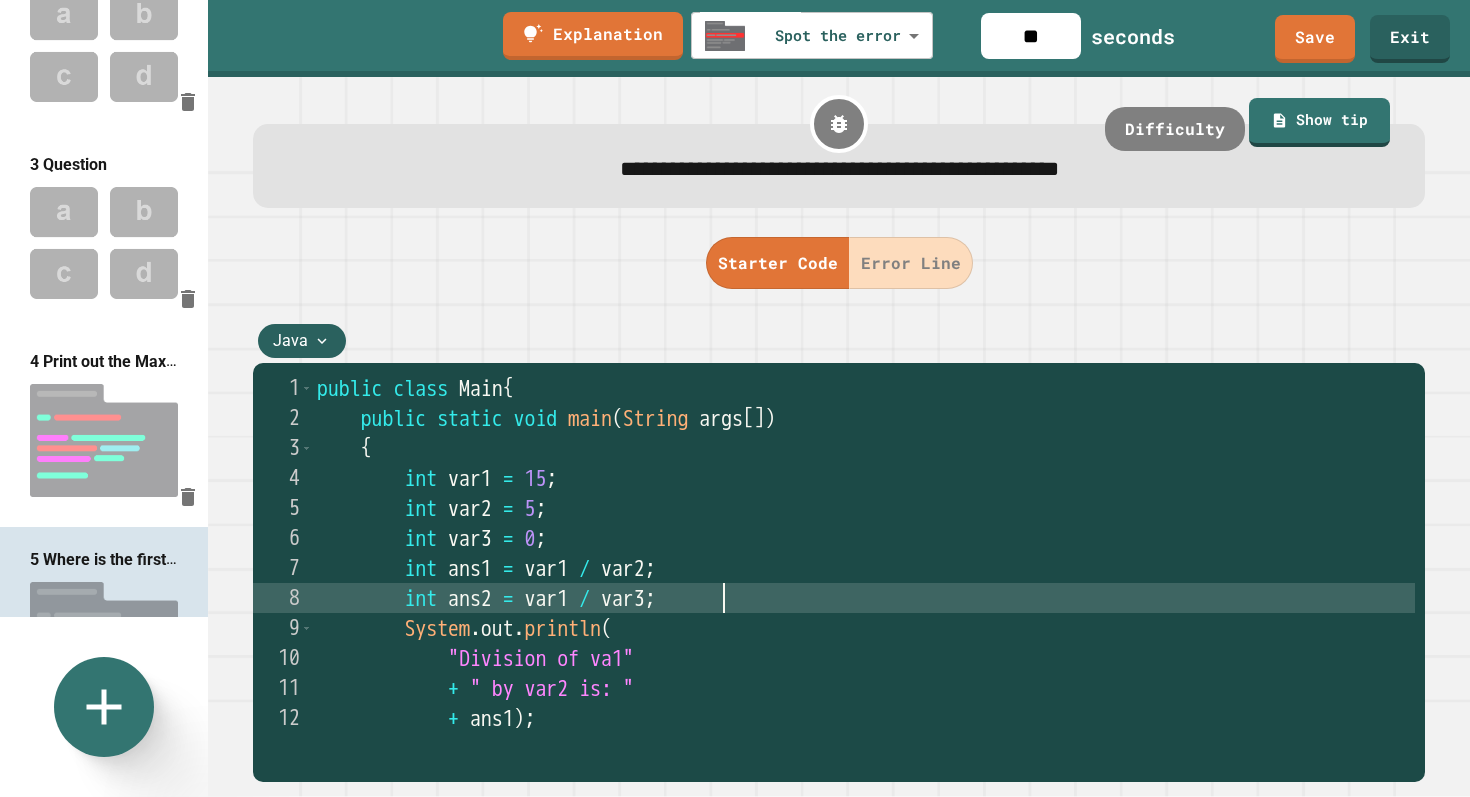 click on "Error Line" at bounding box center [911, 263] 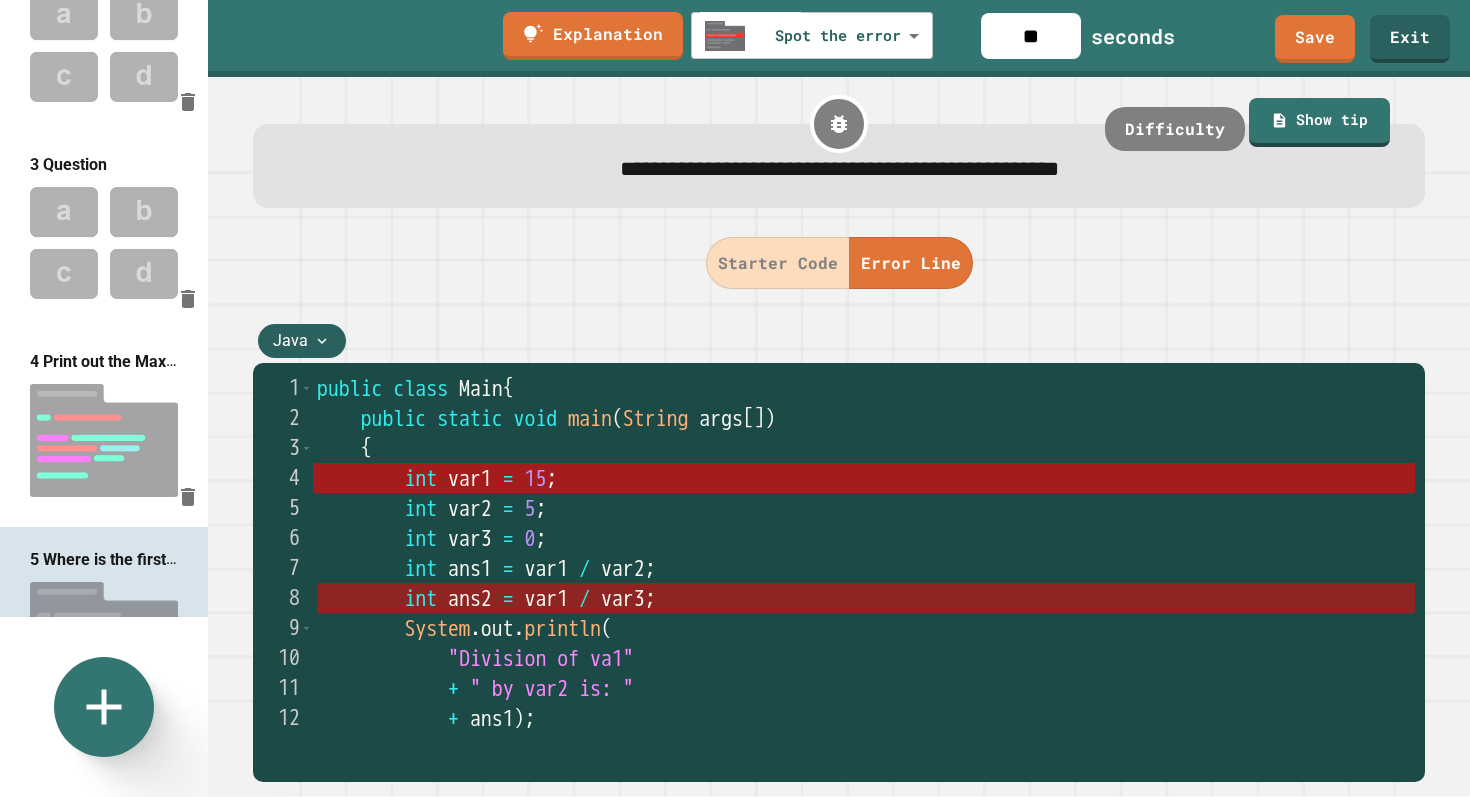 click on "int   ans2   =   var1   /   var3 ;" at bounding box center (500317, 598) 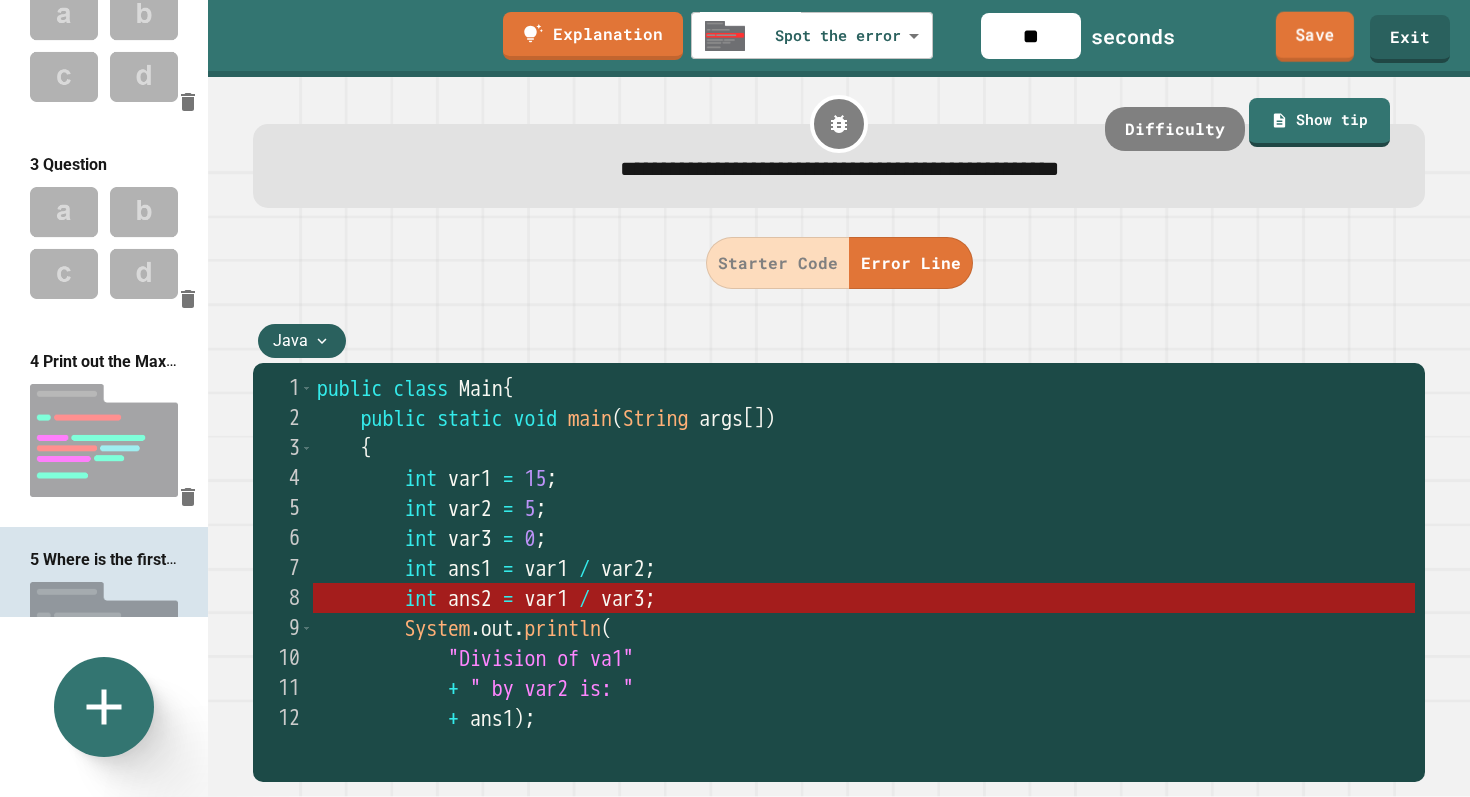 click on "Save" at bounding box center (1315, 37) 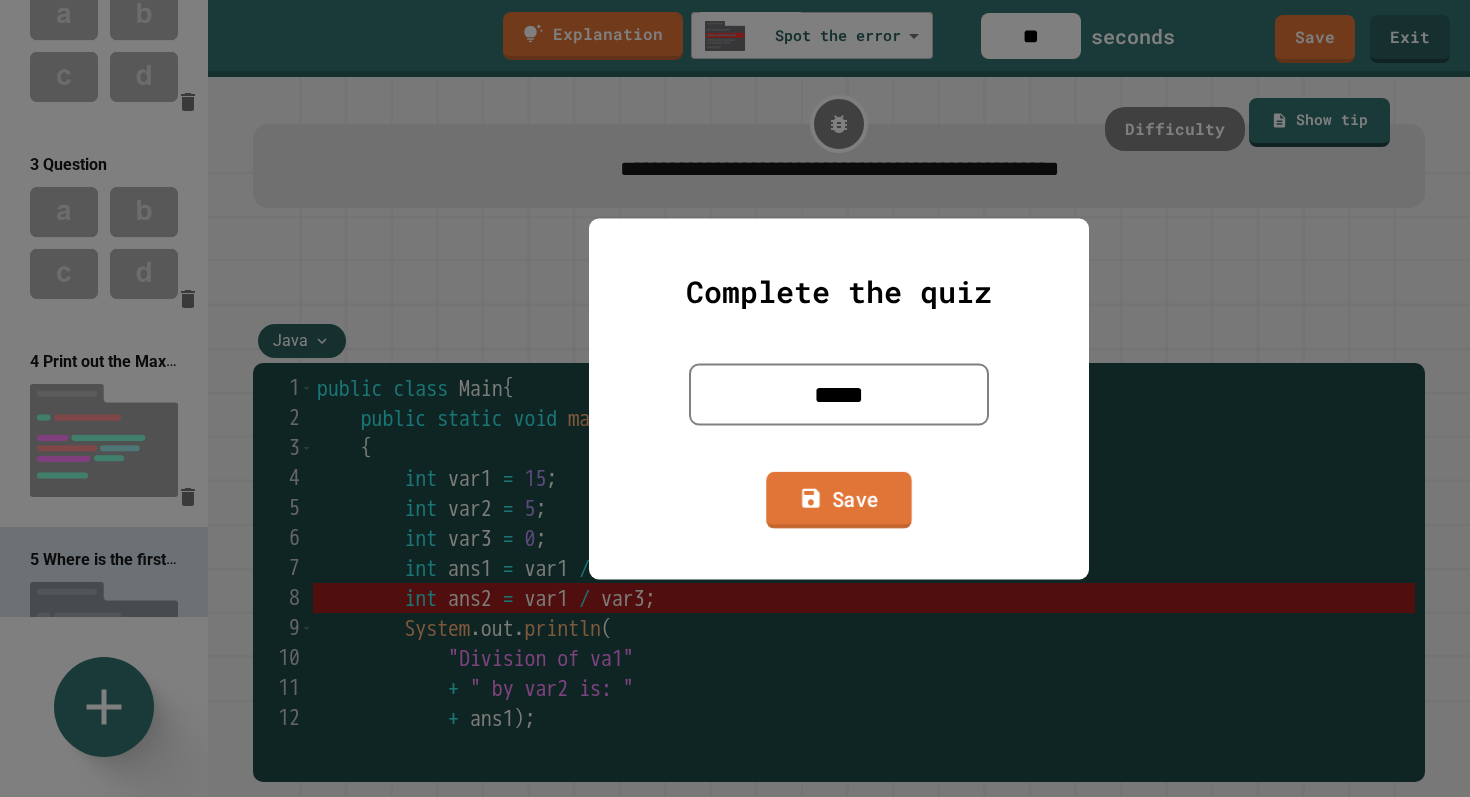 click on "Save" at bounding box center [838, 499] 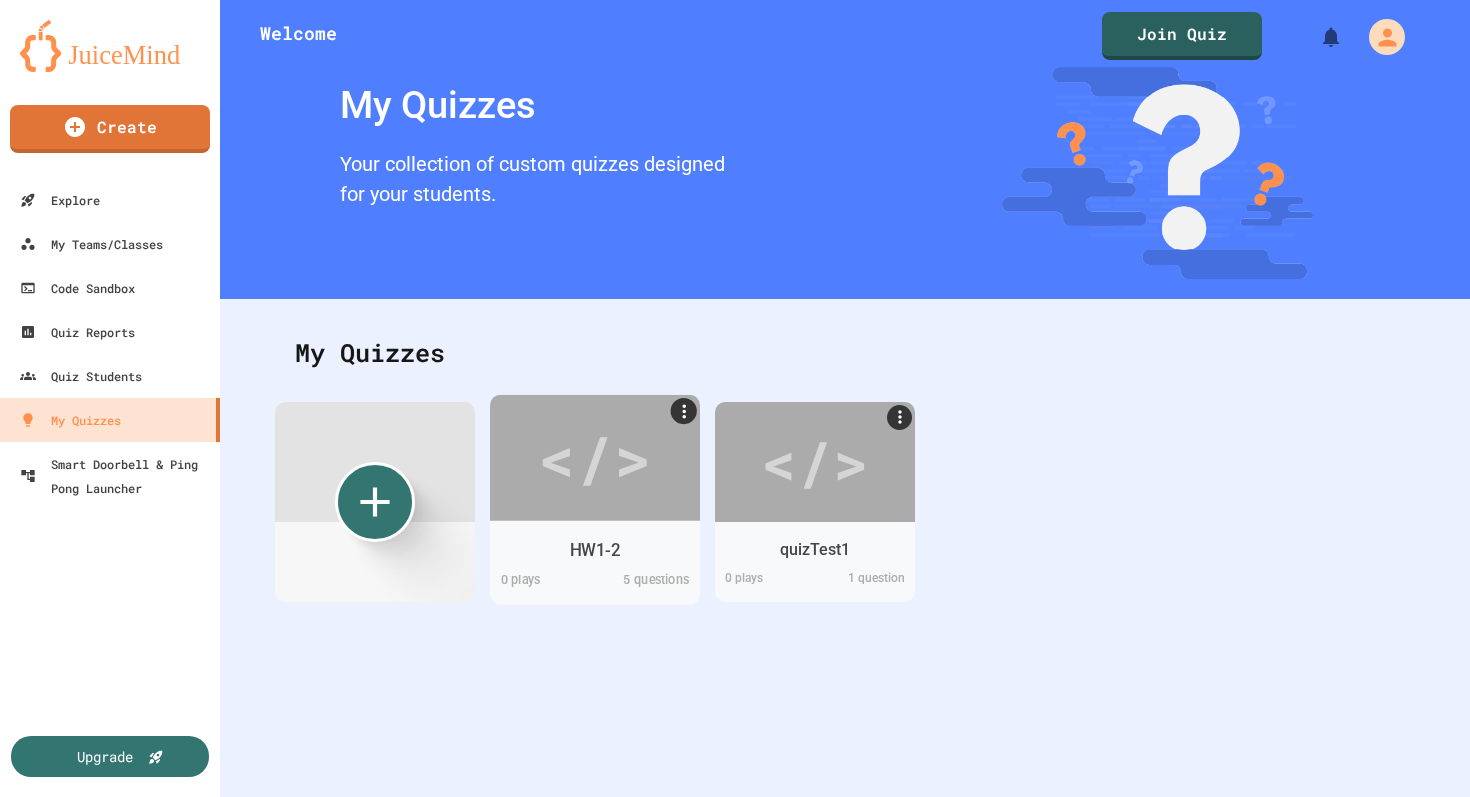 click on "</>" at bounding box center (594, 457) 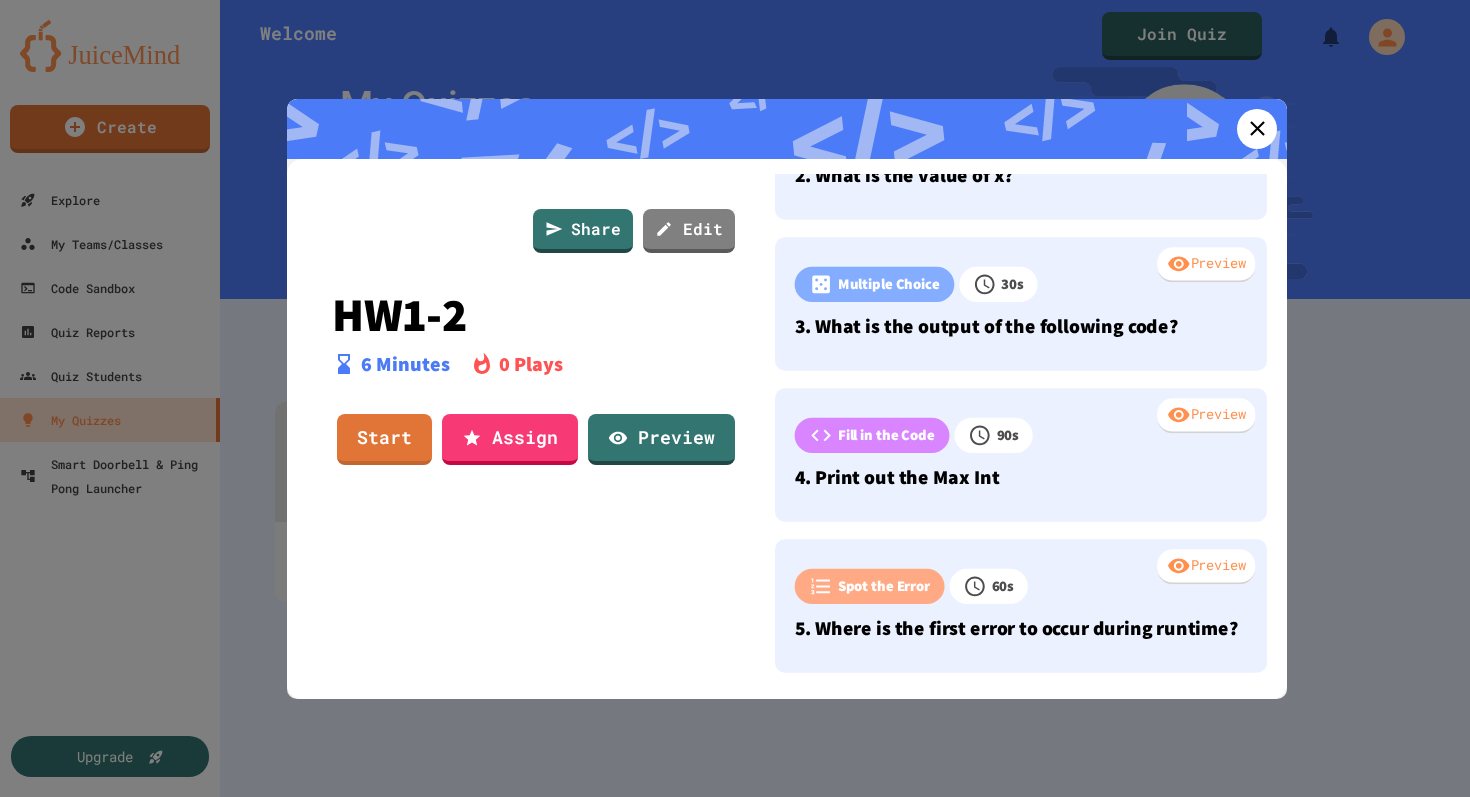 scroll, scrollTop: 0, scrollLeft: 0, axis: both 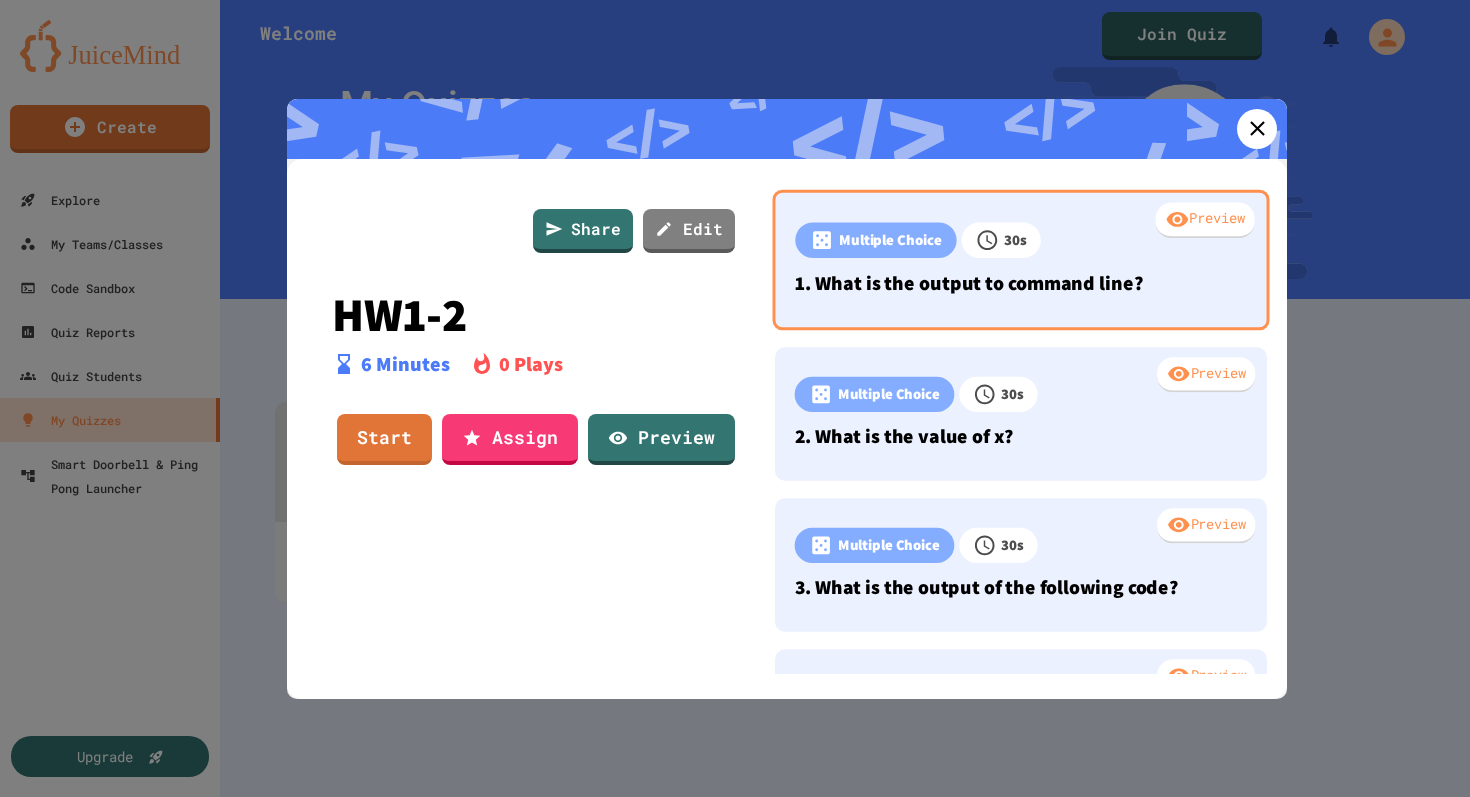 click on "Preview" at bounding box center [1205, 220] 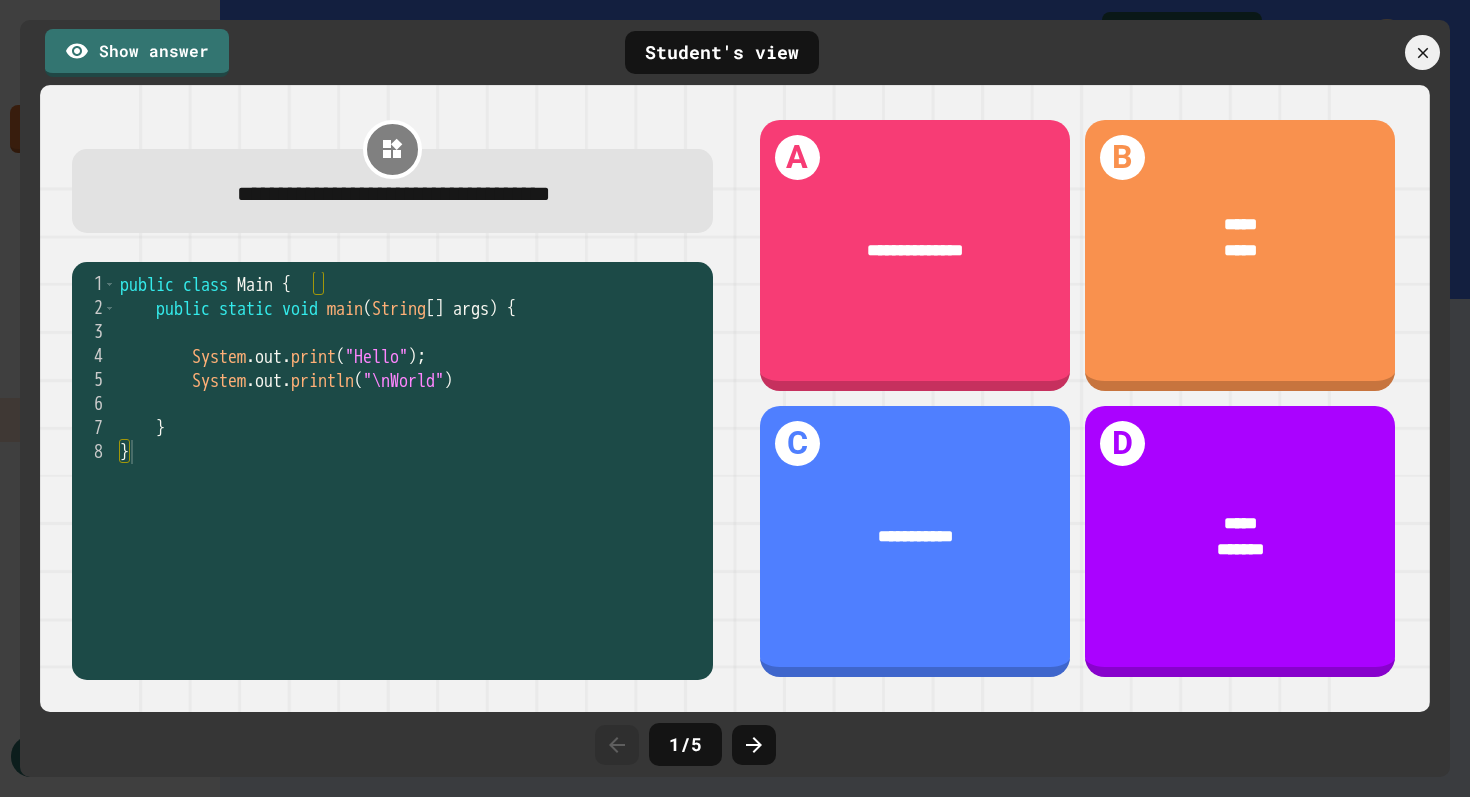 click on "Student's view" at bounding box center (722, 52) 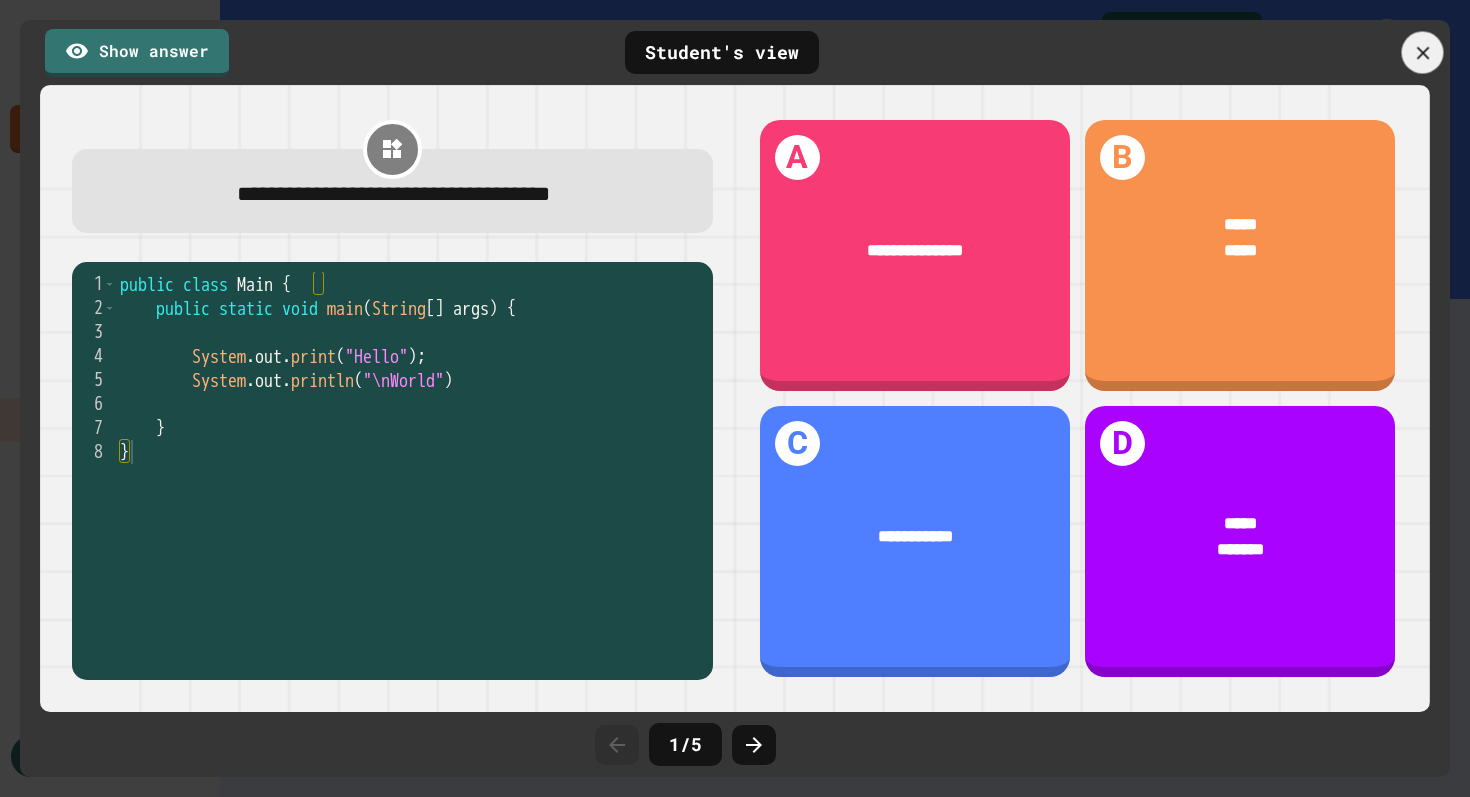 click 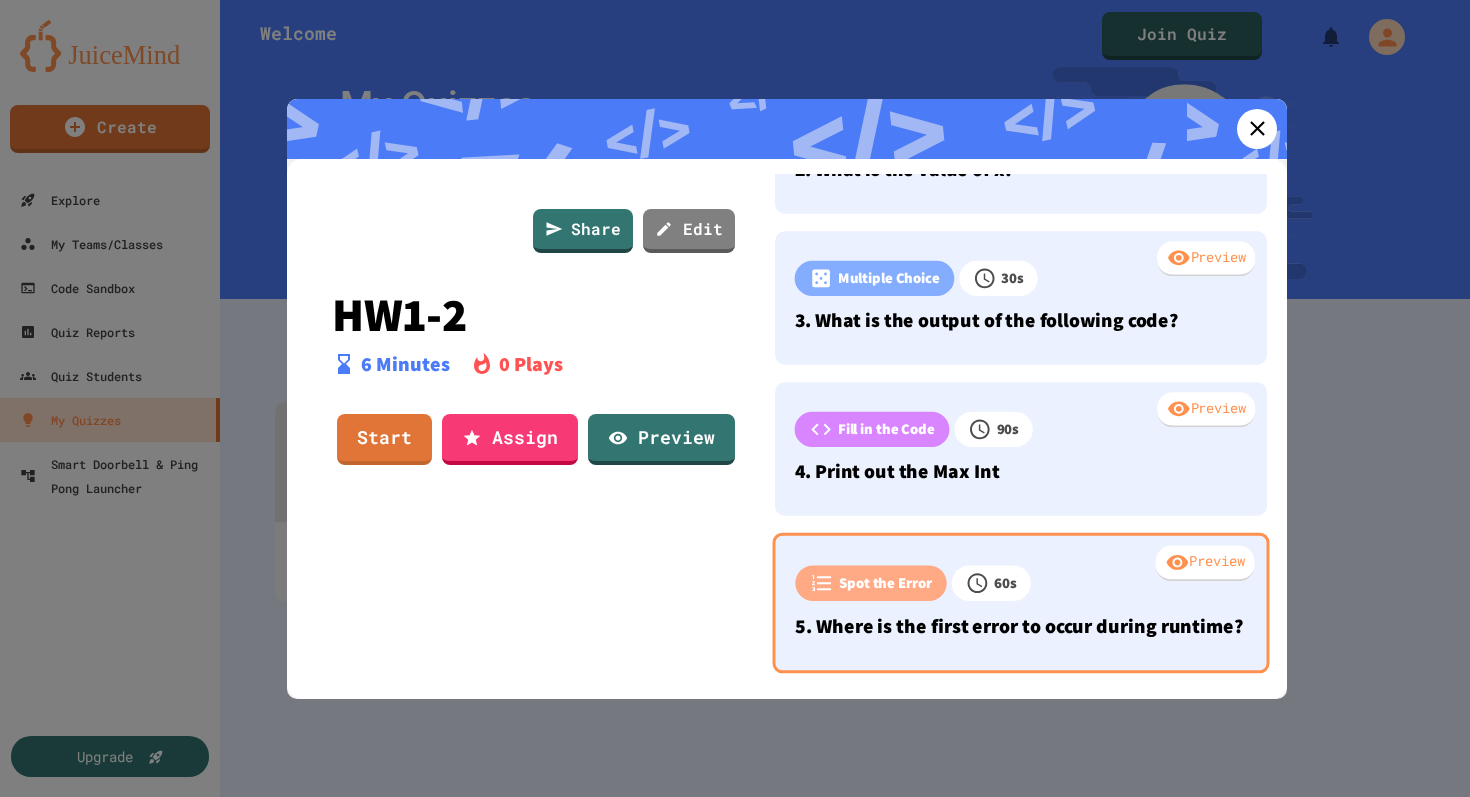 click on "Preview" at bounding box center [1205, 563] 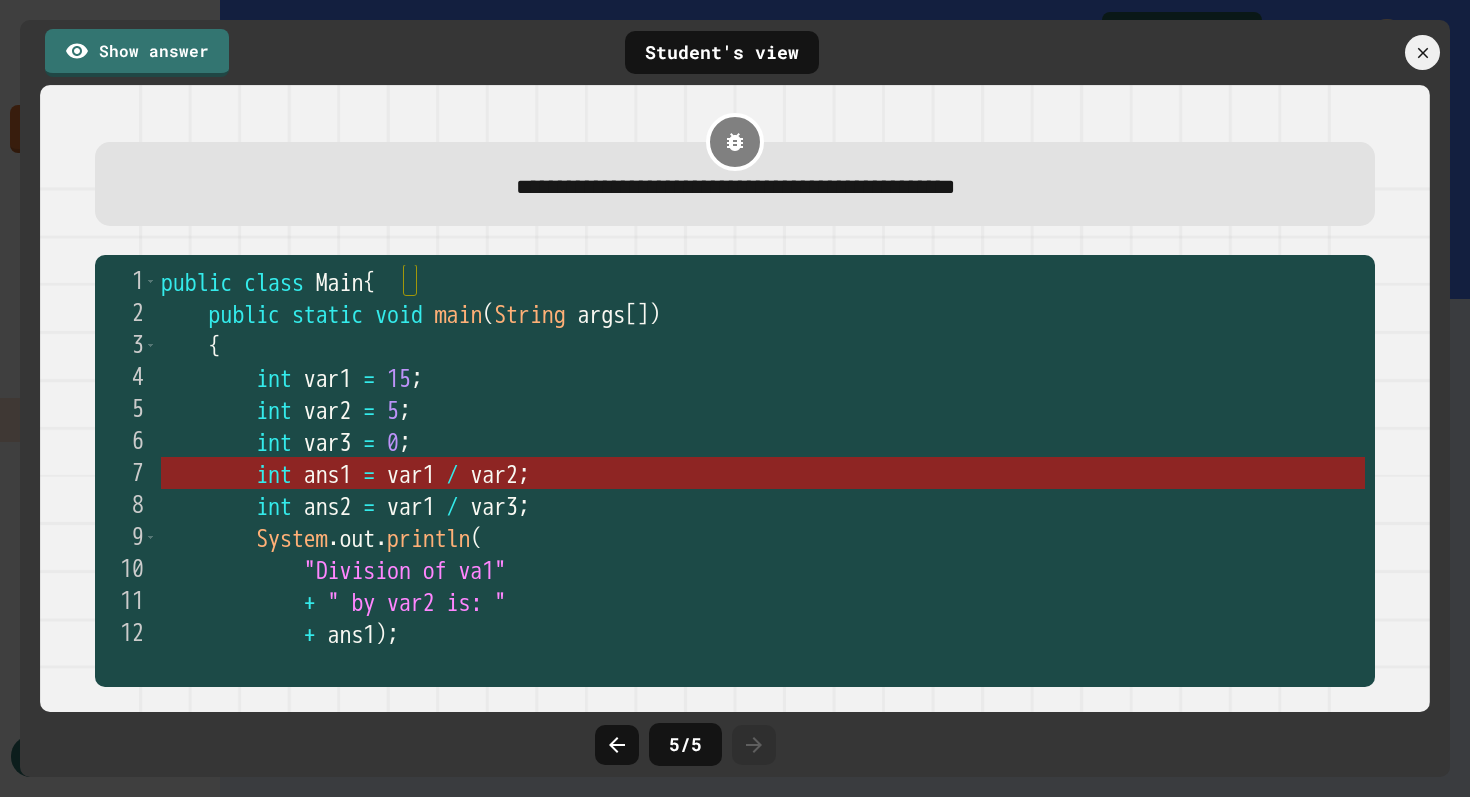 scroll, scrollTop: 255, scrollLeft: 0, axis: vertical 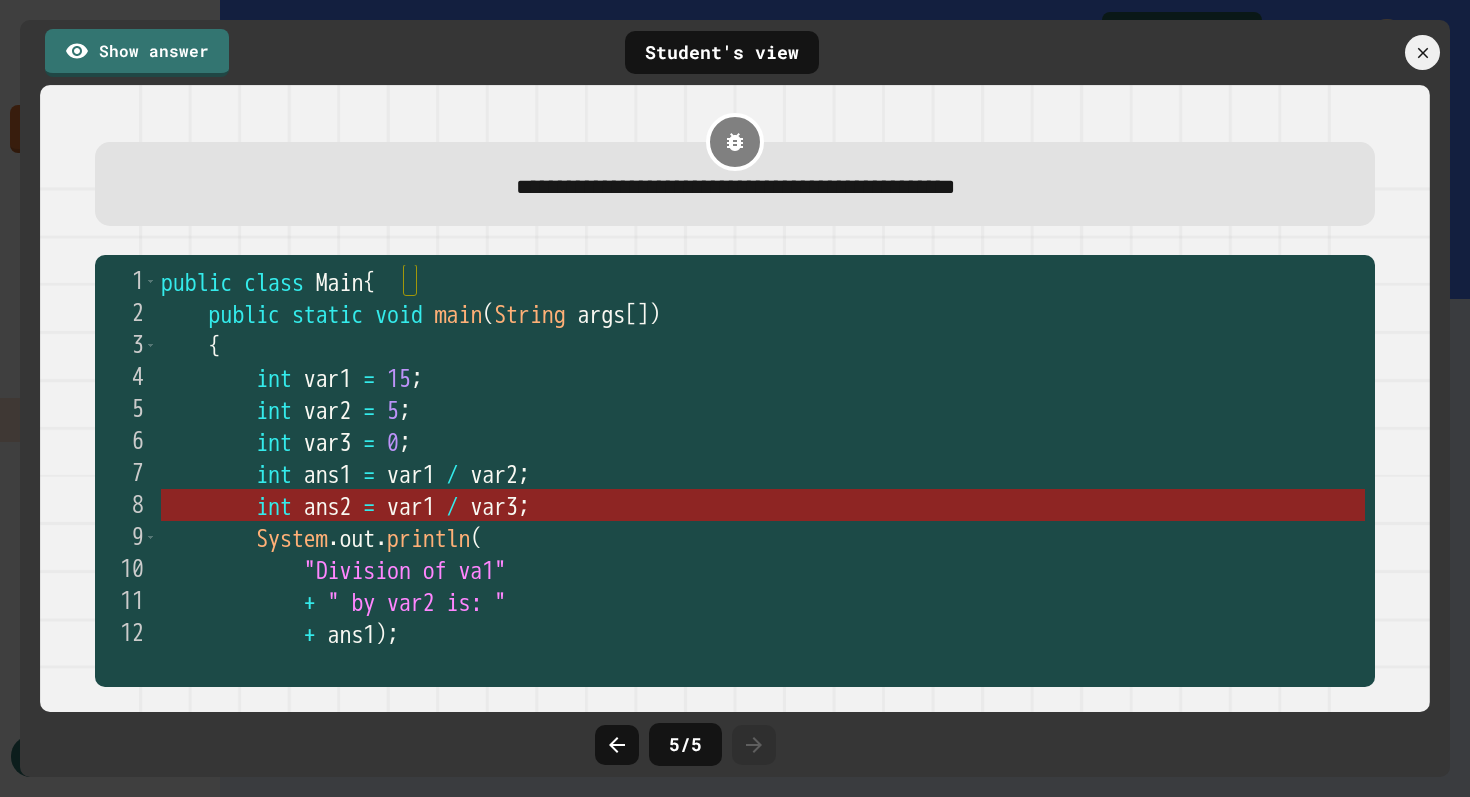 click on "var3" at bounding box center [494, 506] 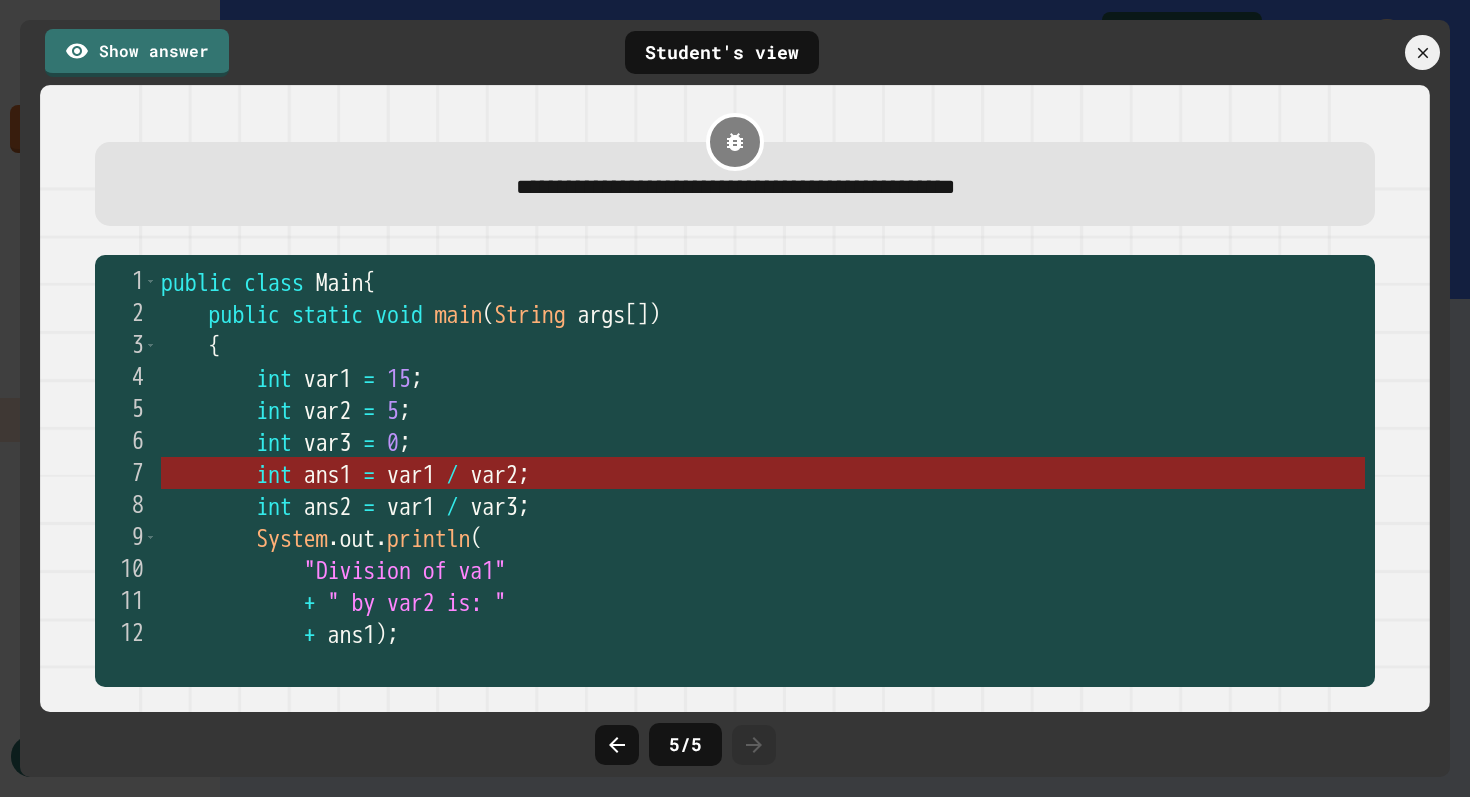 click on "var2" at bounding box center [494, 474] 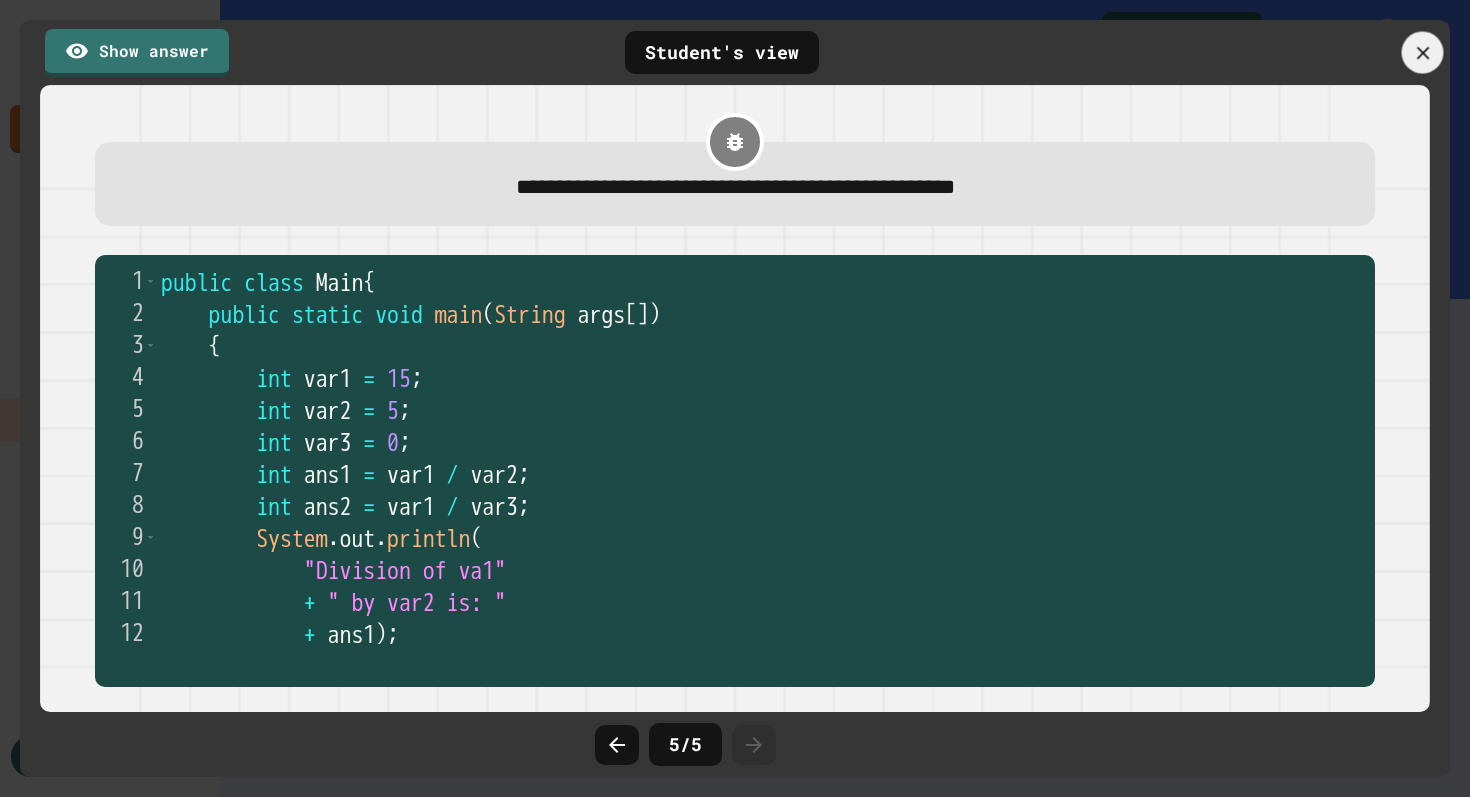 click 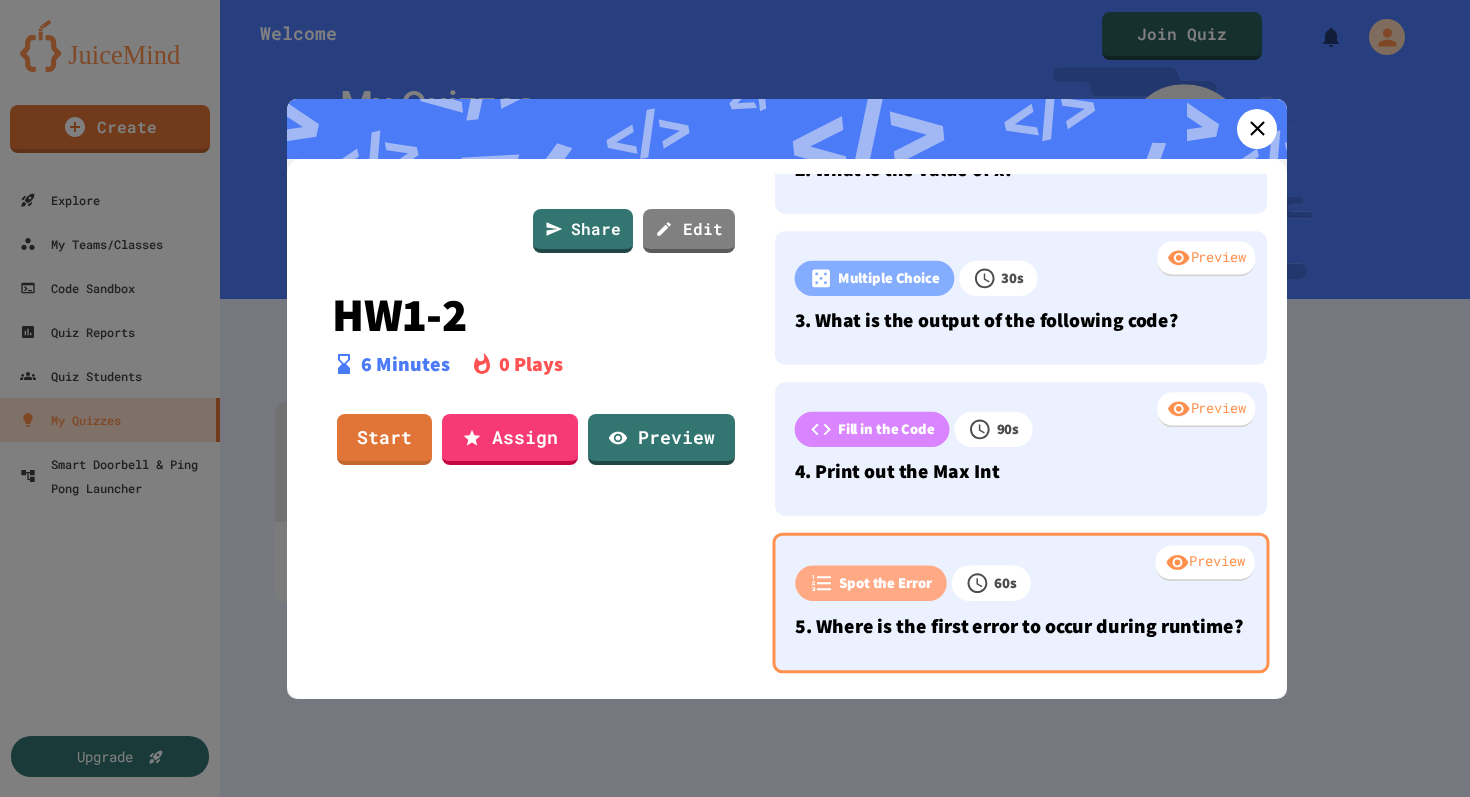 click at bounding box center (1139, 585) 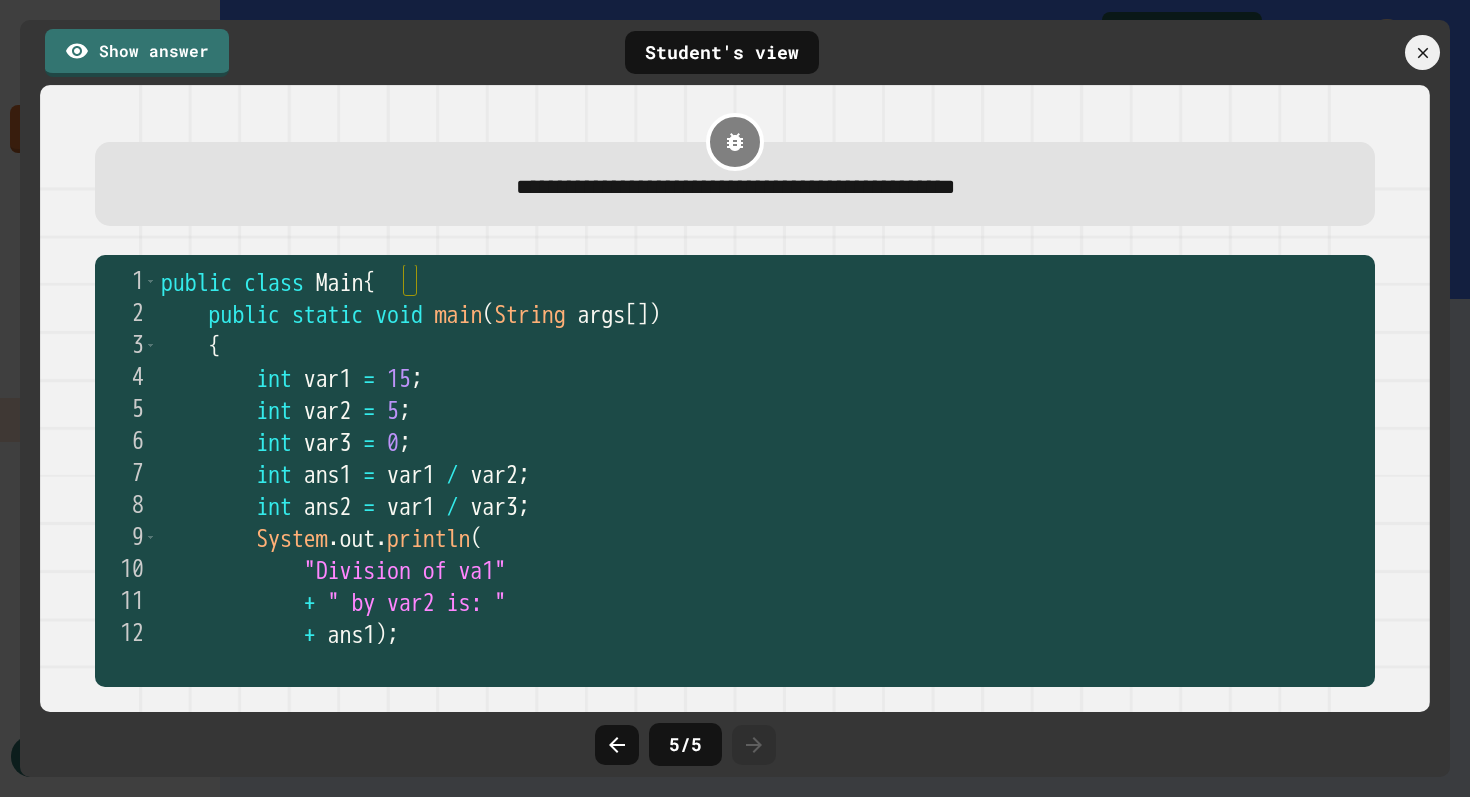 scroll, scrollTop: 255, scrollLeft: 0, axis: vertical 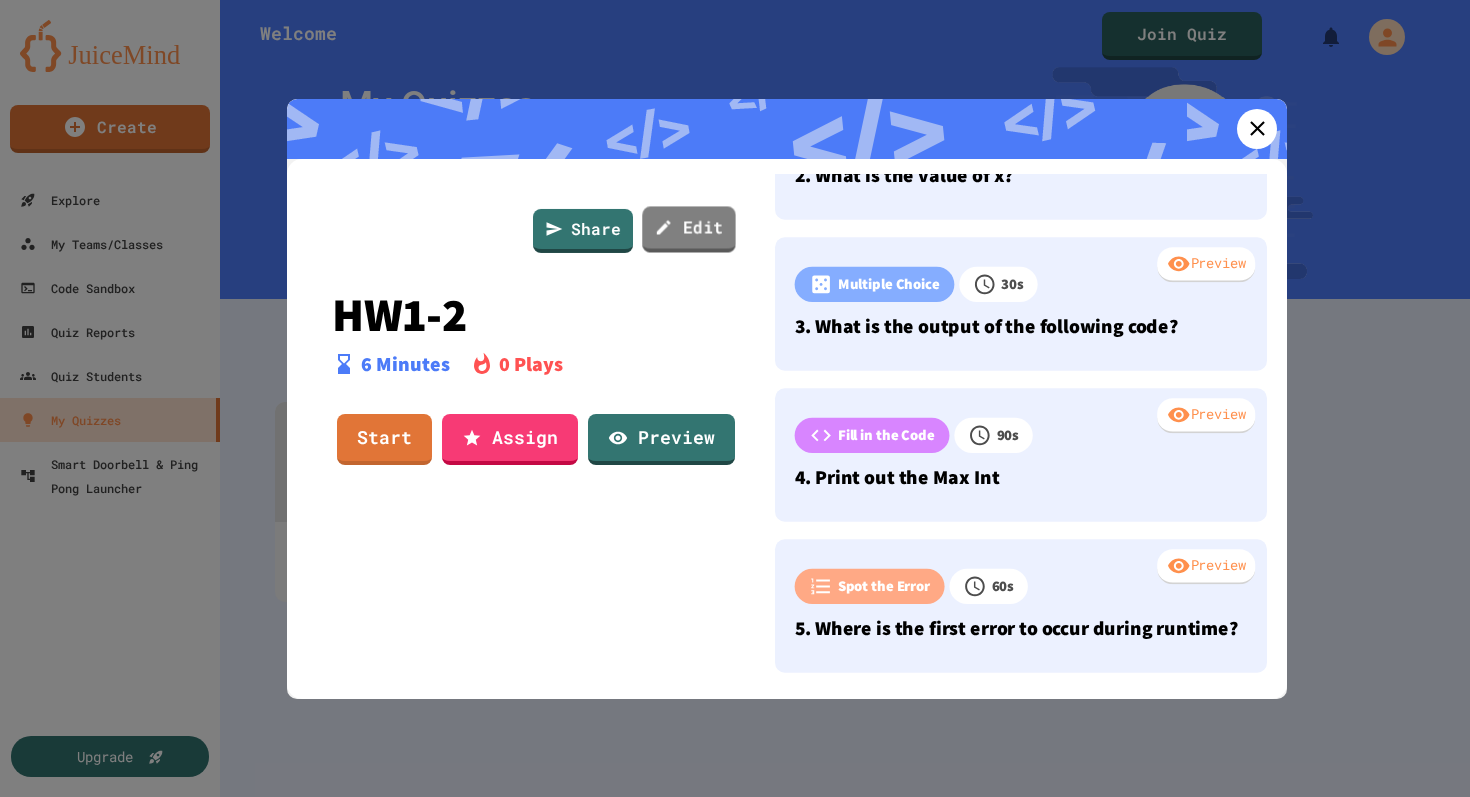 click on "Edit" at bounding box center [688, 229] 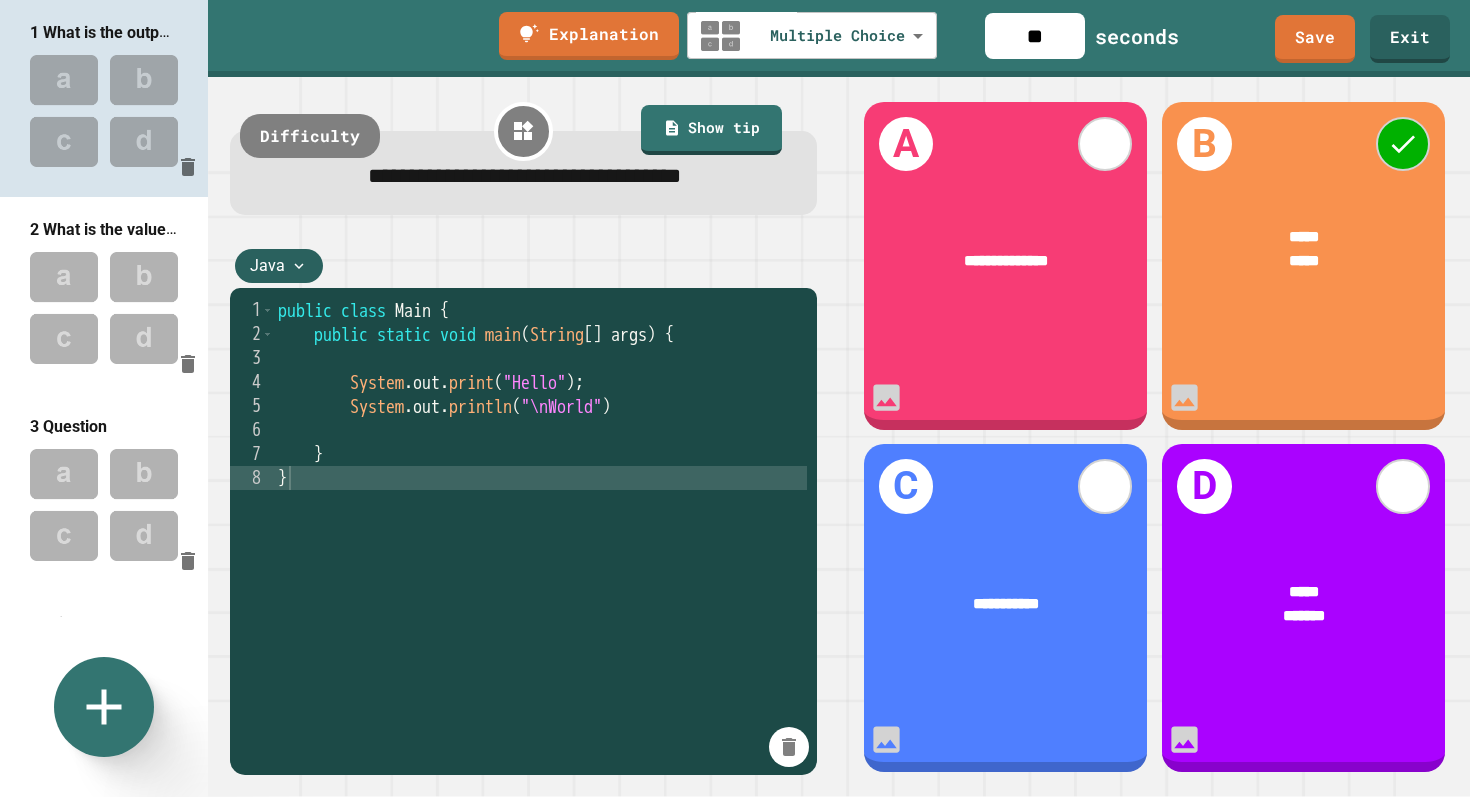 scroll, scrollTop: 375, scrollLeft: 0, axis: vertical 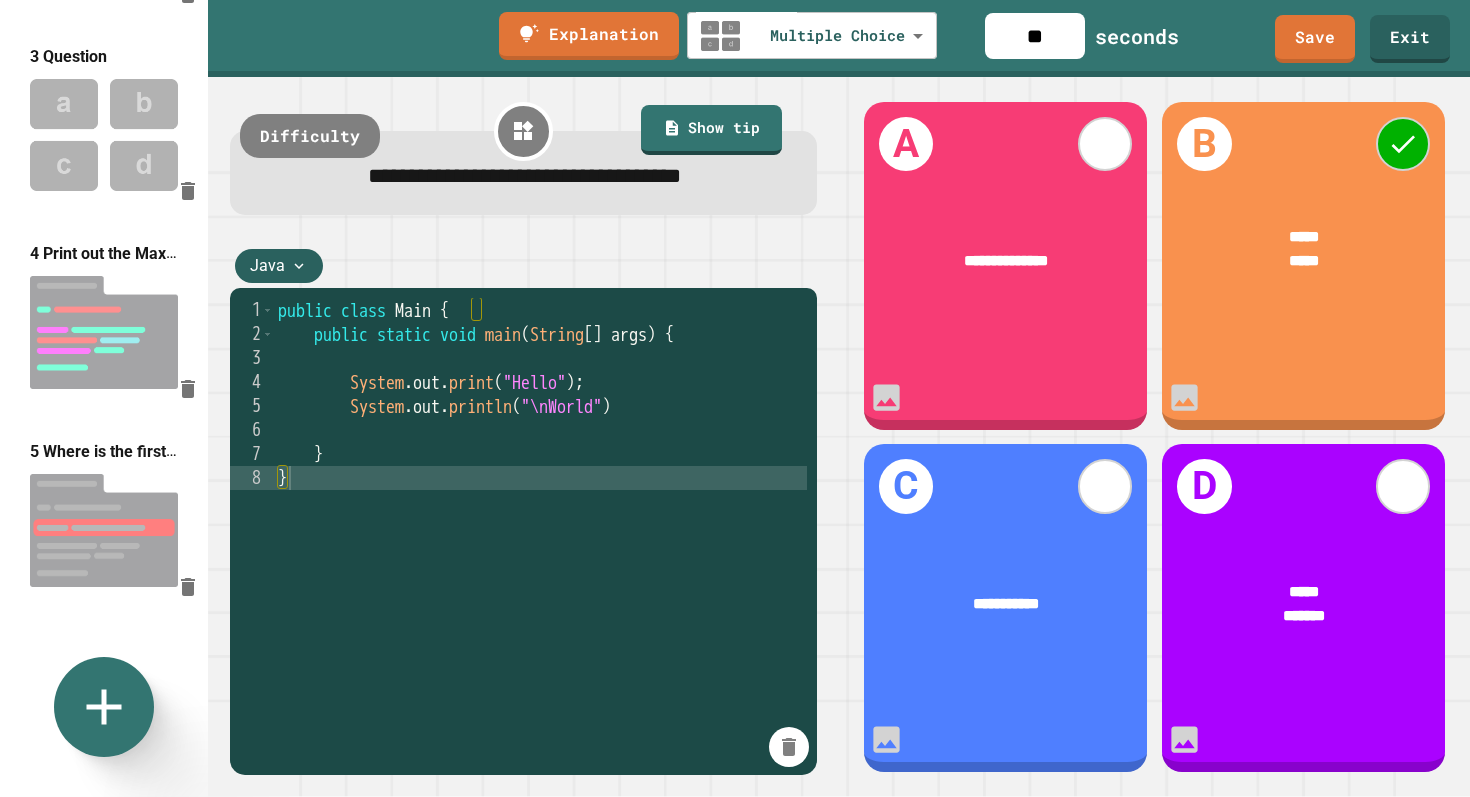 click at bounding box center (104, 530) 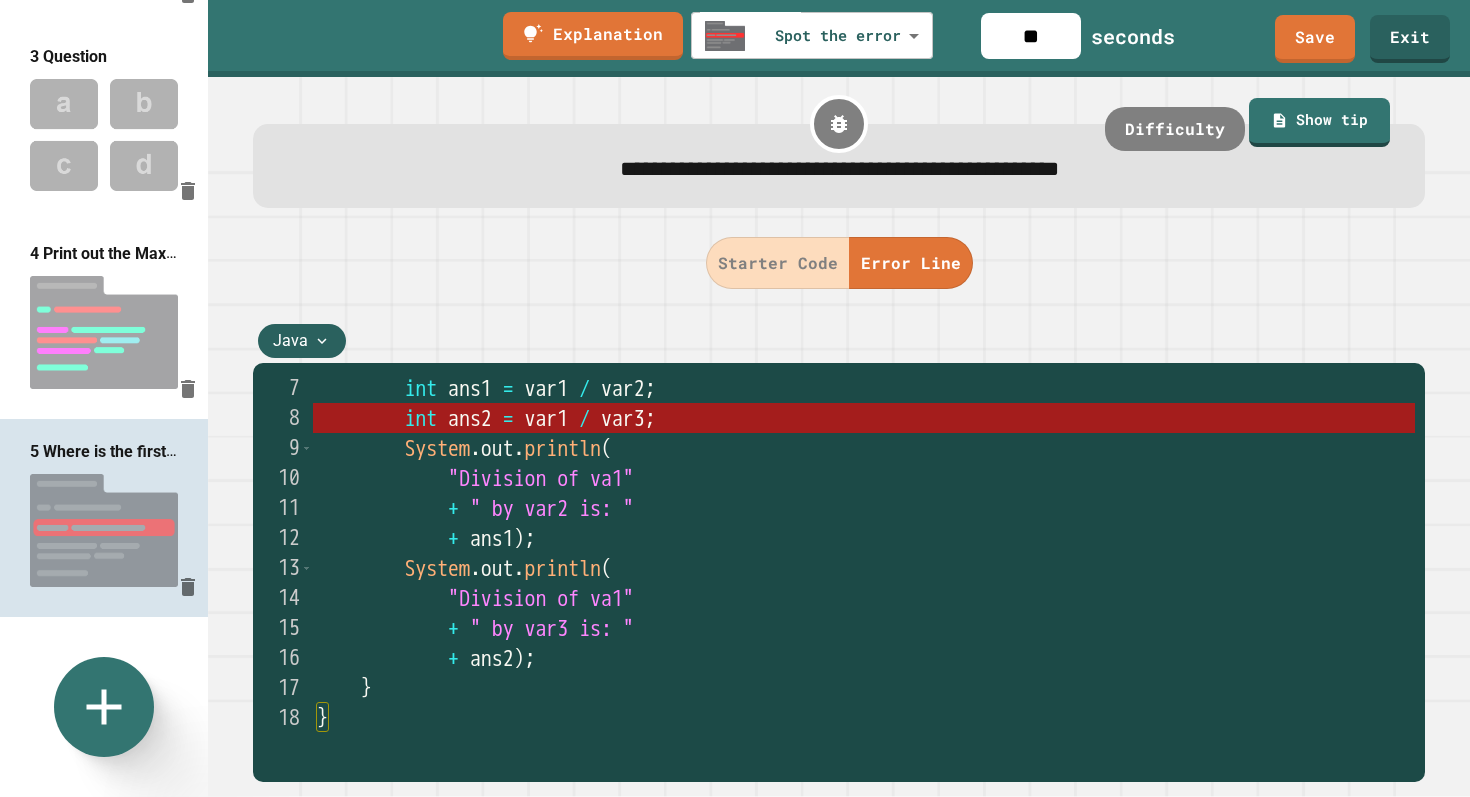 scroll, scrollTop: 180, scrollLeft: 0, axis: vertical 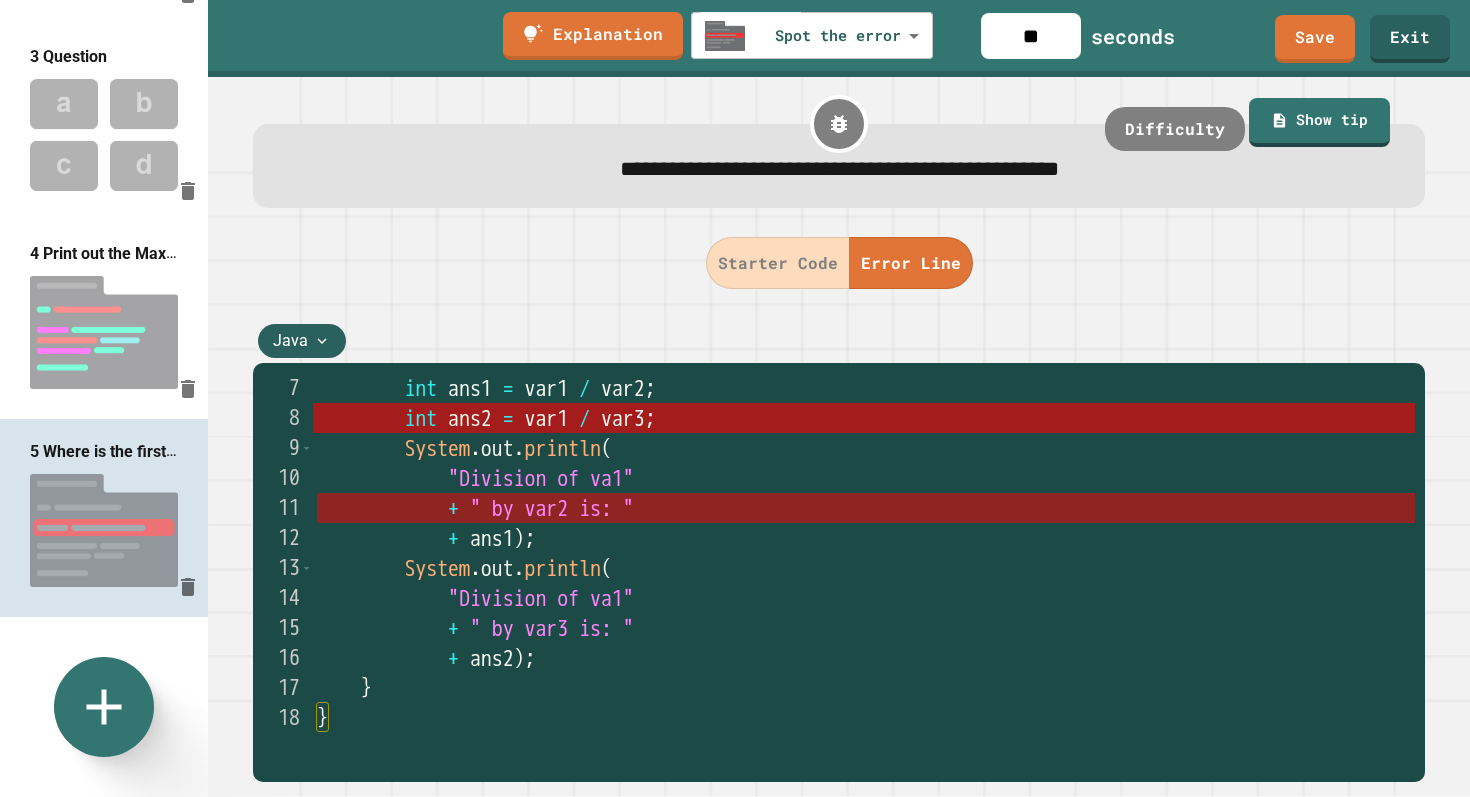 click on "+   " by var2 is: "" at bounding box center (500317, 508) 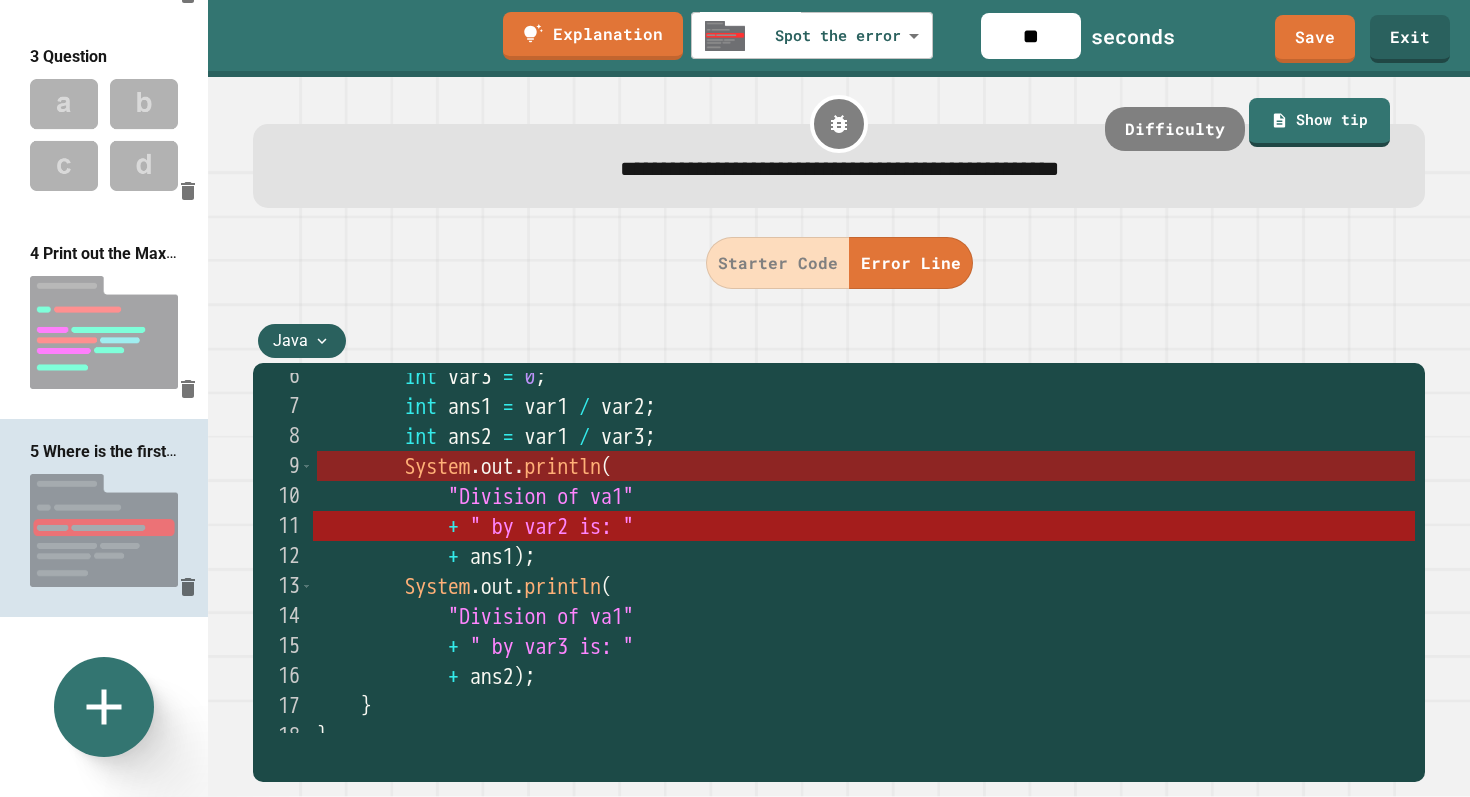 scroll, scrollTop: 161, scrollLeft: 0, axis: vertical 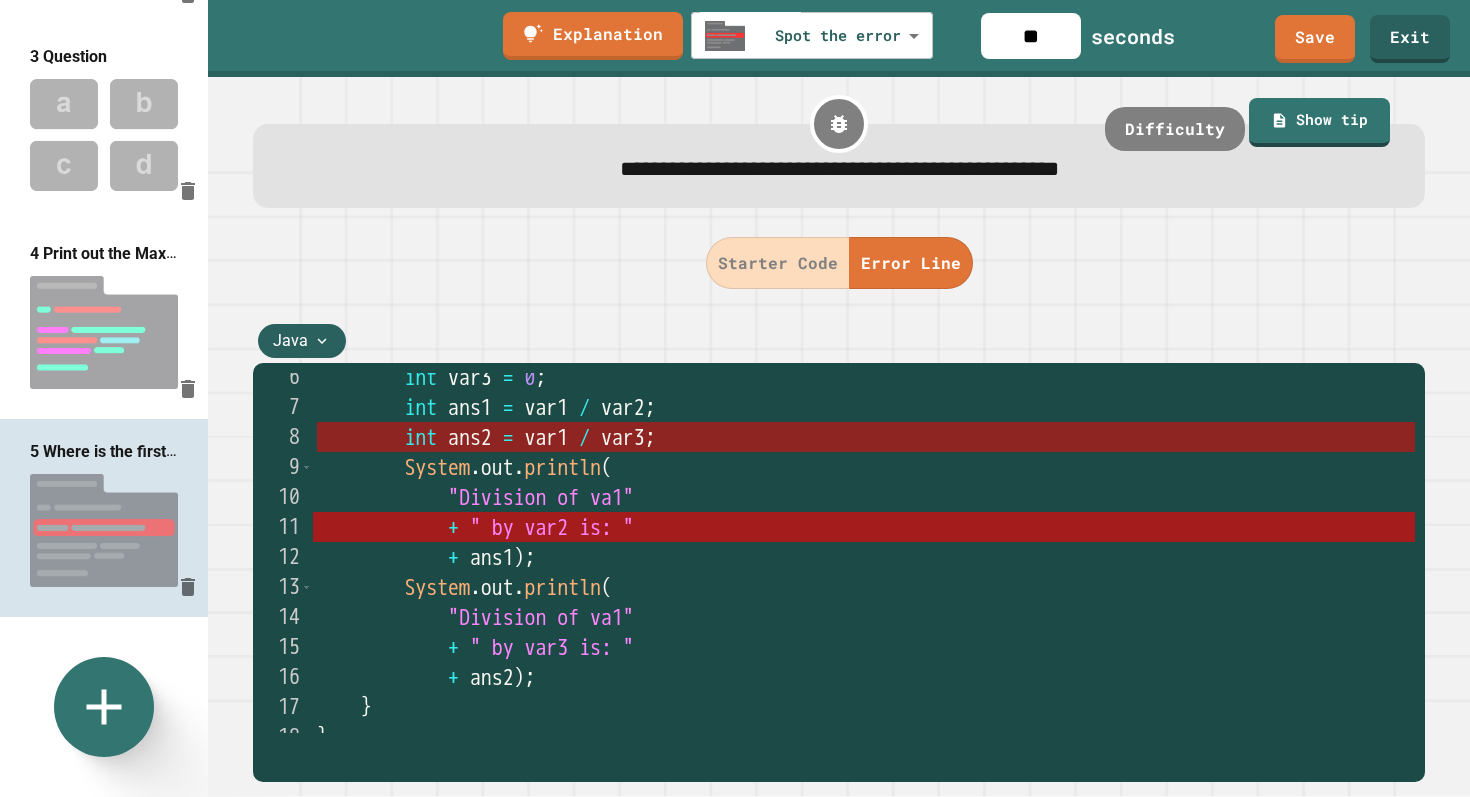 click on "int   ans2   =   var1   /   var3 ;" at bounding box center [500317, 437] 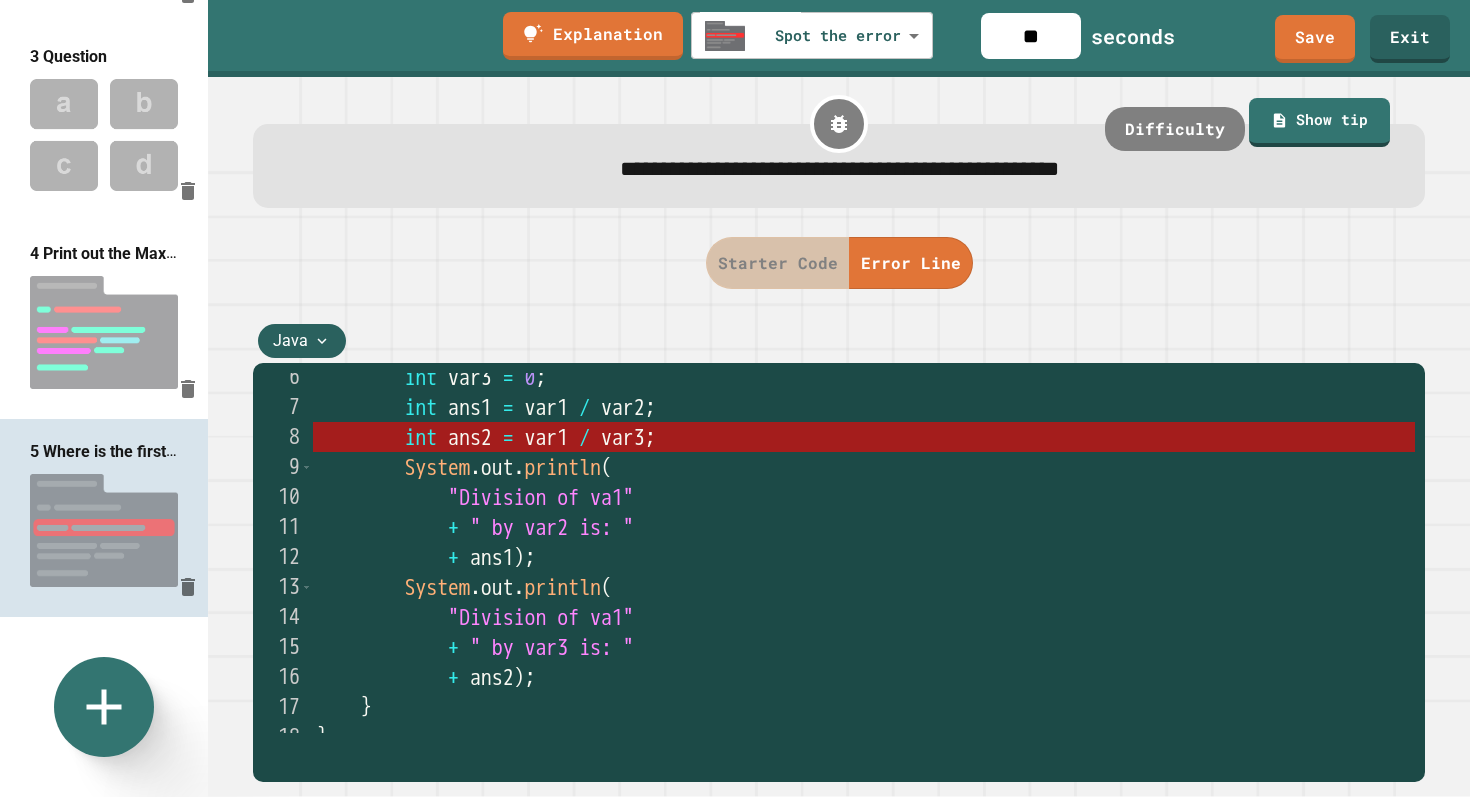click on "Starter Code" at bounding box center [778, 263] 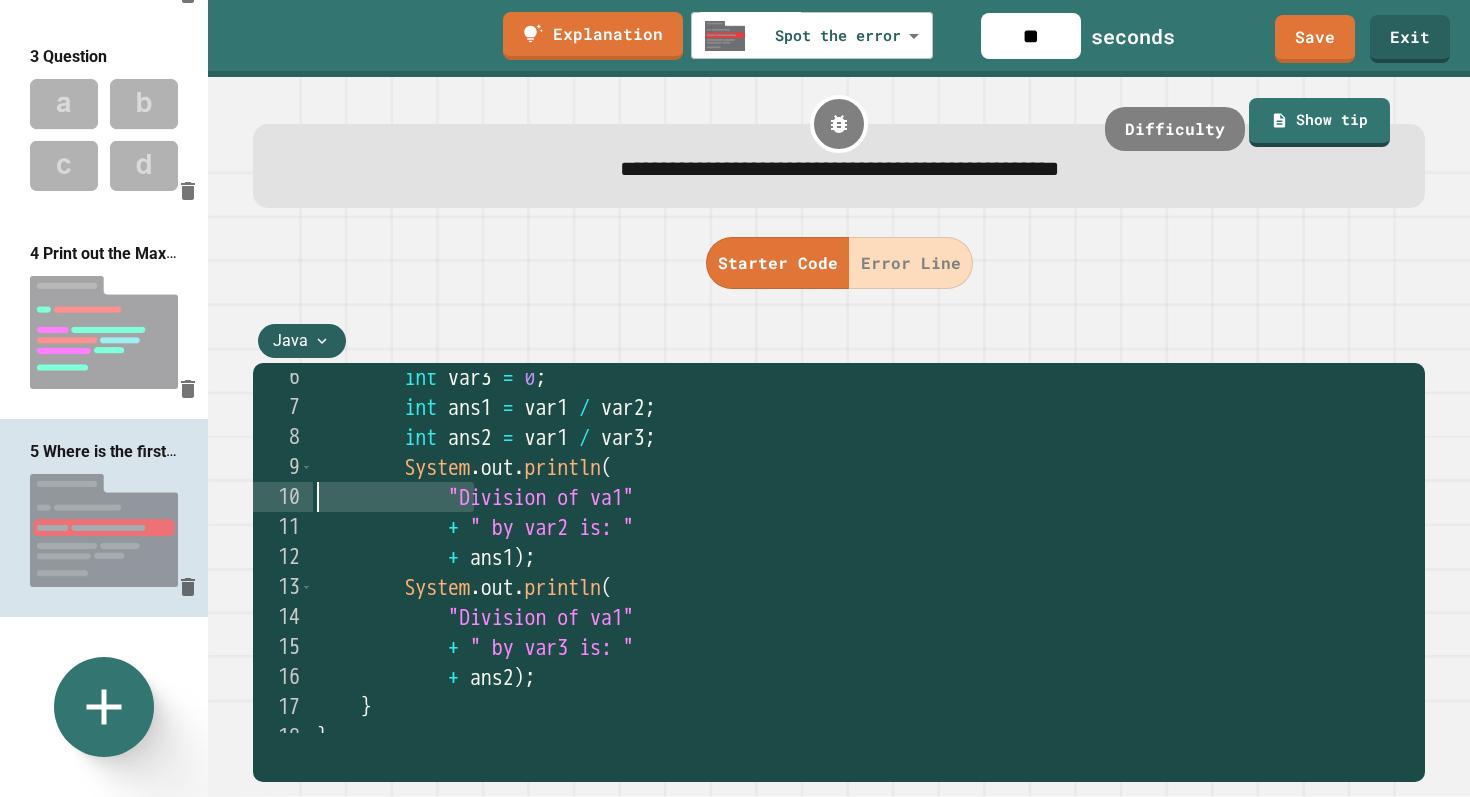 drag, startPoint x: 469, startPoint y: 508, endPoint x: 295, endPoint y: 511, distance: 174.02586 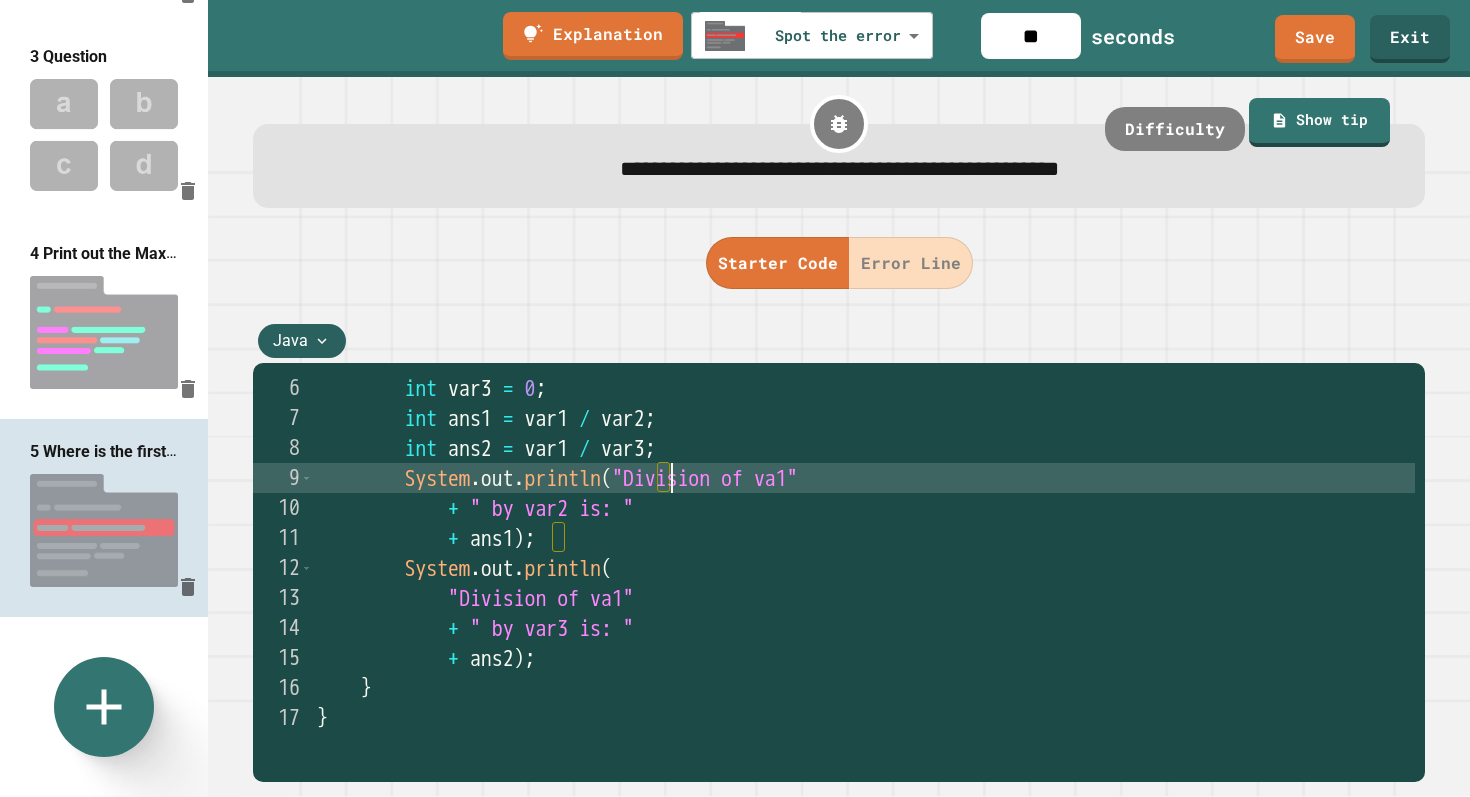 scroll, scrollTop: 150, scrollLeft: 0, axis: vertical 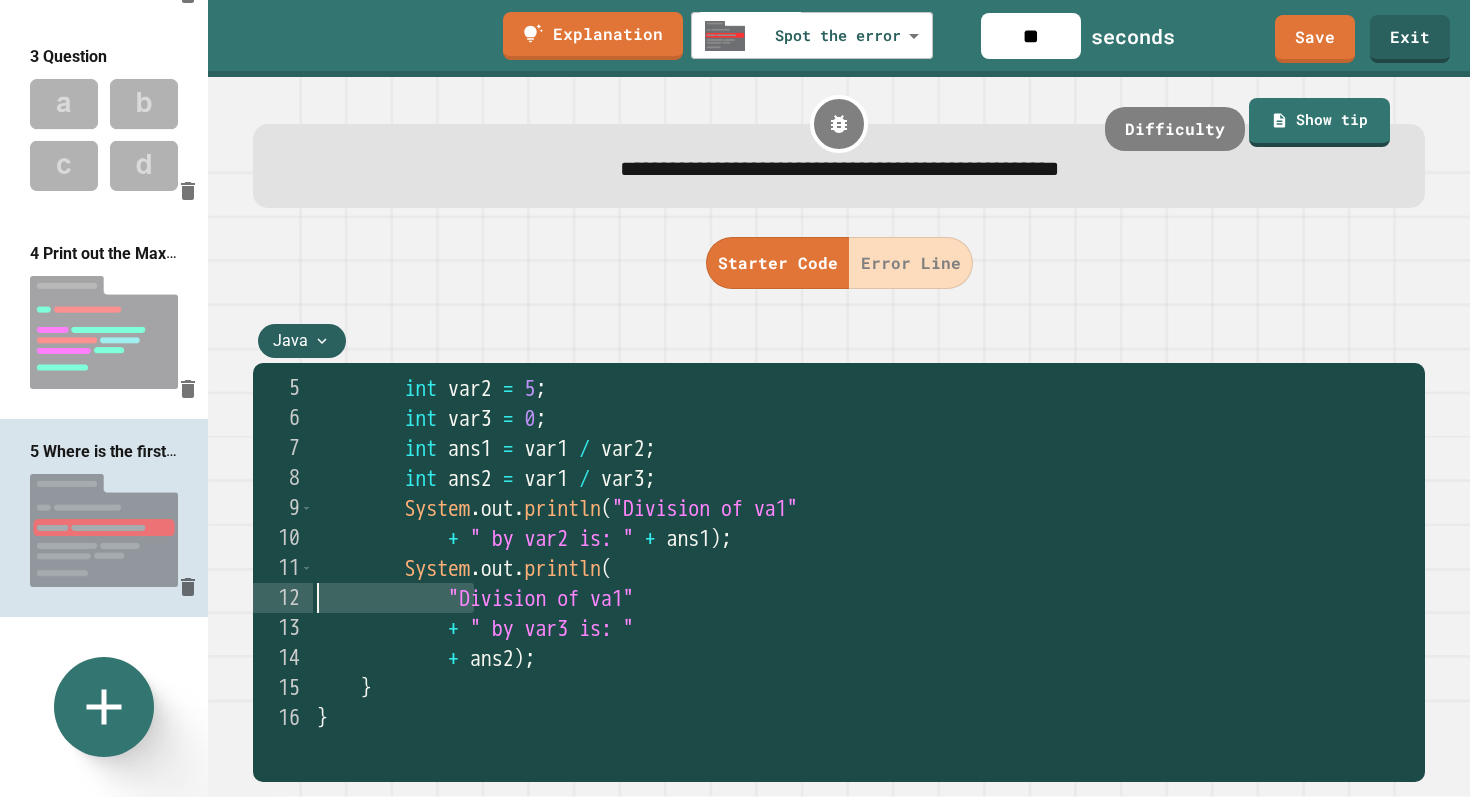 drag, startPoint x: 470, startPoint y: 607, endPoint x: 283, endPoint y: 611, distance: 187.04277 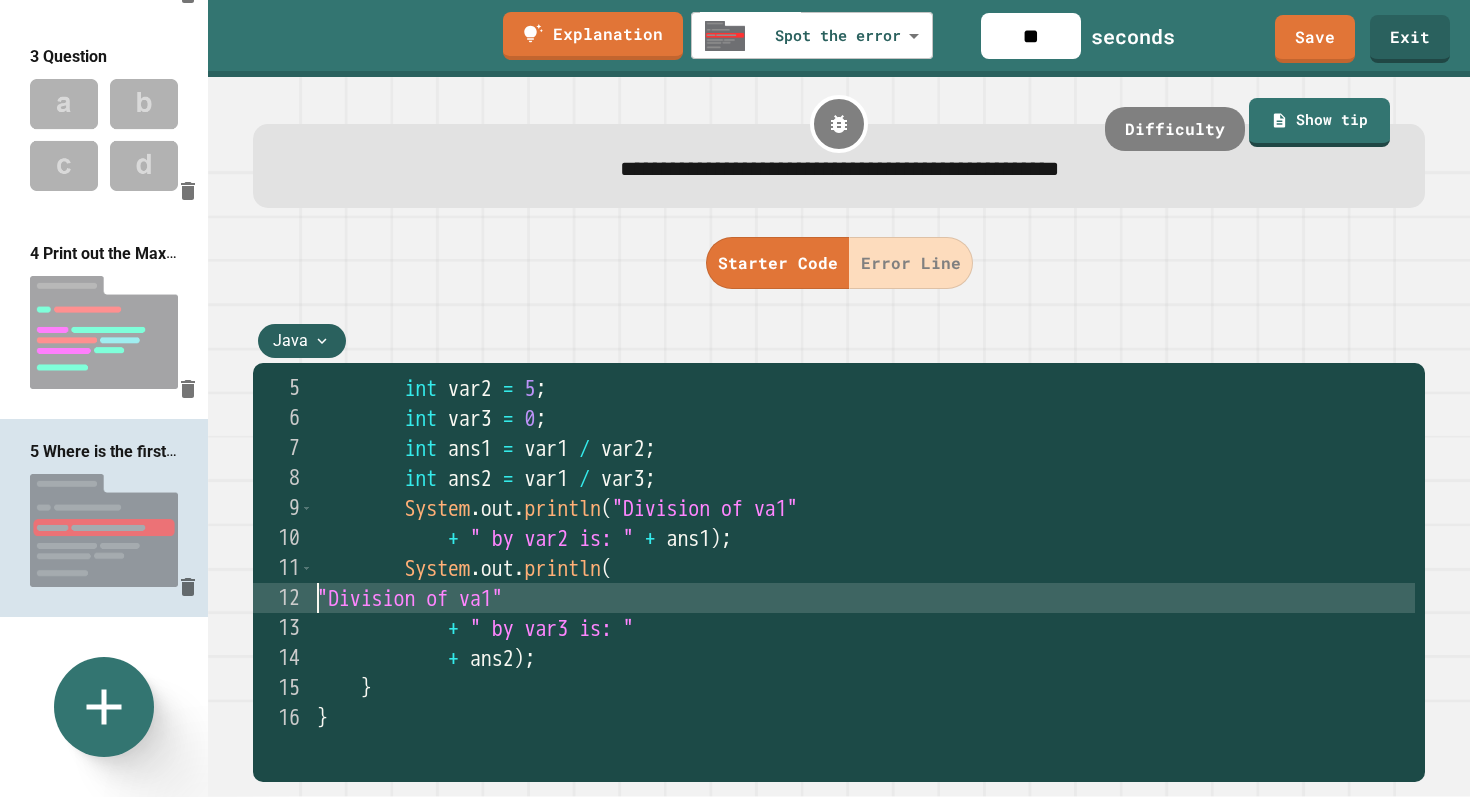 scroll, scrollTop: 90, scrollLeft: 0, axis: vertical 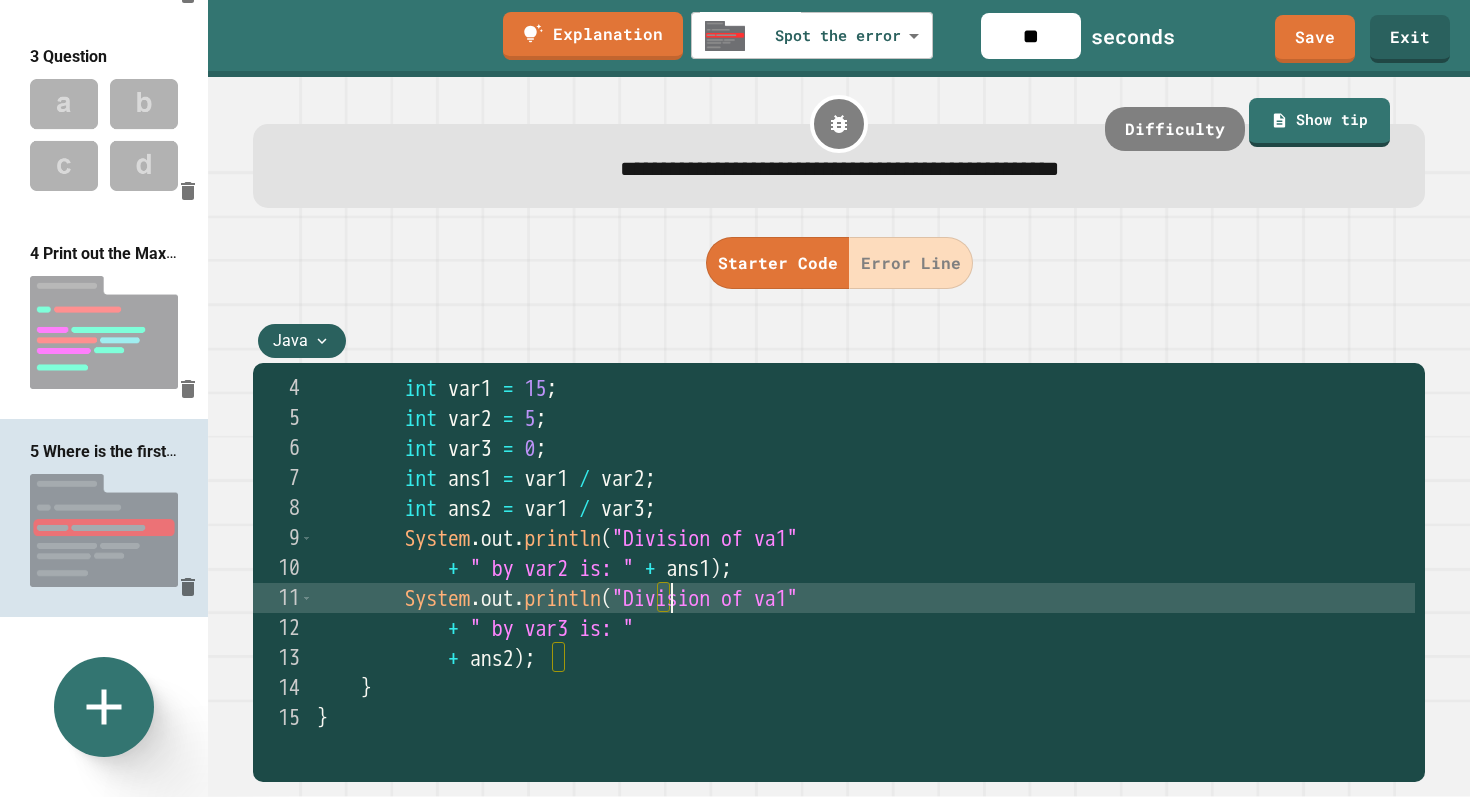 click on "11" at bounding box center [283, 598] 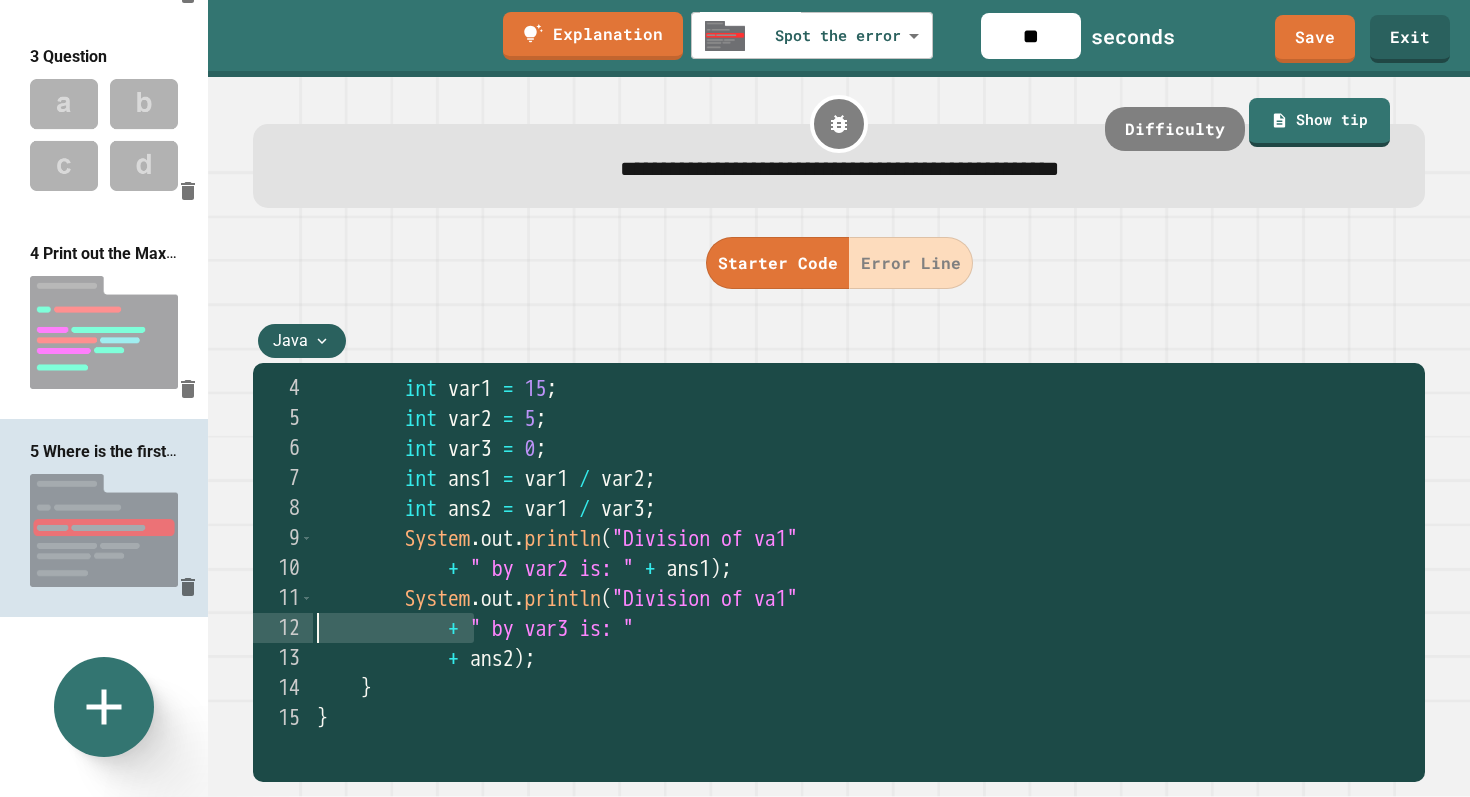 drag, startPoint x: 474, startPoint y: 636, endPoint x: 237, endPoint y: 636, distance: 237 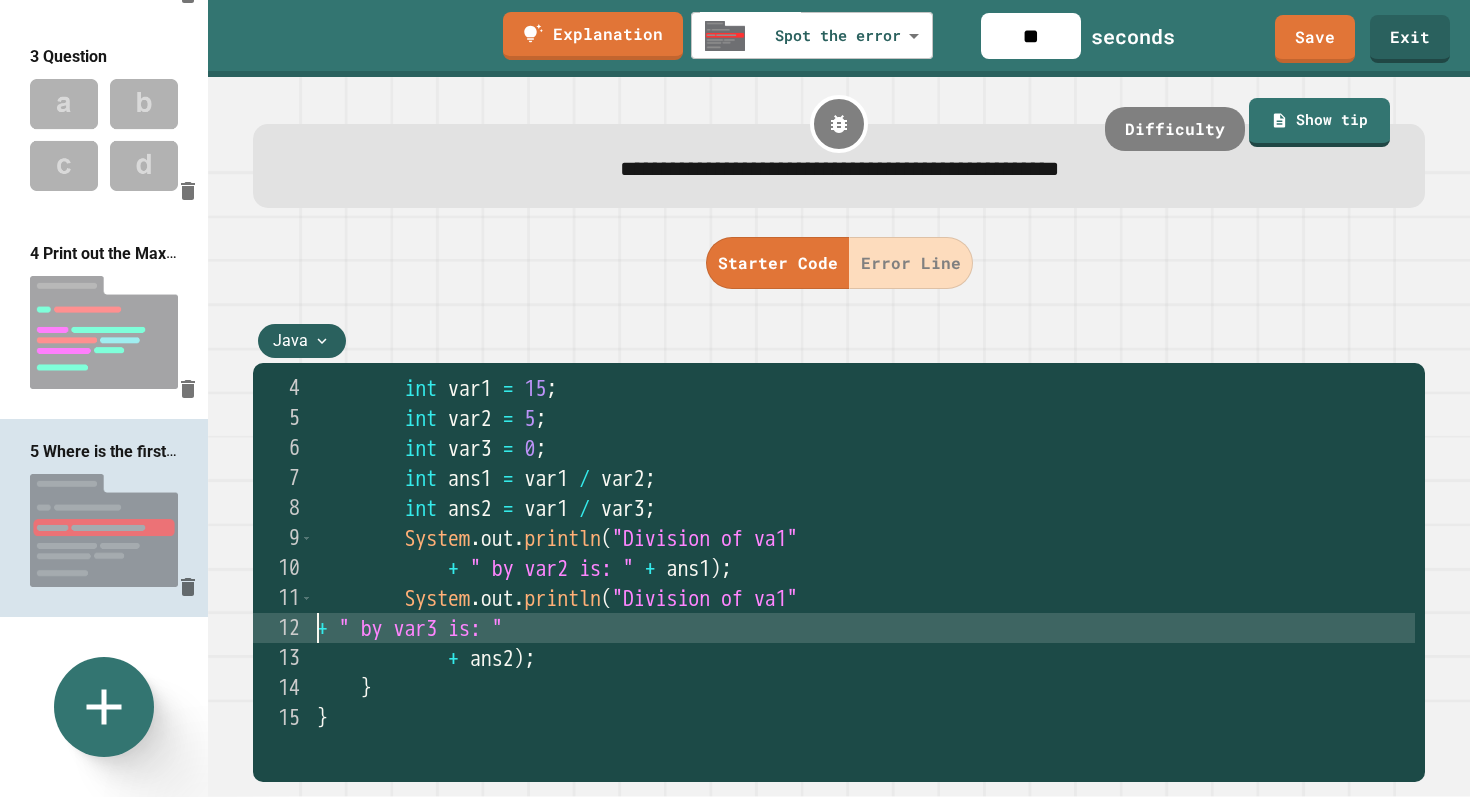 scroll, scrollTop: 60, scrollLeft: 0, axis: vertical 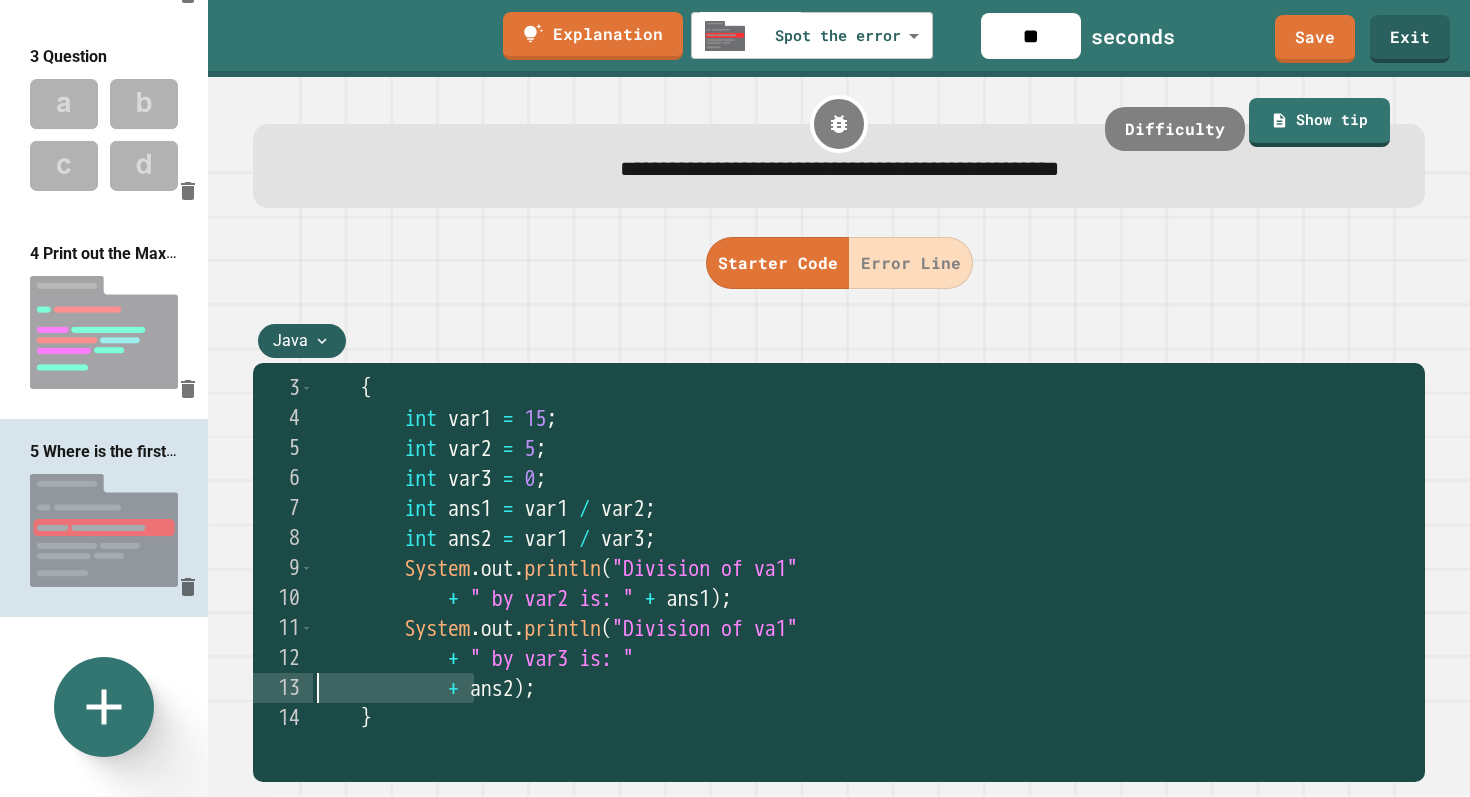 drag, startPoint x: 477, startPoint y: 696, endPoint x: 236, endPoint y: 699, distance: 241.01868 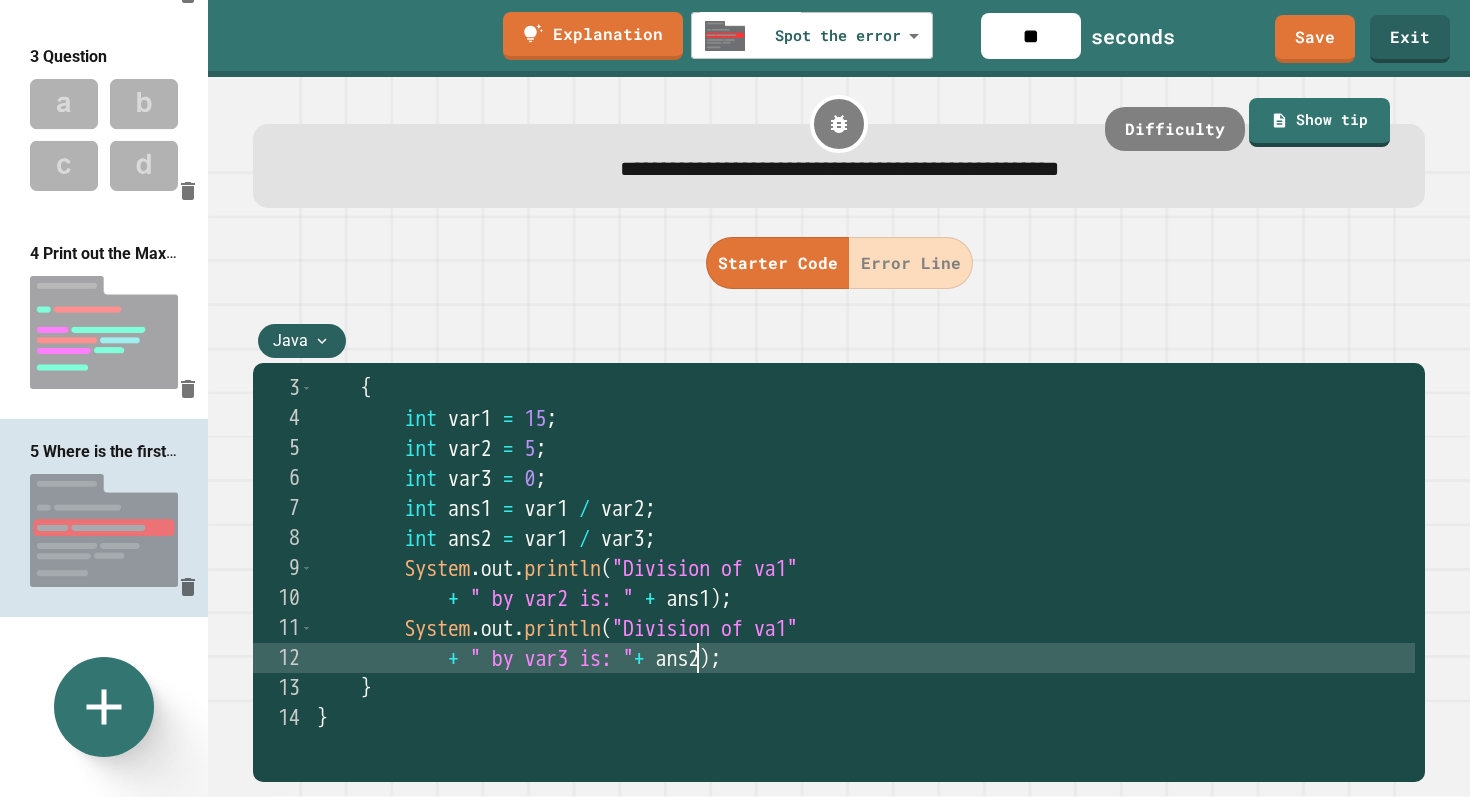 type on "**********" 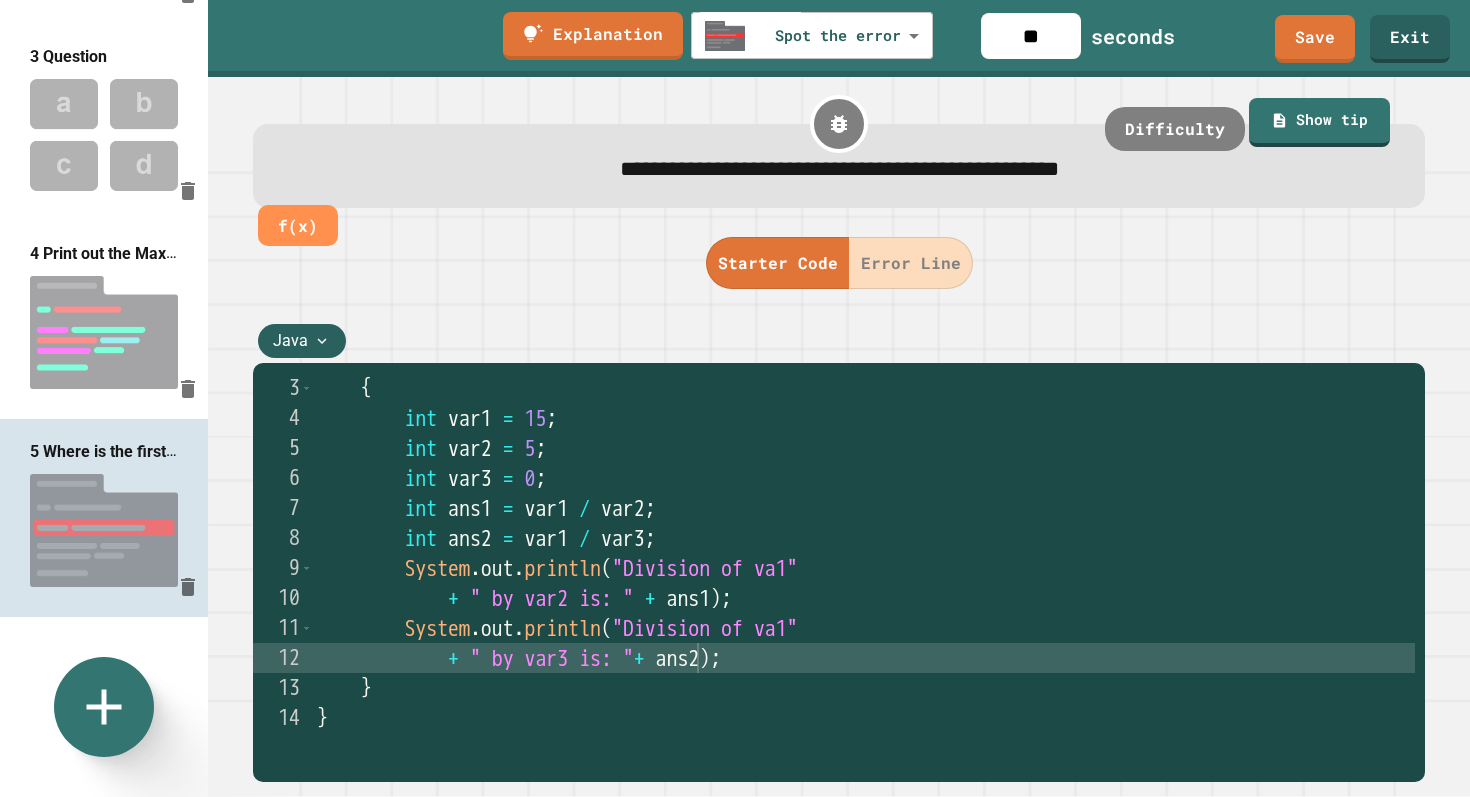 click on "**********" at bounding box center (839, 169) 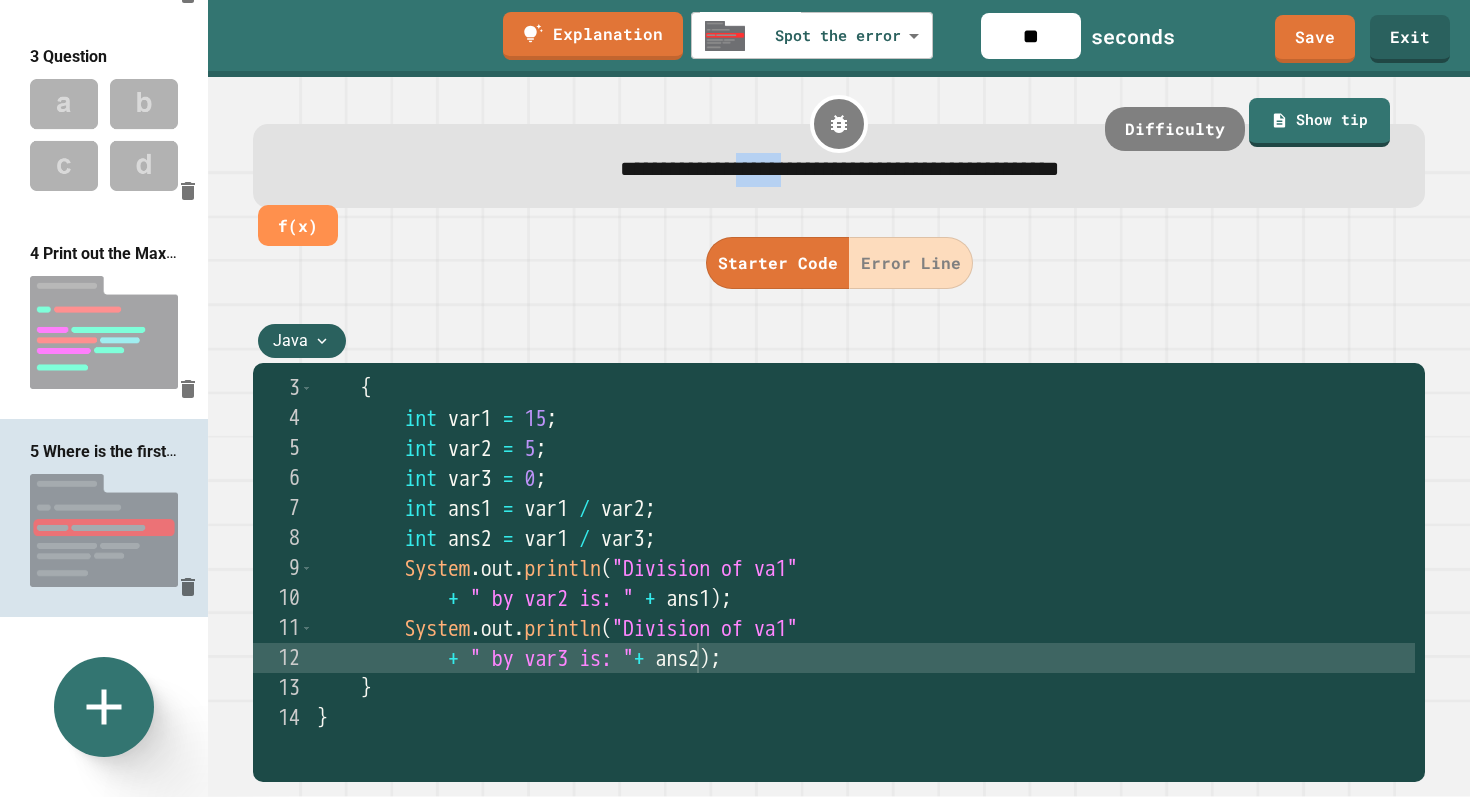 click on "**********" at bounding box center (839, 169) 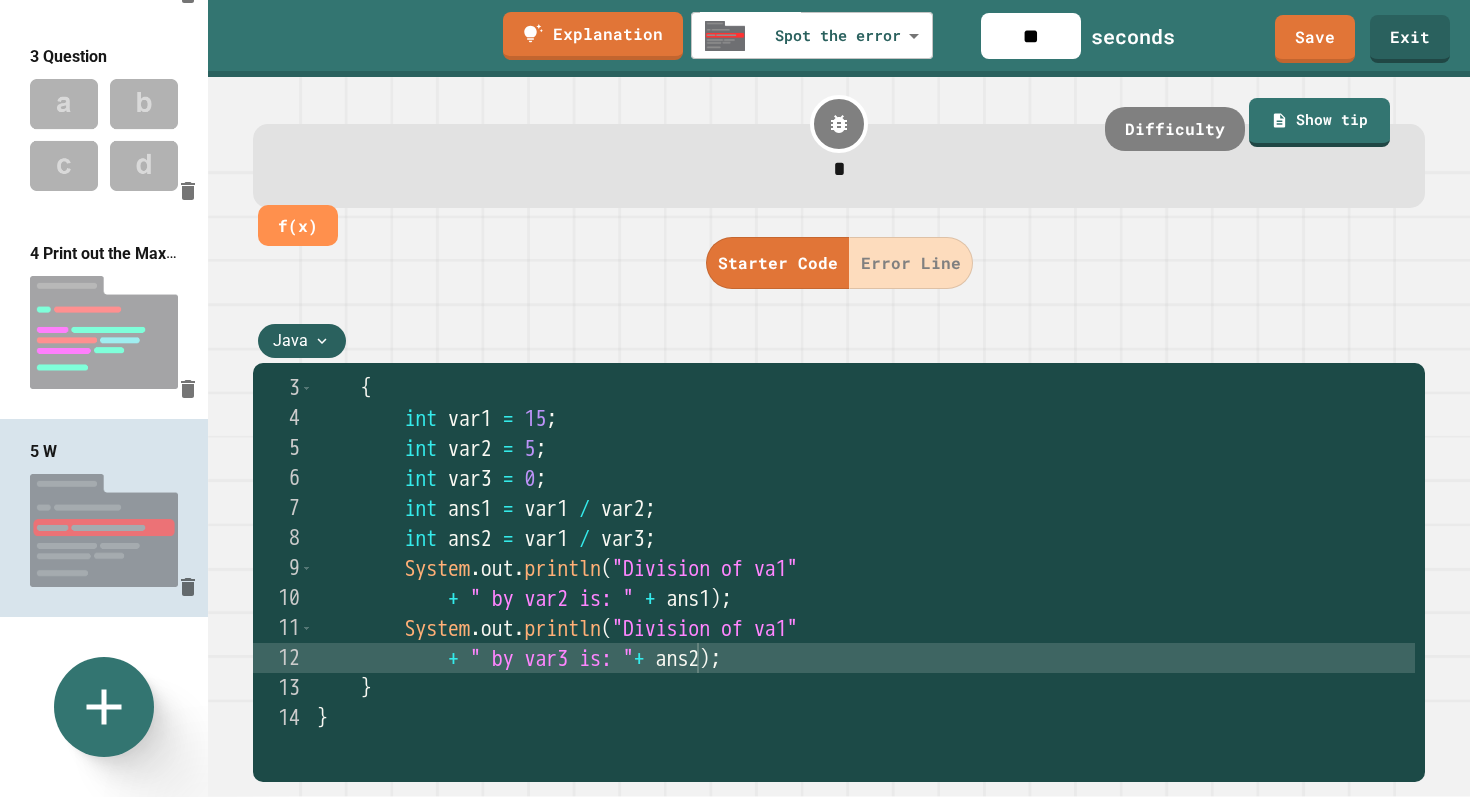 type 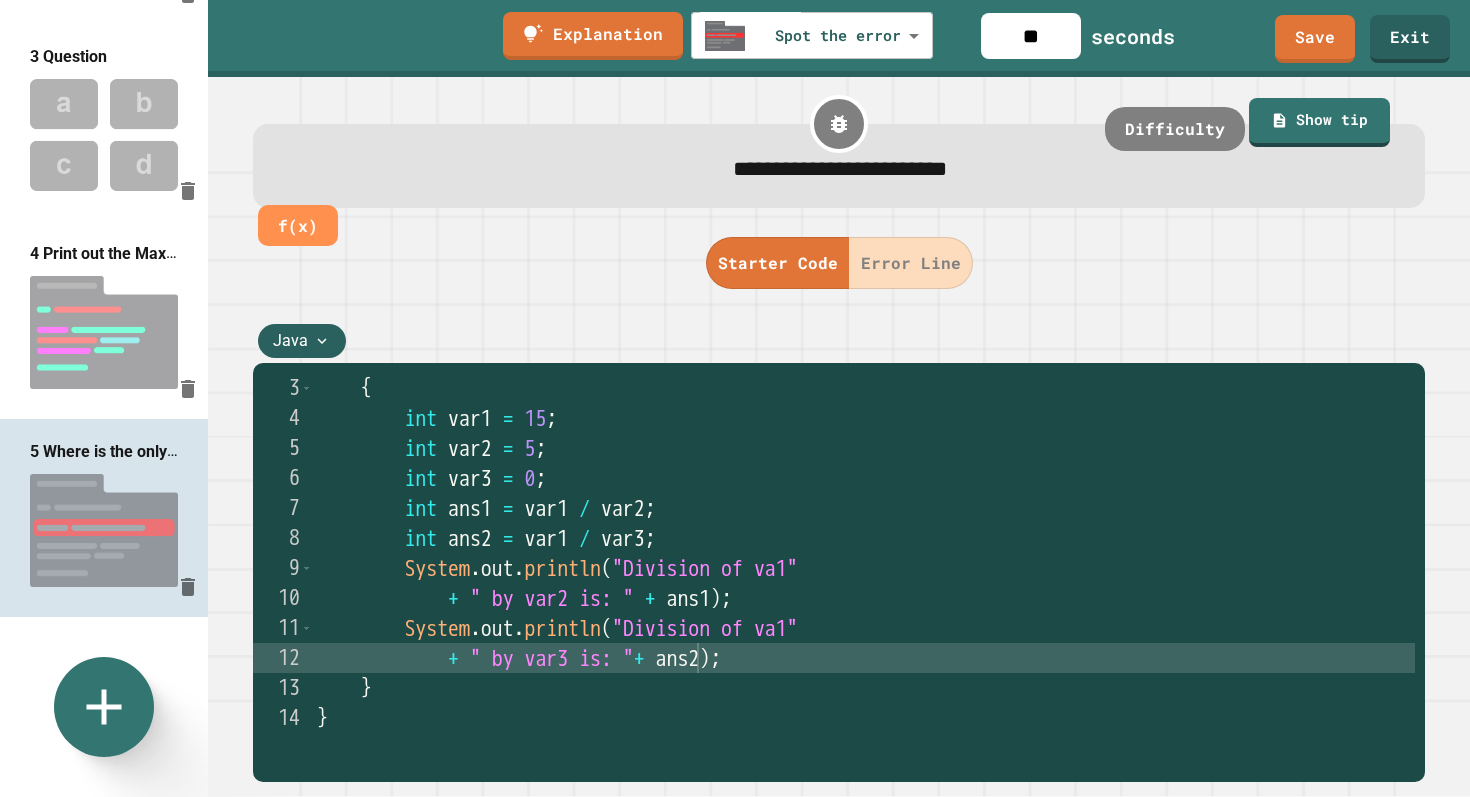 click on "Starter Code Error Line" at bounding box center (839, 263) 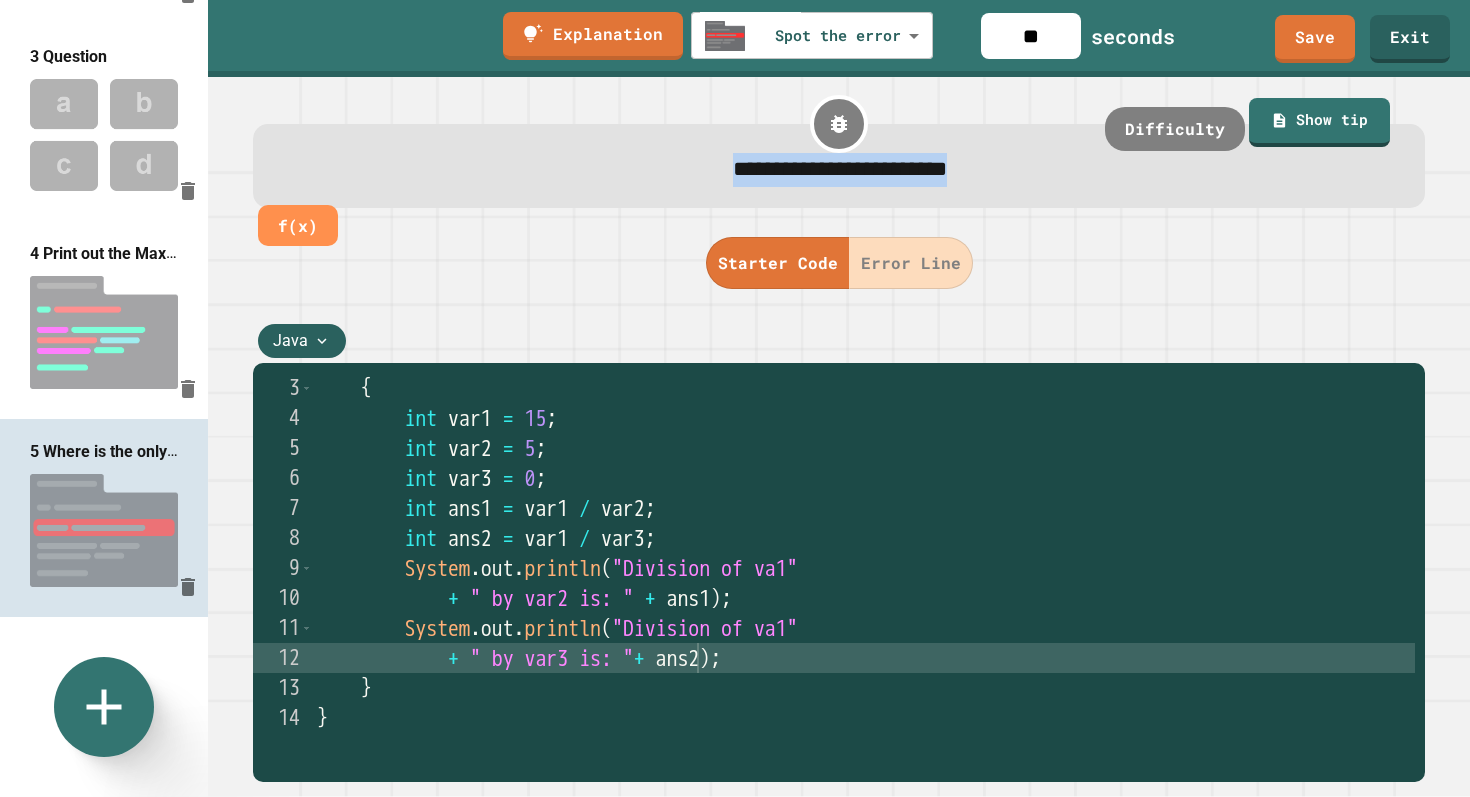 drag, startPoint x: 1028, startPoint y: 177, endPoint x: 663, endPoint y: 178, distance: 365.00137 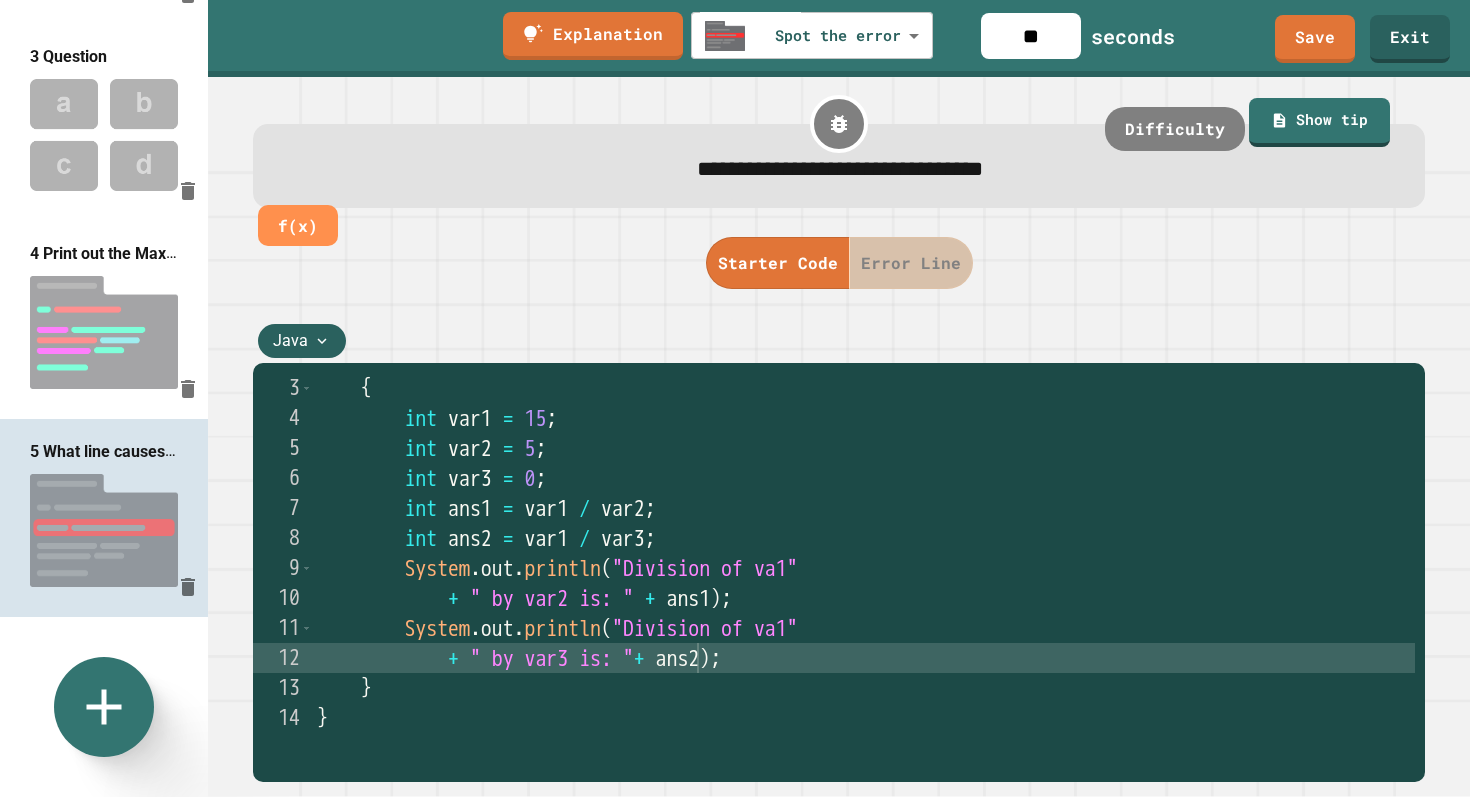 click on "Error Line" at bounding box center [911, 263] 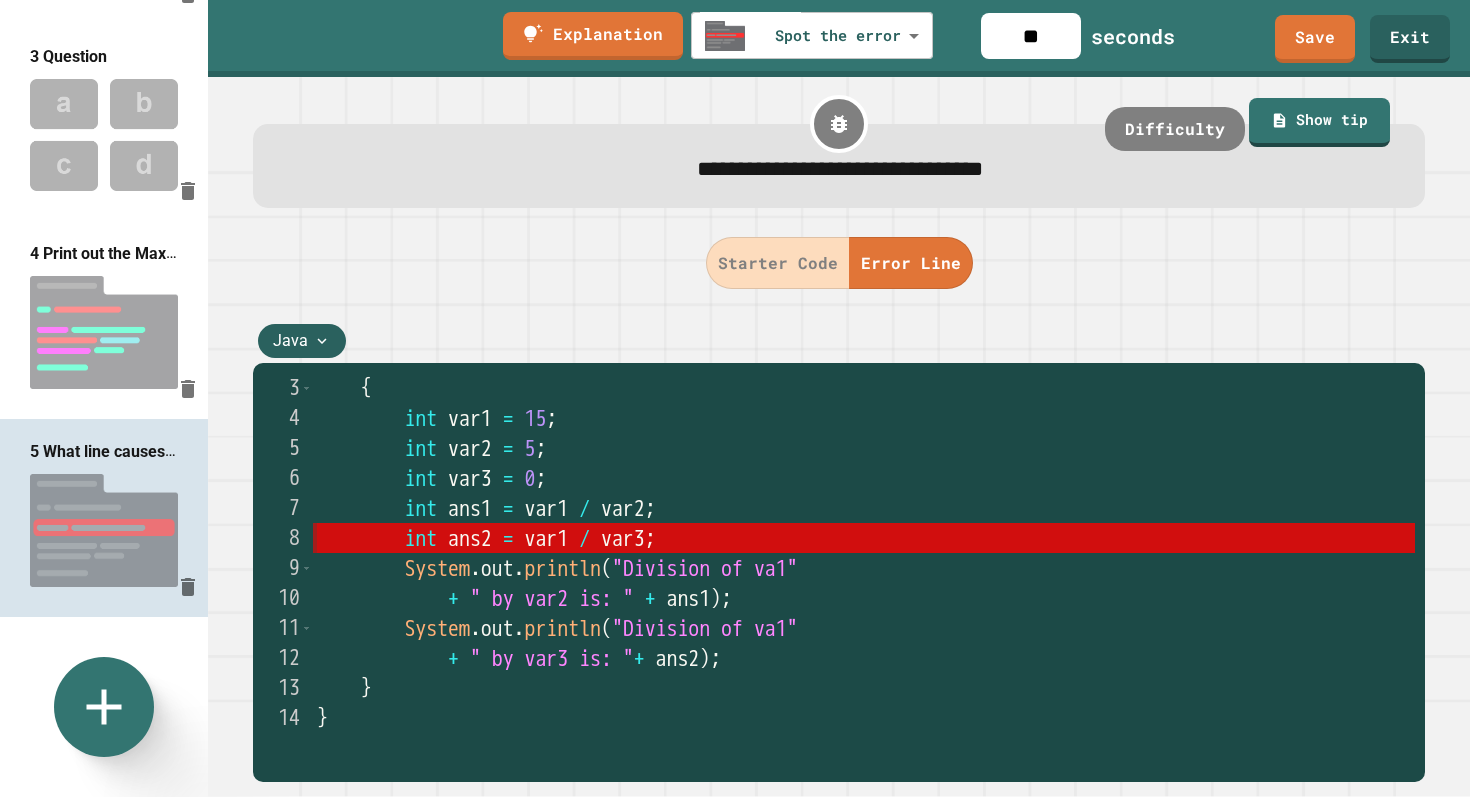 type on "**********" 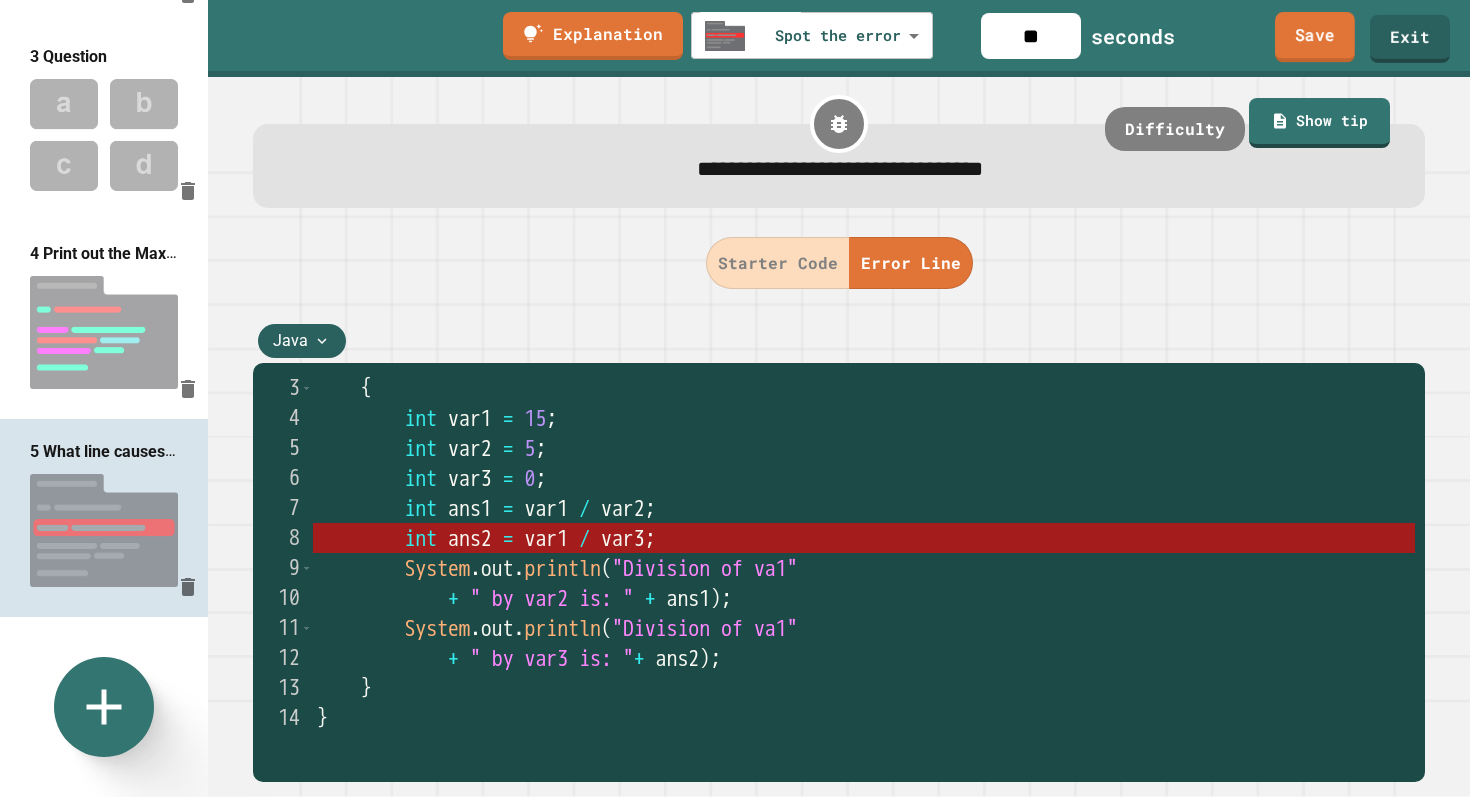 click on "Save" at bounding box center (1315, 37) 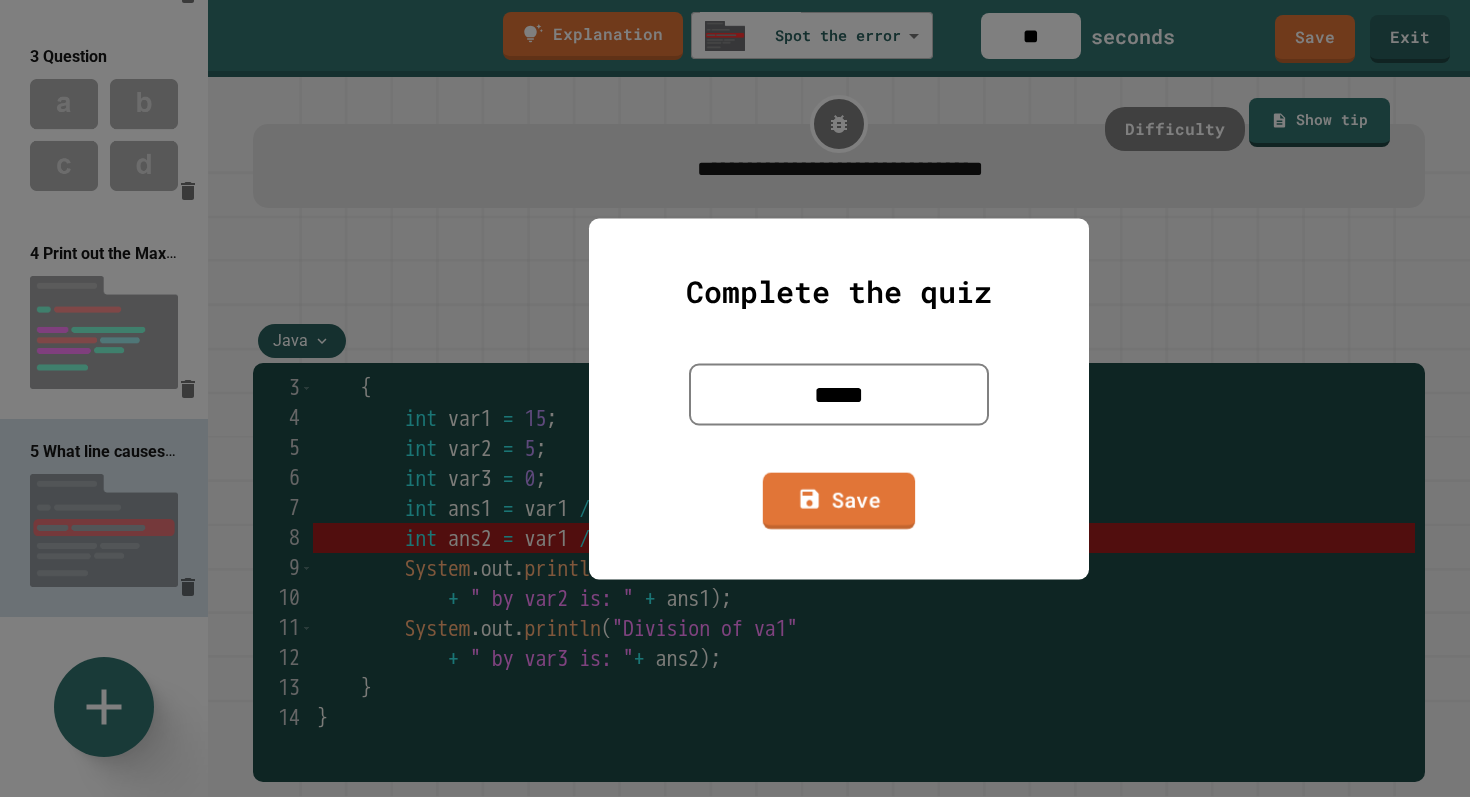 click on "Save" at bounding box center [839, 500] 